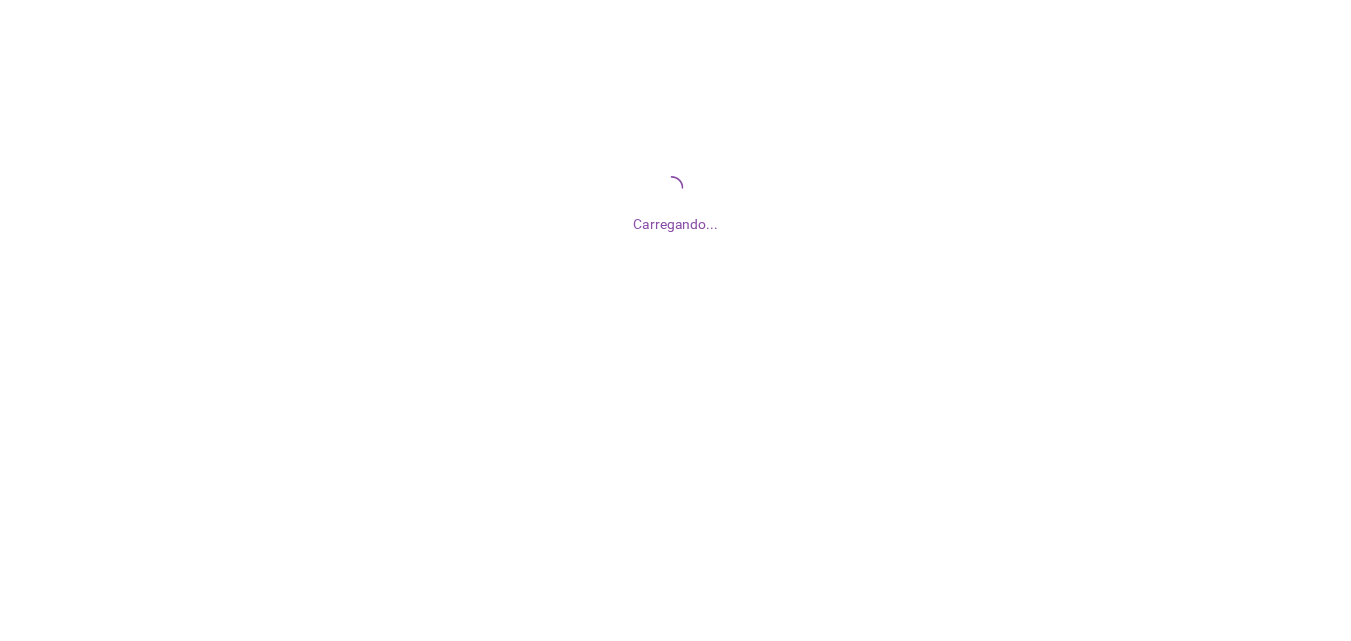 scroll, scrollTop: 0, scrollLeft: 0, axis: both 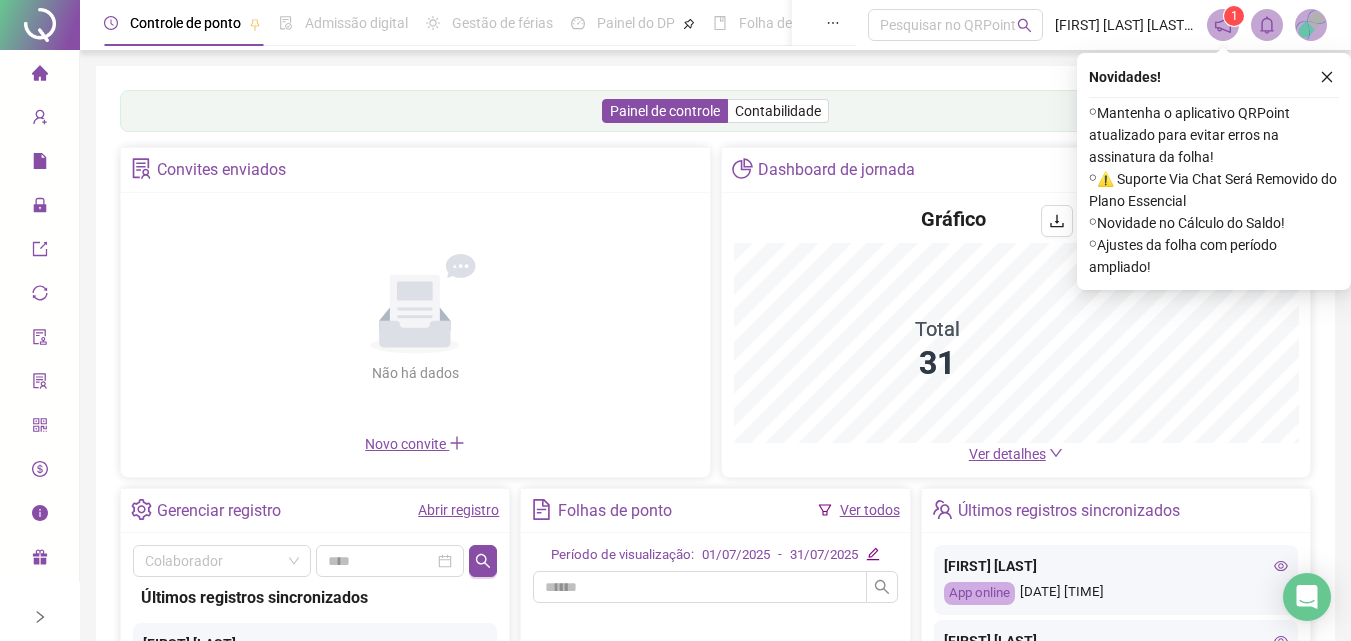 click 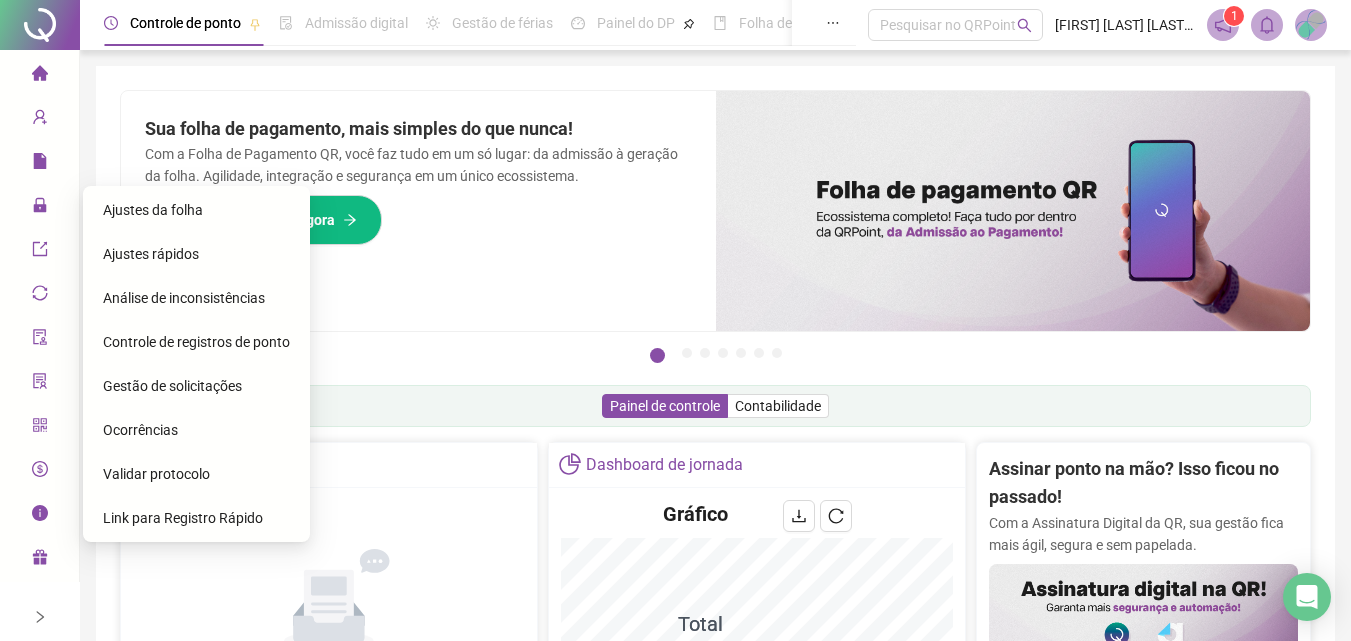 click on "Ajustes da folha" at bounding box center [153, 210] 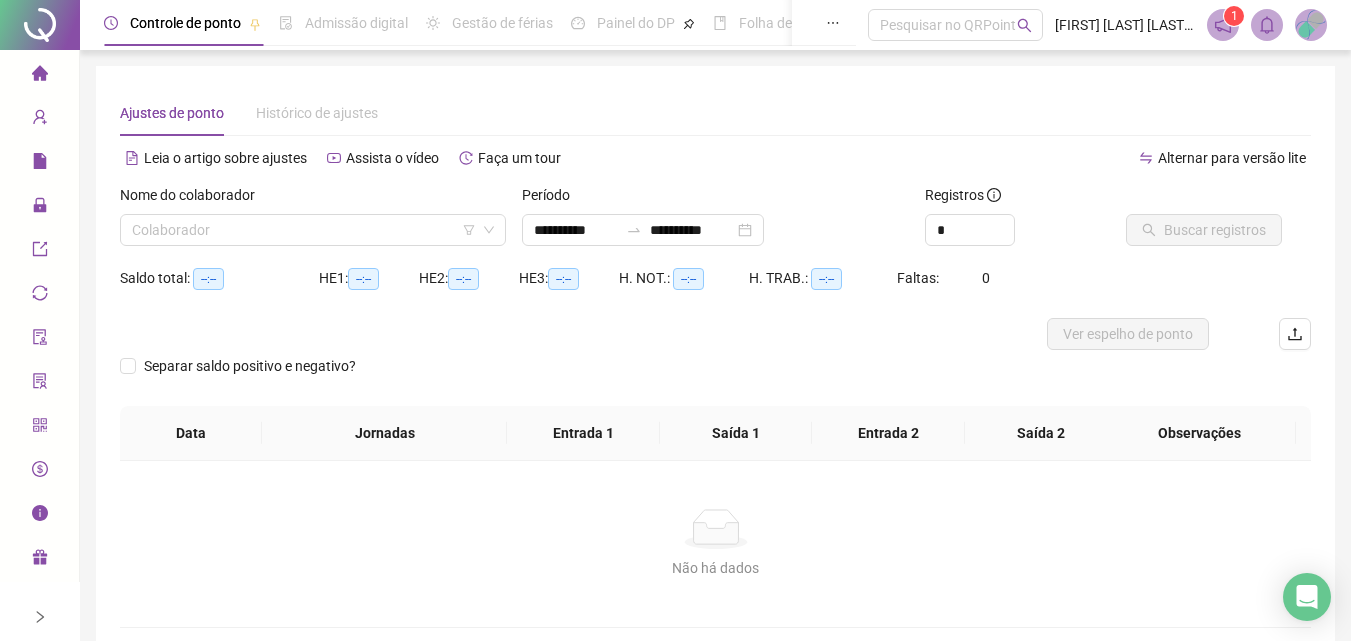 click on "Separar saldo positivo e negativo?" at bounding box center (715, 378) 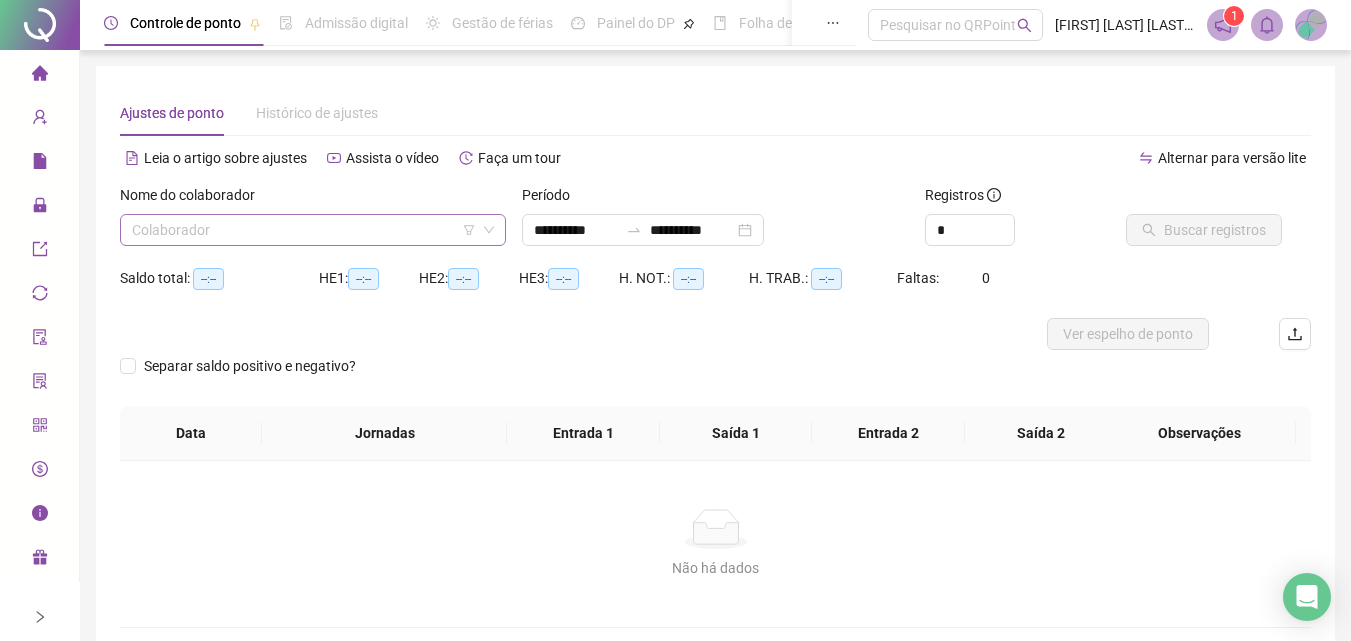 click at bounding box center [304, 230] 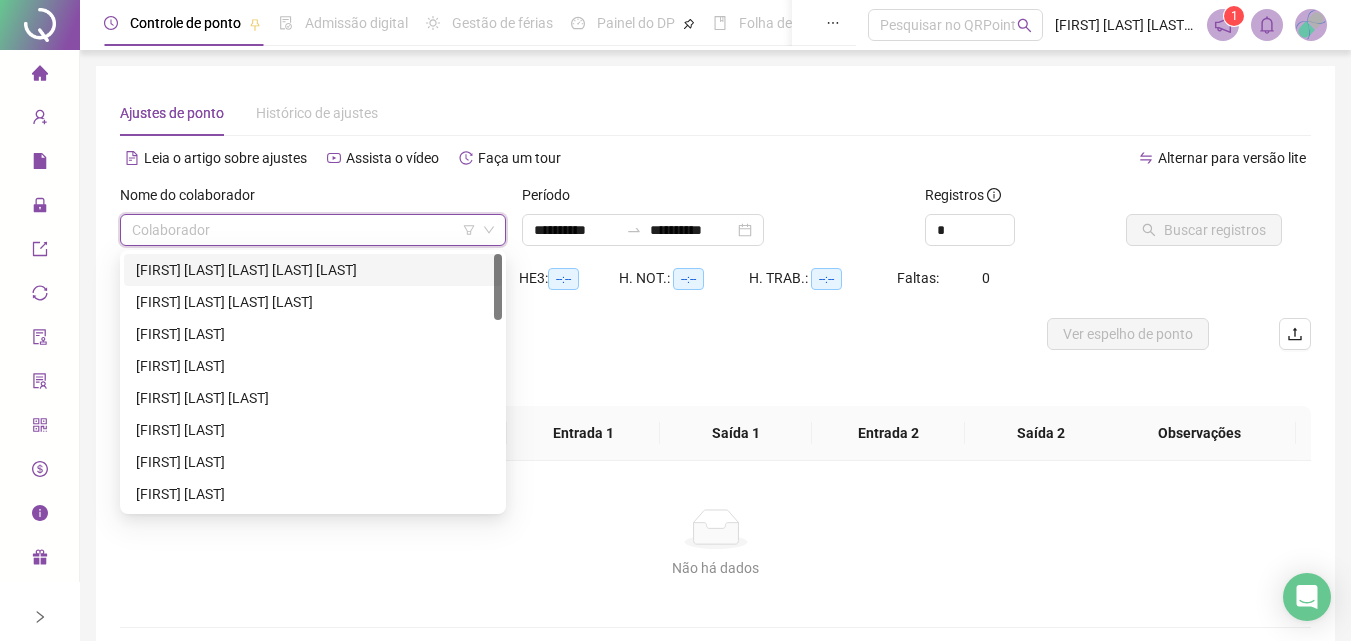 click on "[FIRST] [LAST] [LAST] [LAST] [LAST]" at bounding box center (313, 270) 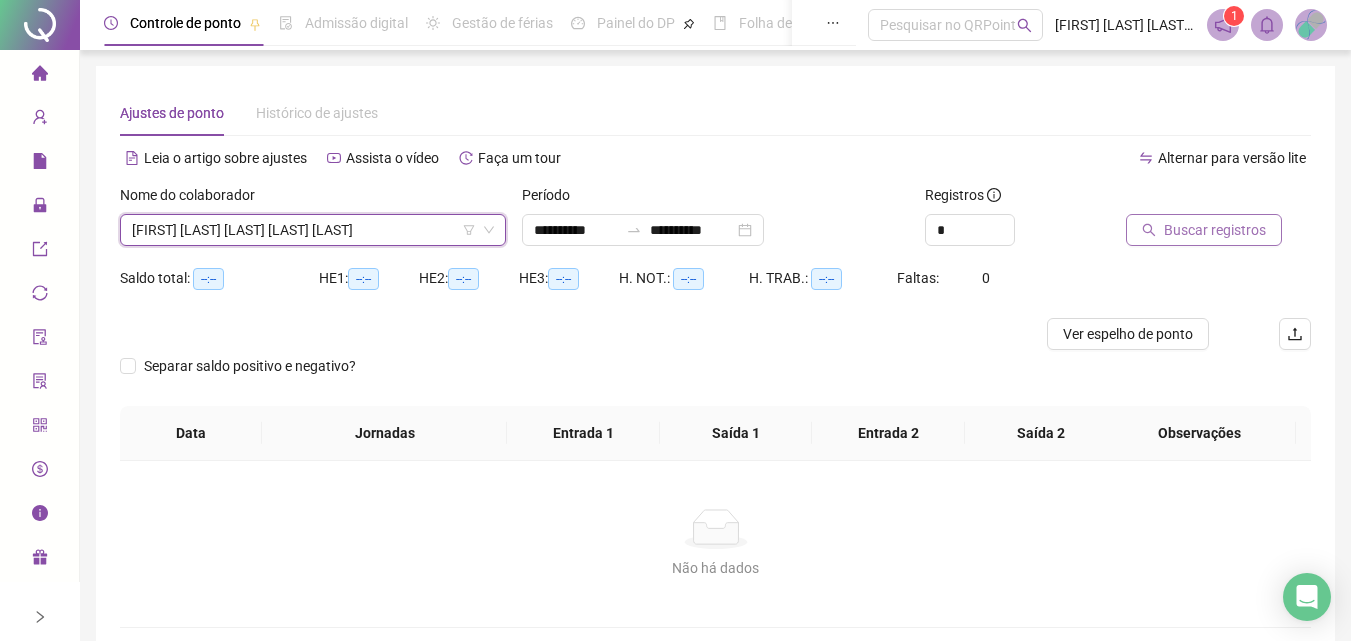 click on "Buscar registros" at bounding box center (1215, 230) 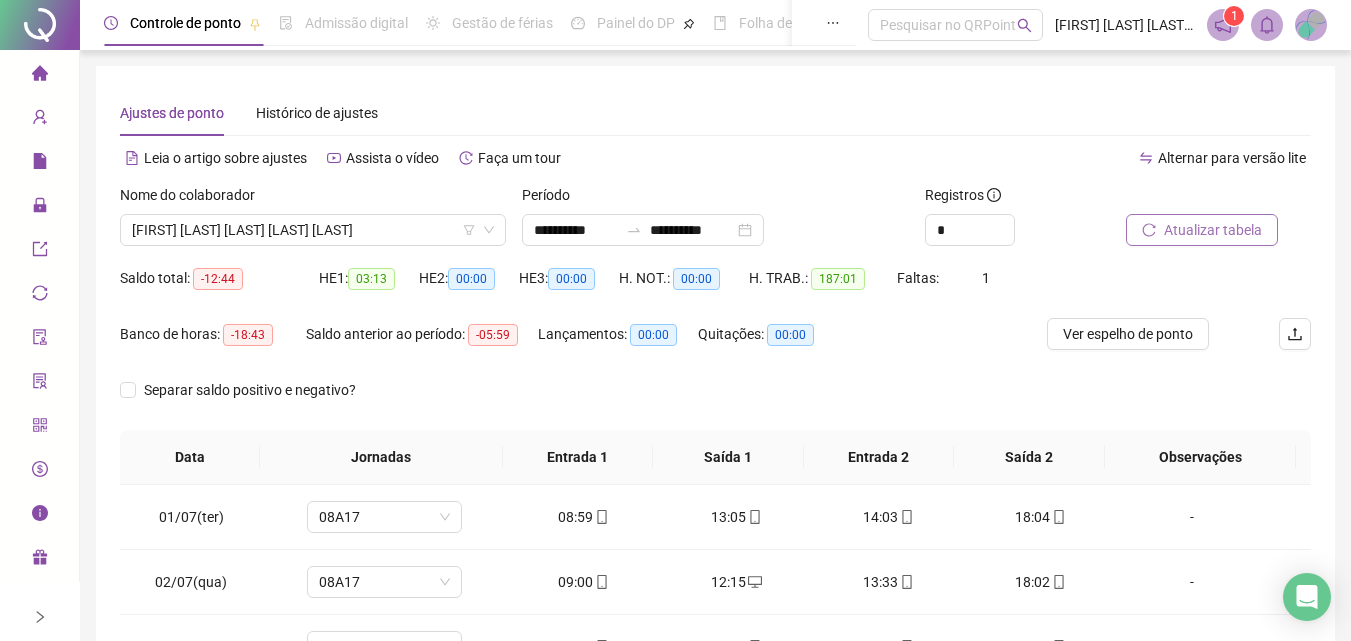 click on "**********" at bounding box center [715, 230] 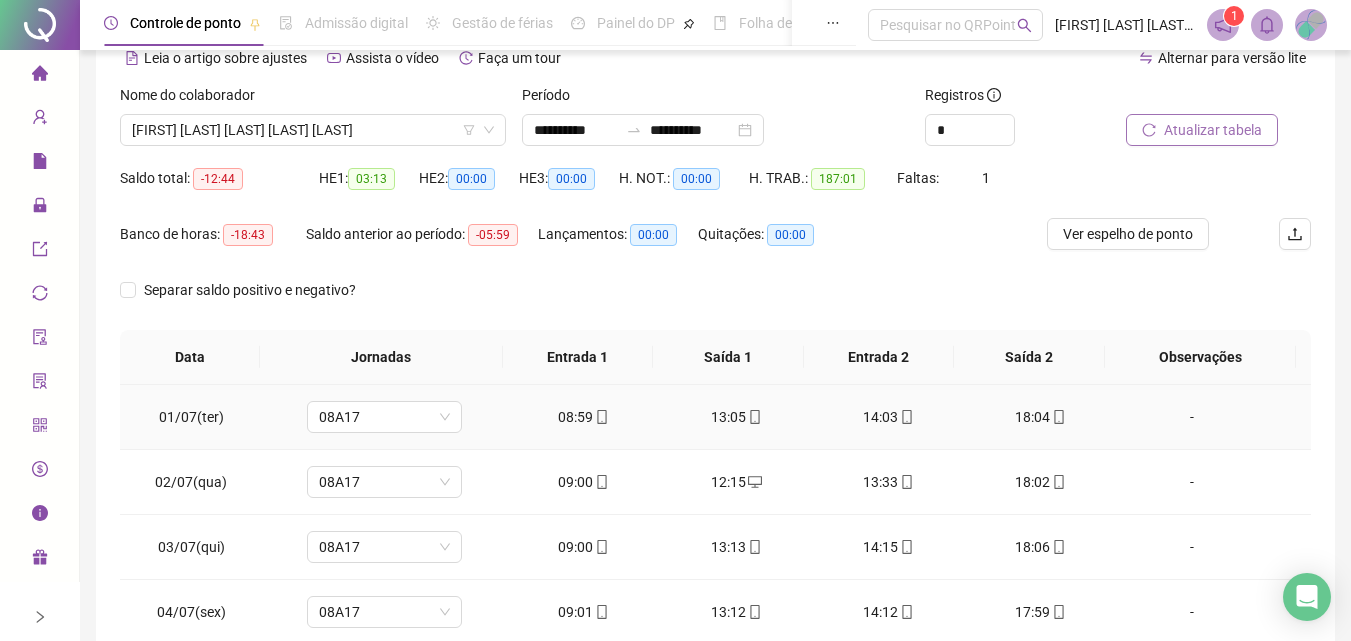 scroll, scrollTop: 200, scrollLeft: 0, axis: vertical 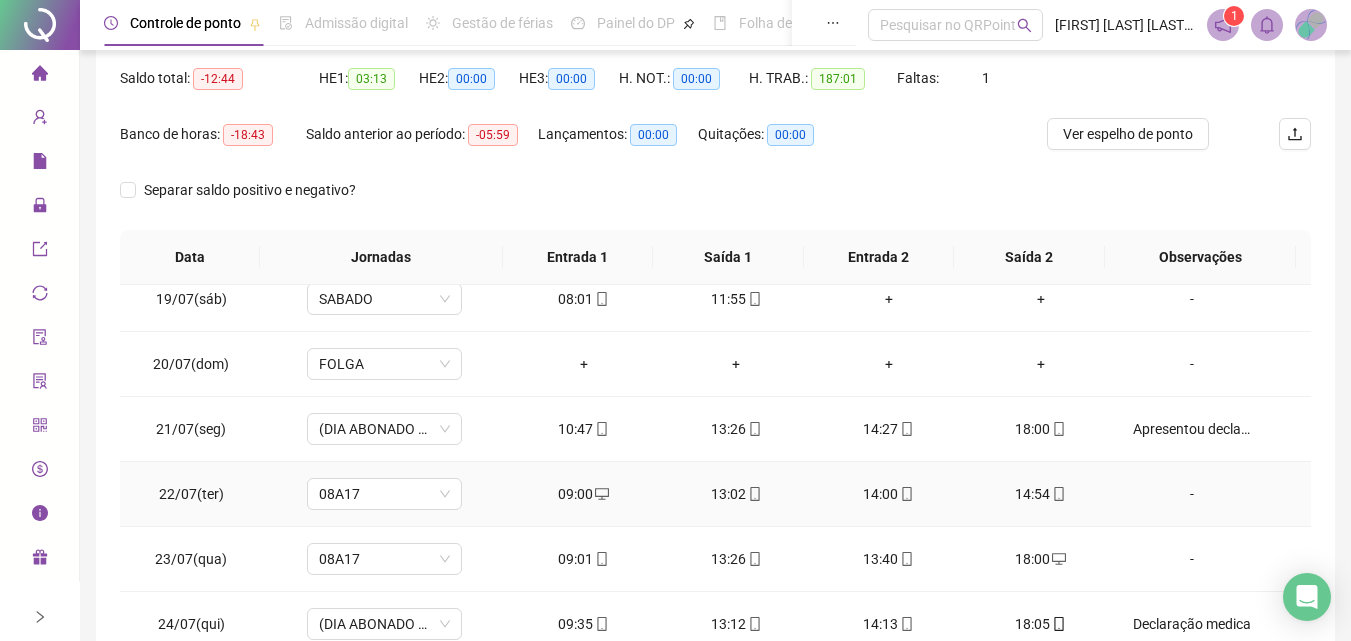 click on "14:54" at bounding box center (1041, 494) 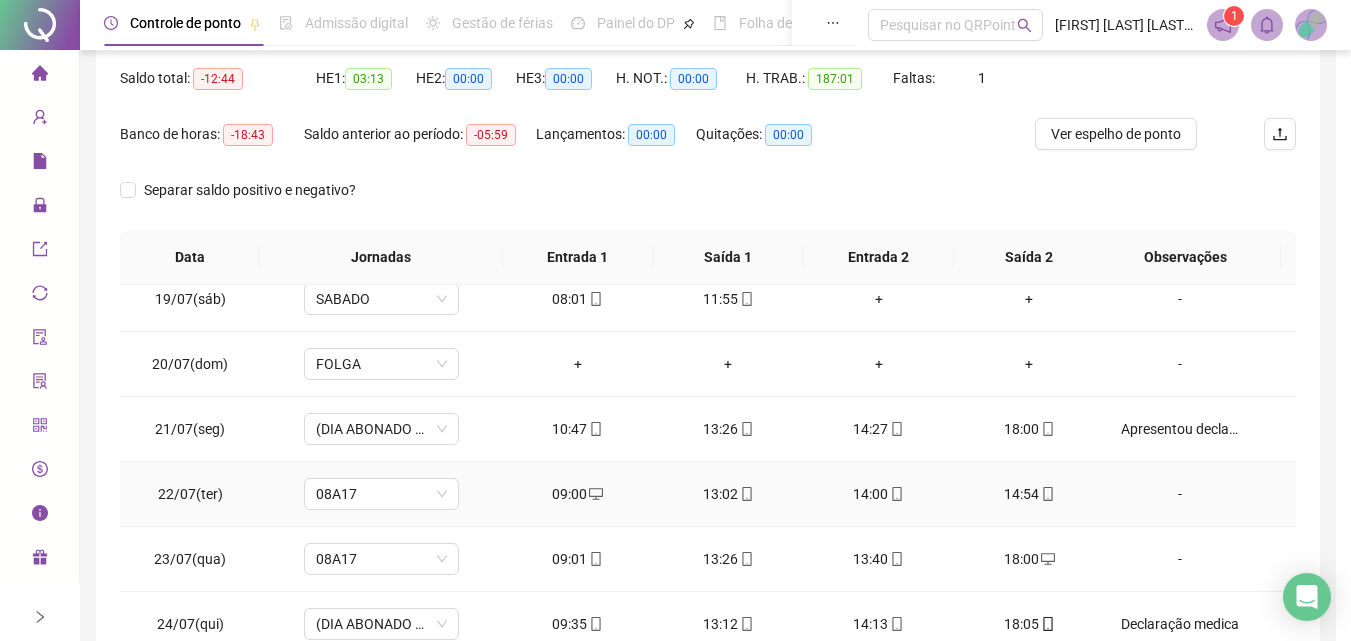 type on "**********" 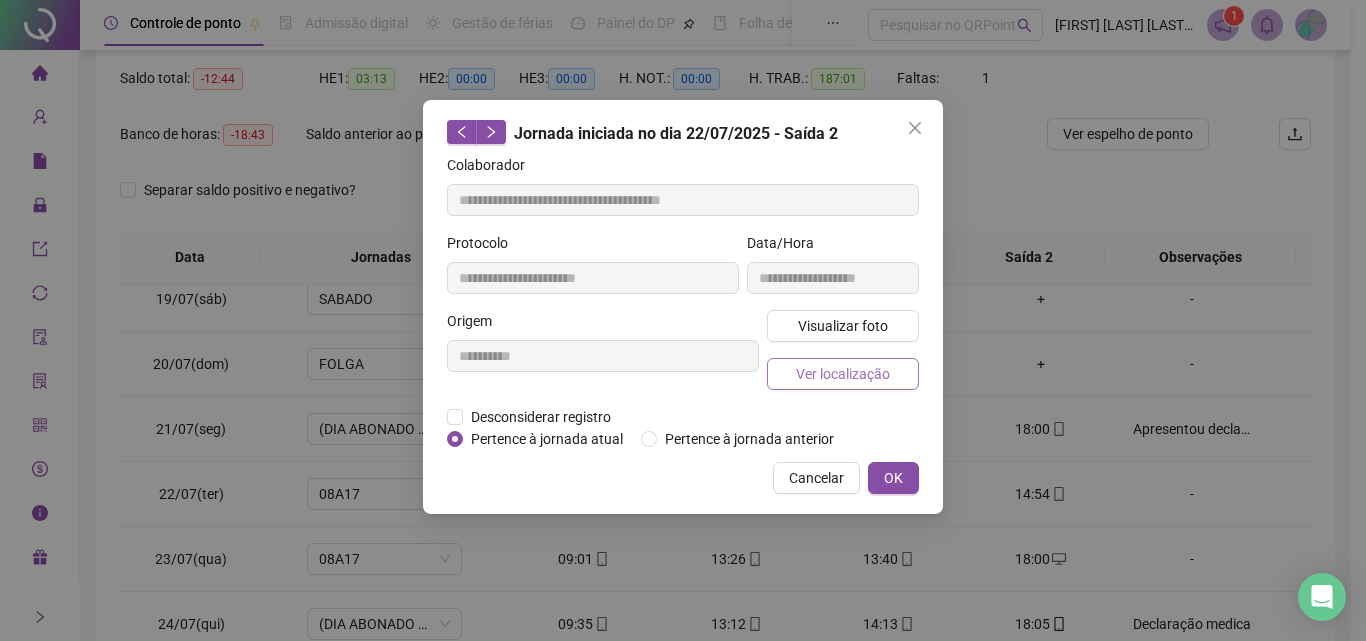 click on "Ver localização" at bounding box center [843, 374] 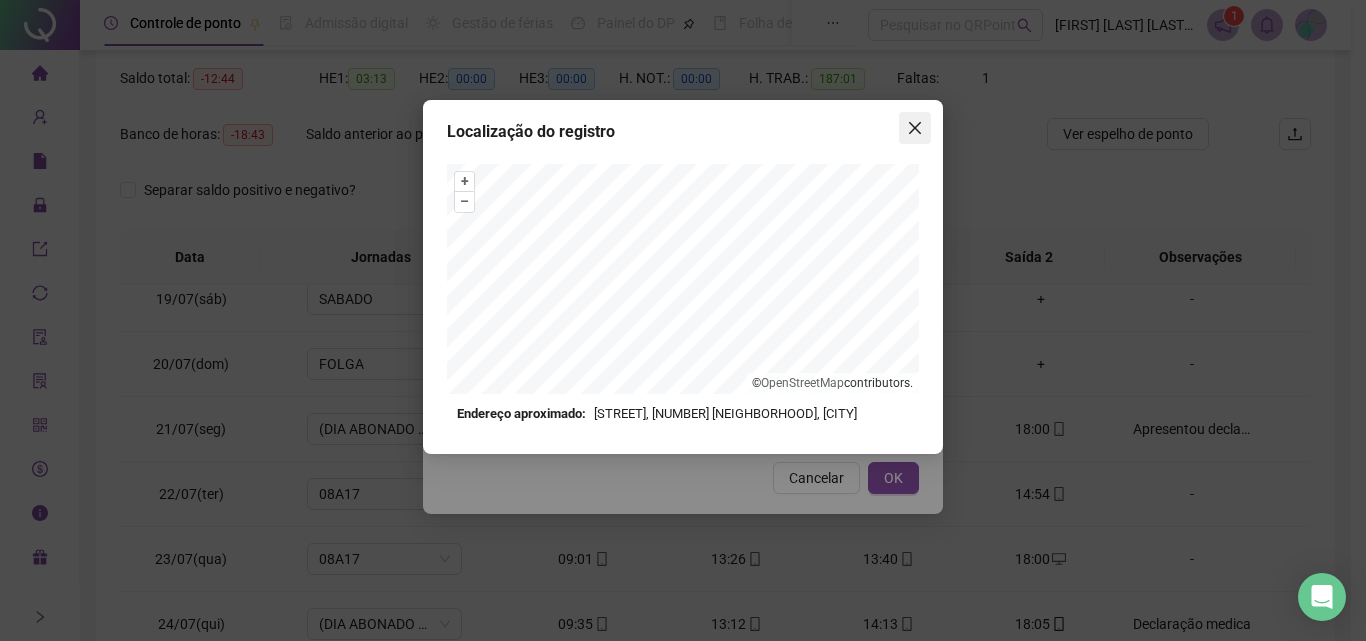 click at bounding box center (915, 128) 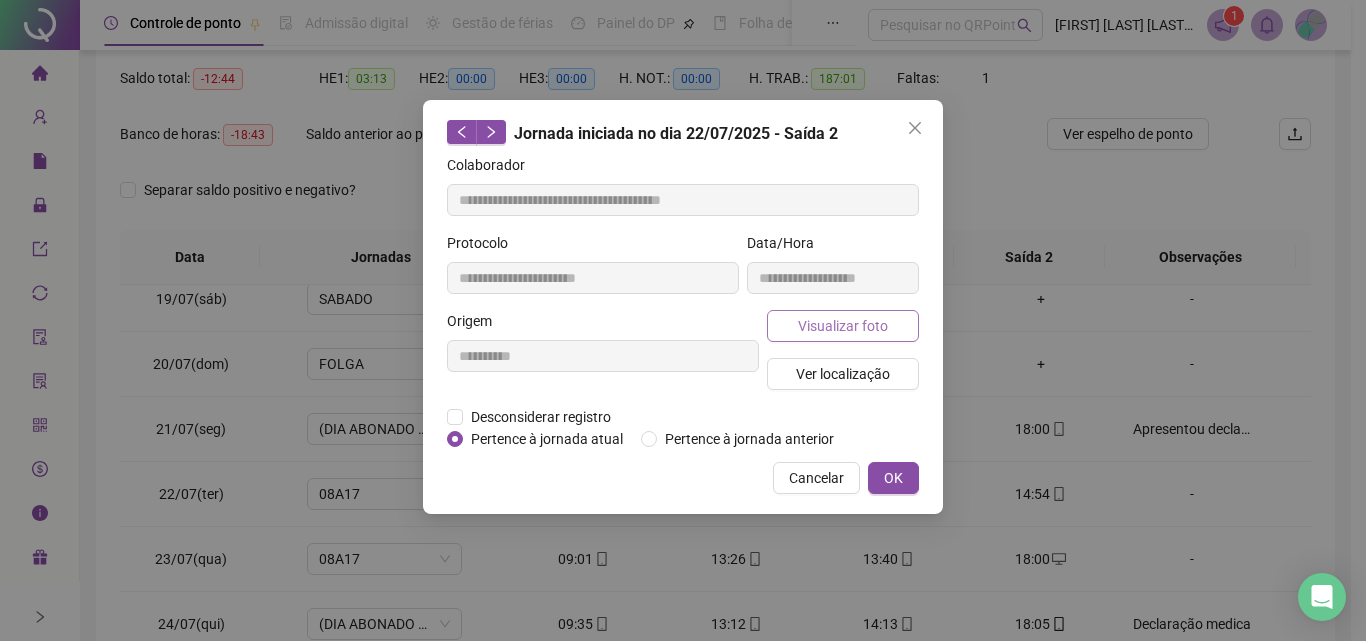 click on "Visualizar foto" at bounding box center [843, 326] 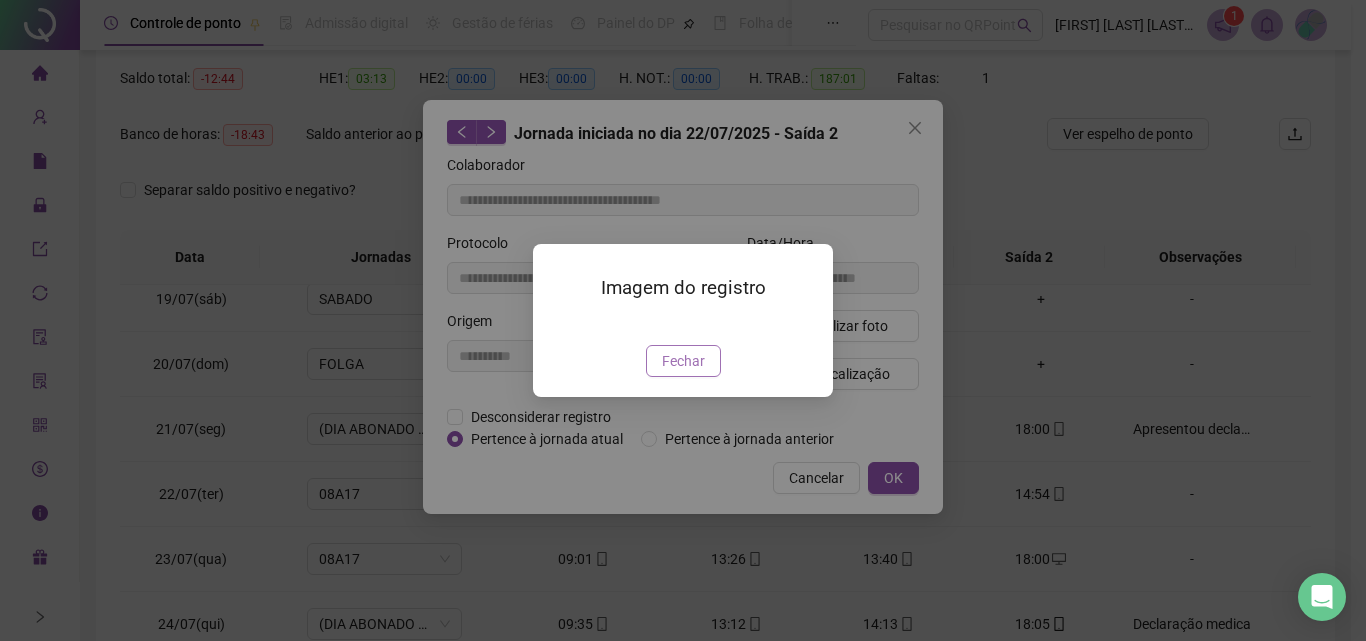 click on "Fechar" at bounding box center [683, 361] 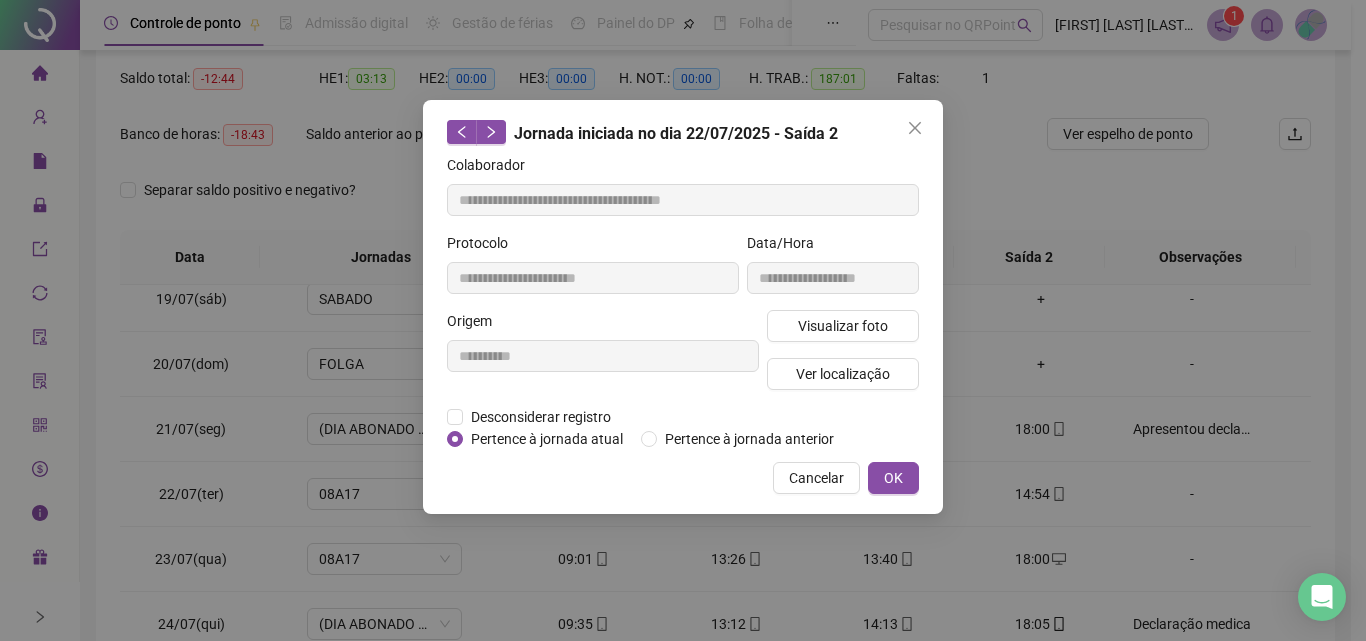 click on "**********" at bounding box center (683, 307) 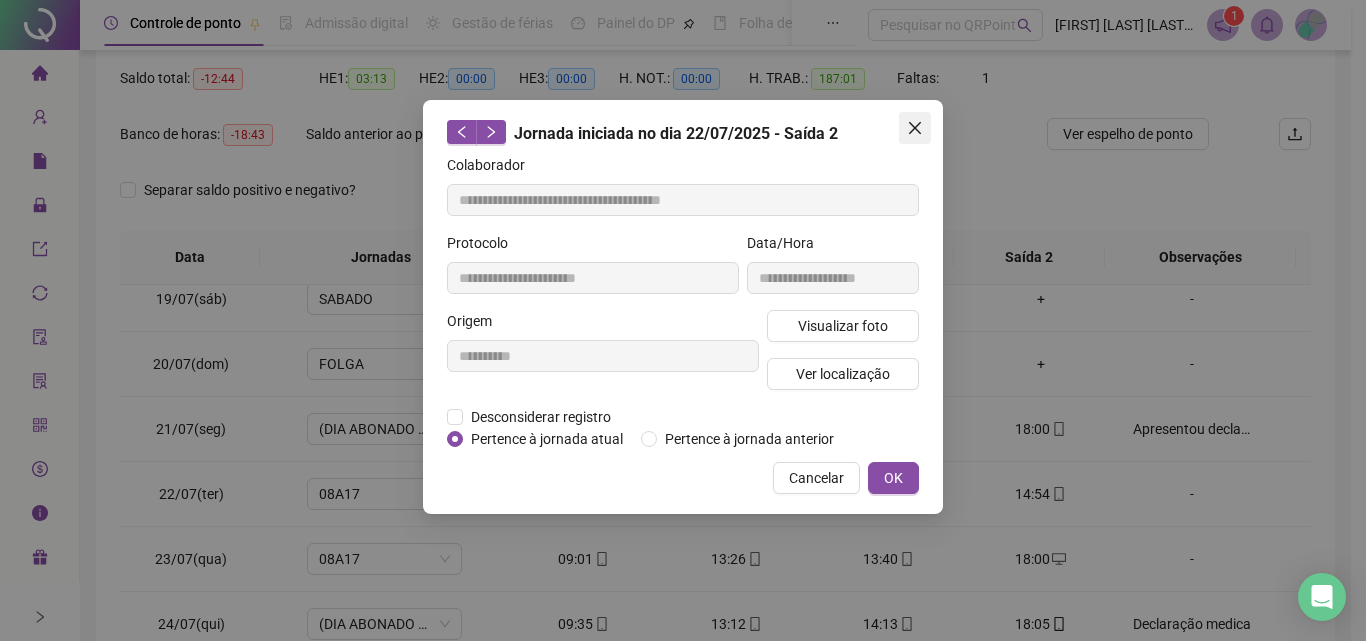 click at bounding box center (915, 128) 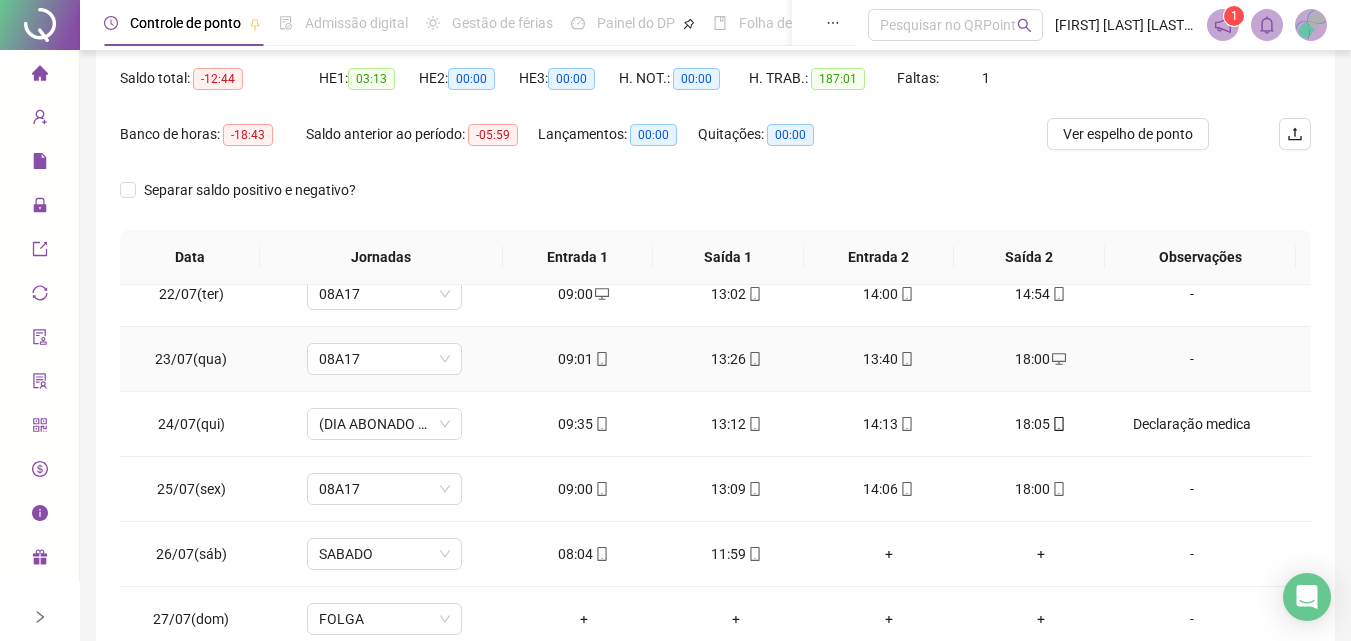 scroll, scrollTop: 1588, scrollLeft: 0, axis: vertical 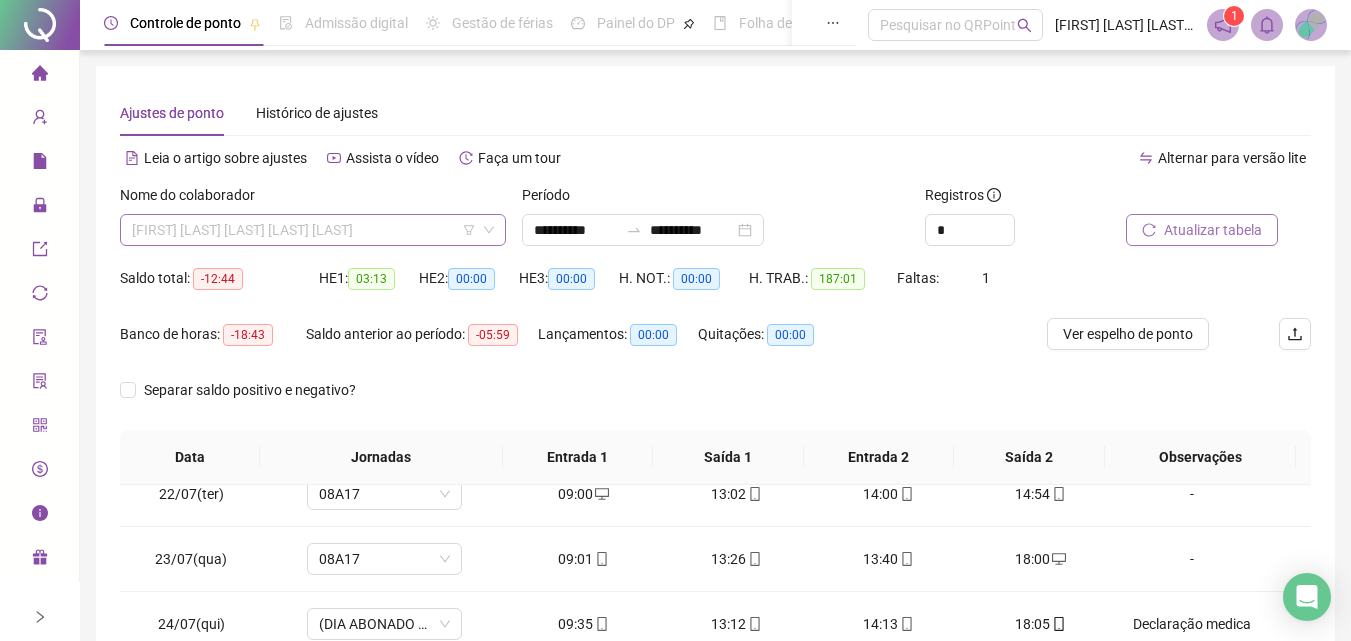 click on "[FIRST] [LAST] [LAST] [LAST] [LAST]" at bounding box center [313, 230] 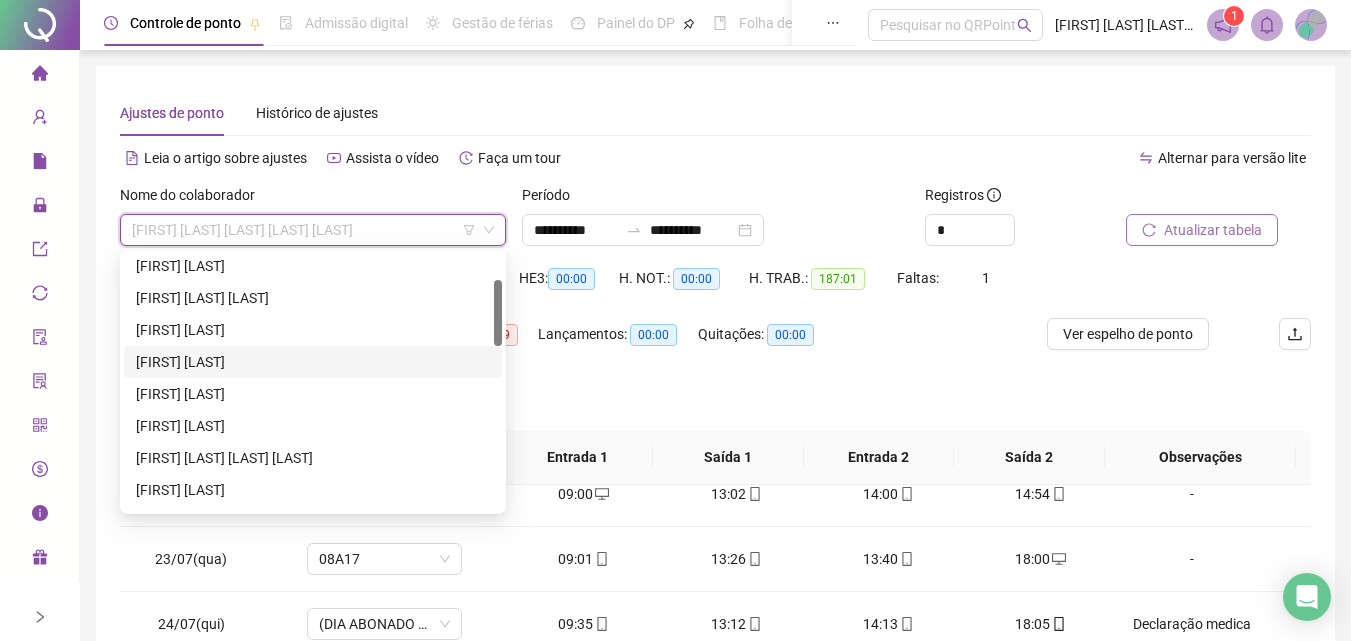 scroll, scrollTop: 200, scrollLeft: 0, axis: vertical 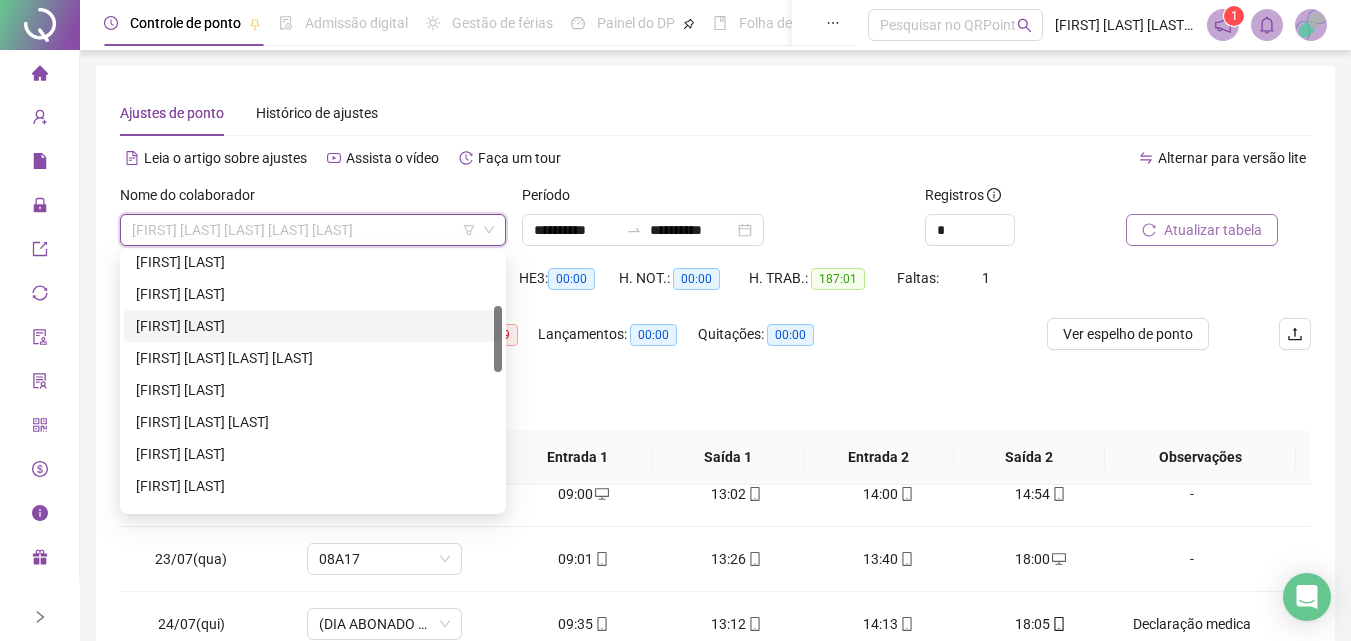 click on "[FIRST] [LAST]" at bounding box center (313, 326) 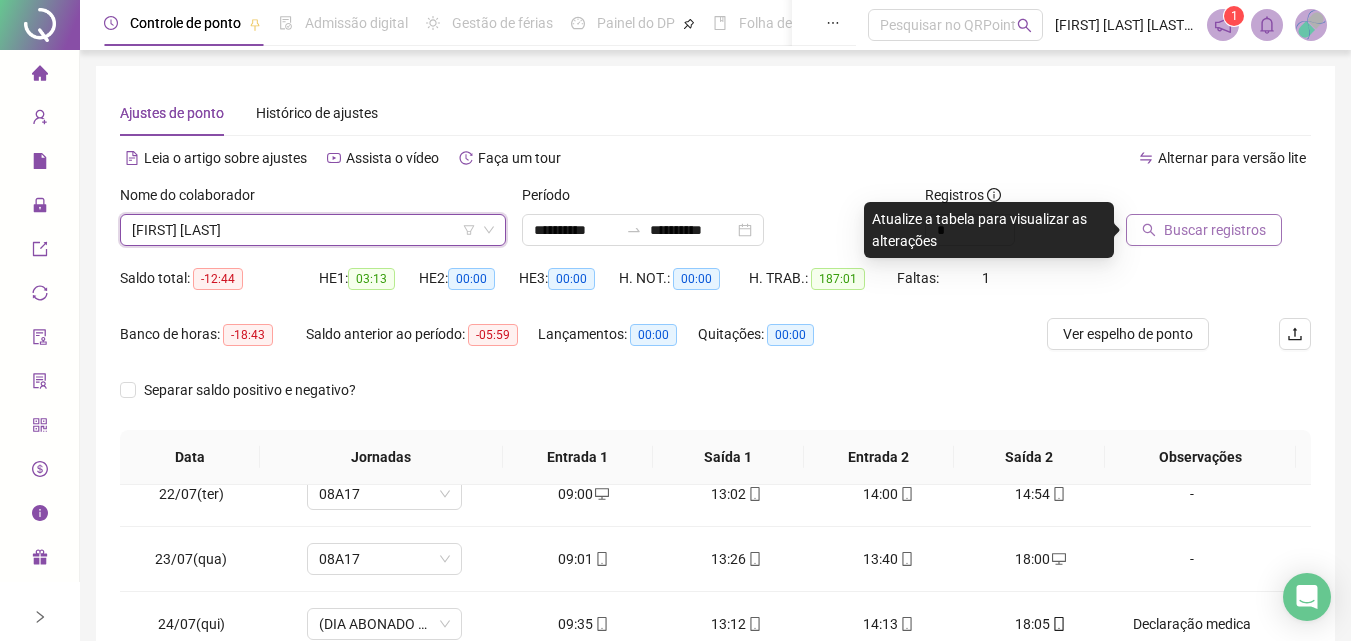 click 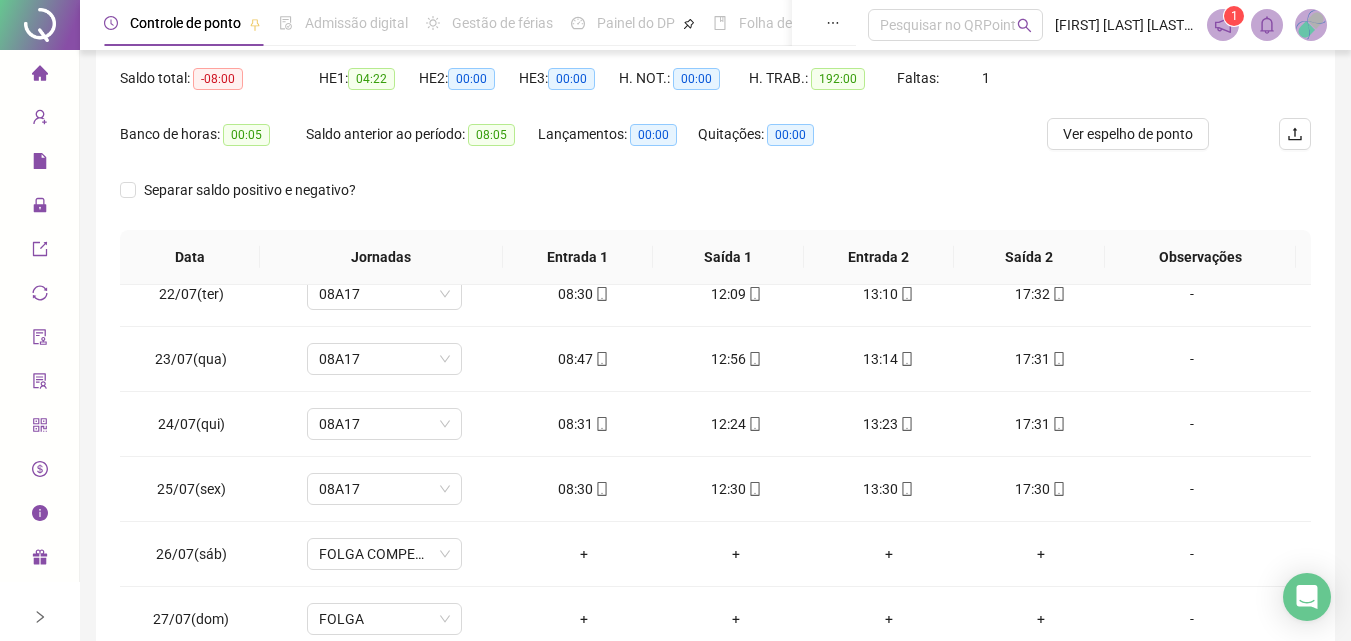 scroll, scrollTop: 381, scrollLeft: 0, axis: vertical 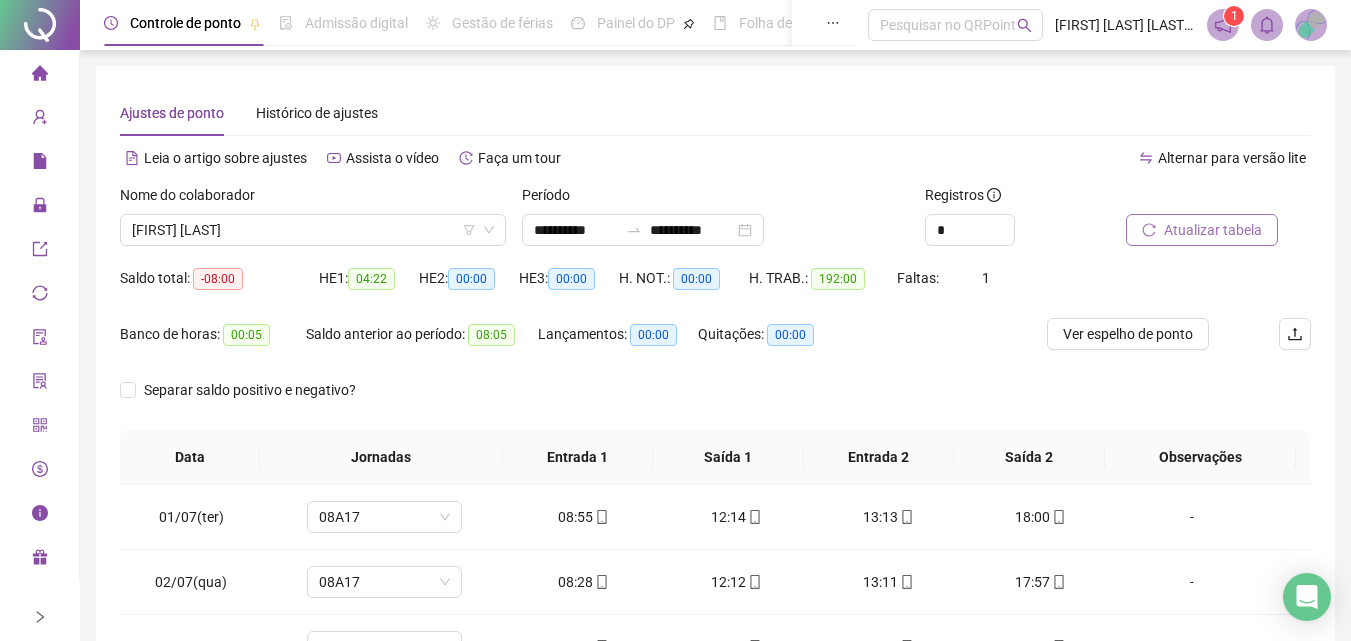 click on "Atualizar tabela" at bounding box center [1213, 230] 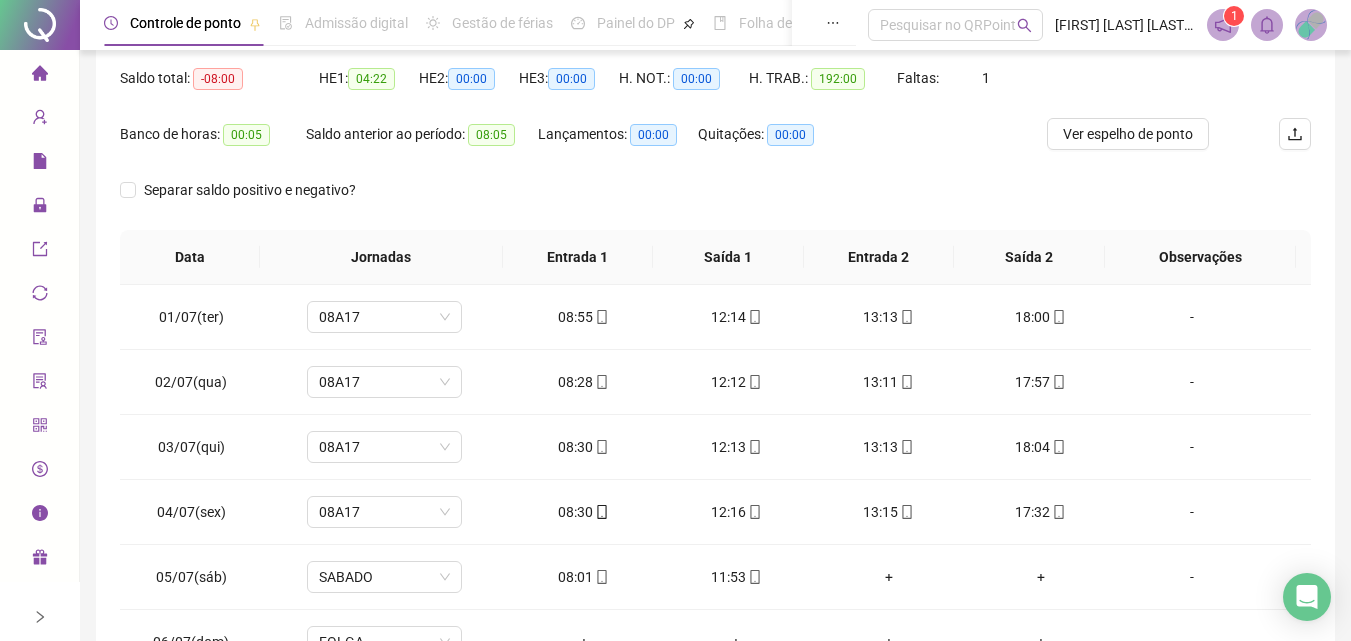 scroll, scrollTop: 300, scrollLeft: 0, axis: vertical 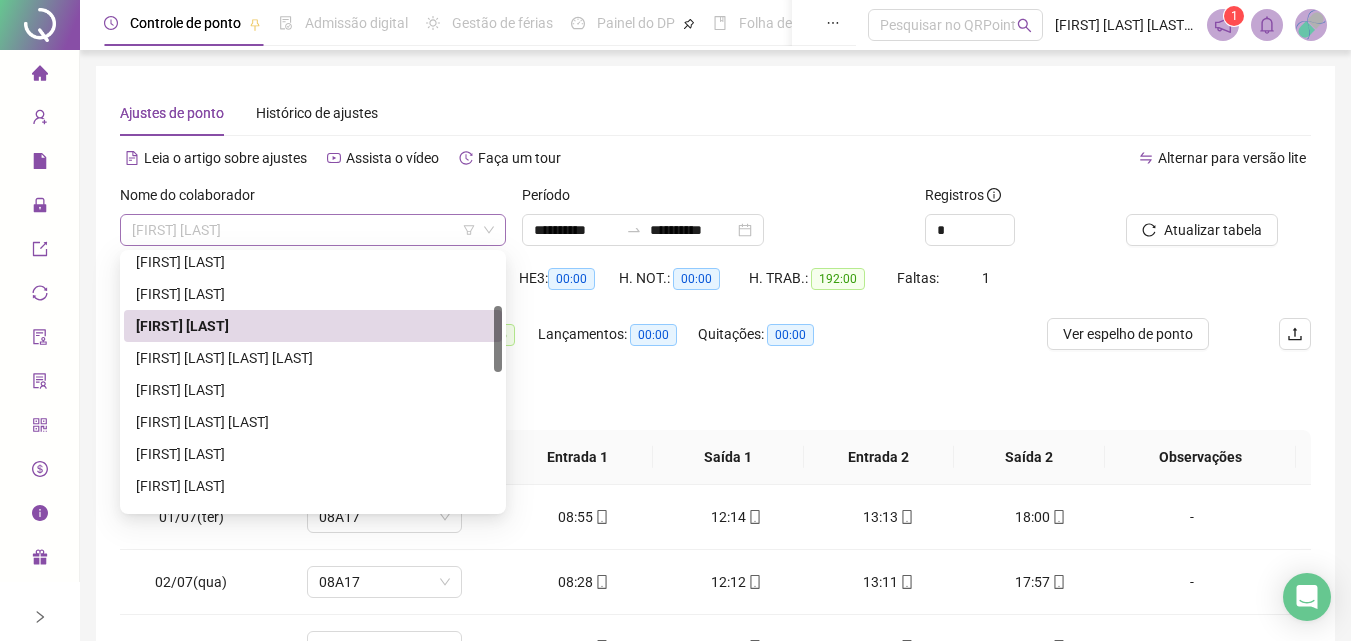 click on "[FIRST] [LAST]" at bounding box center (313, 230) 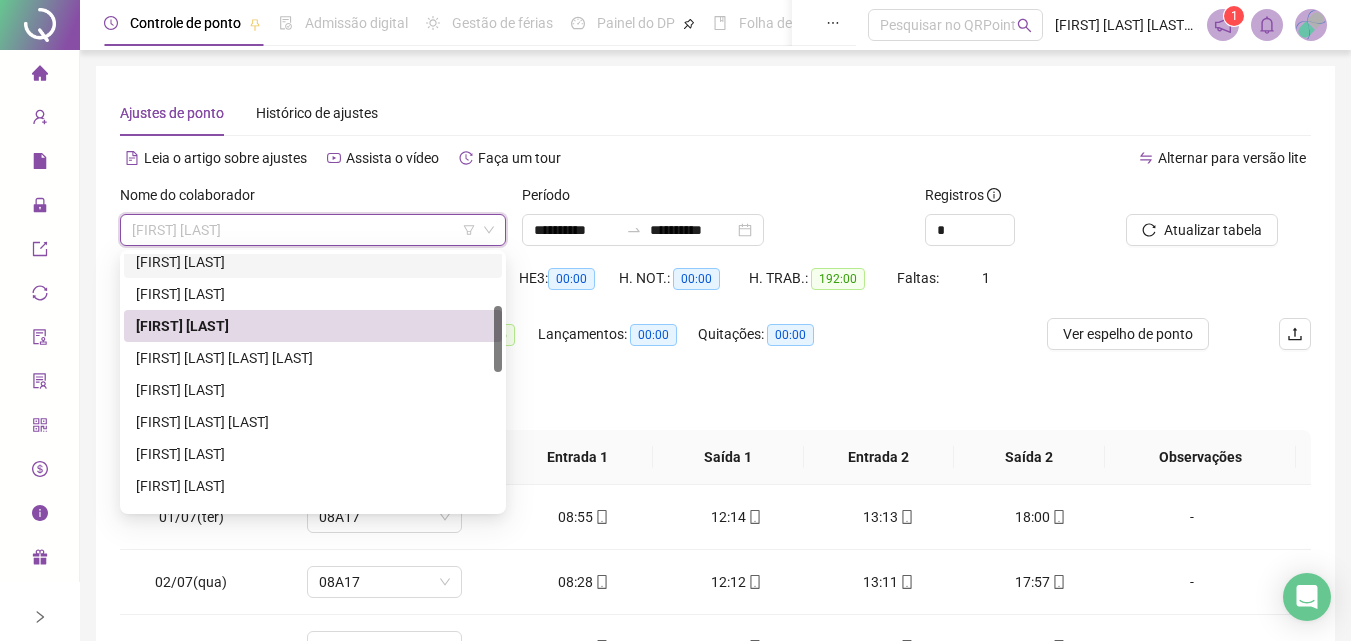 click on "[FIRST] [LAST]" at bounding box center (313, 262) 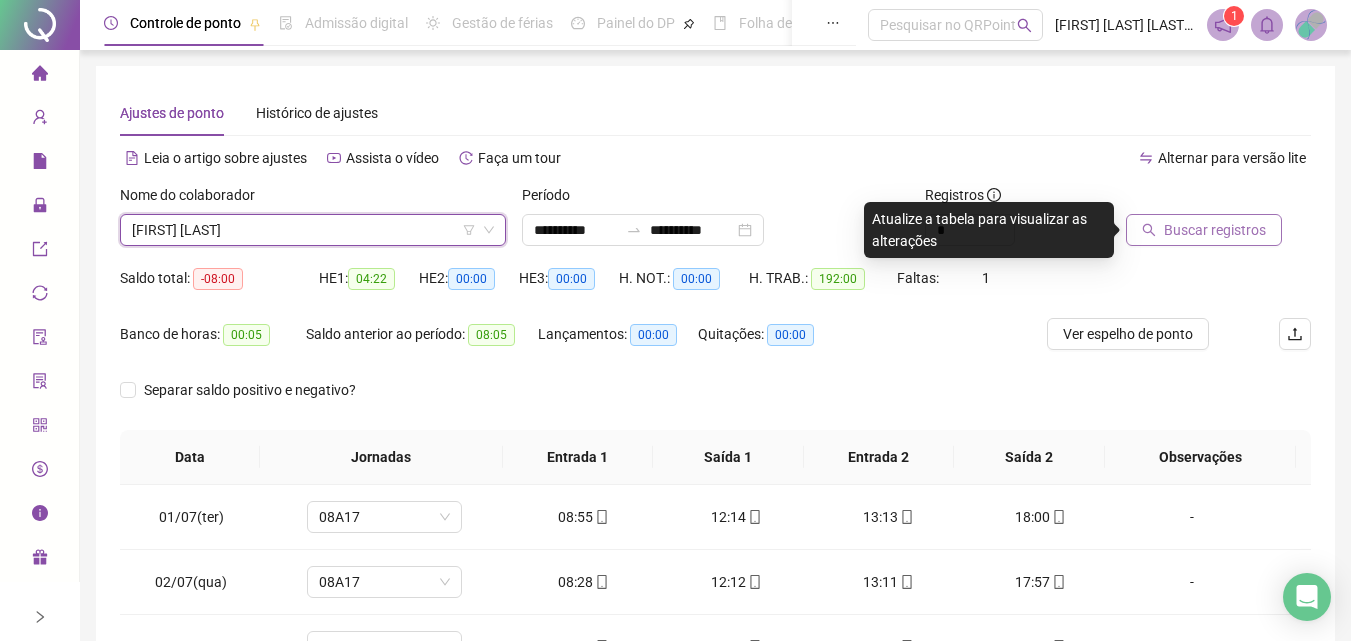 click on "Buscar registros" at bounding box center [1215, 230] 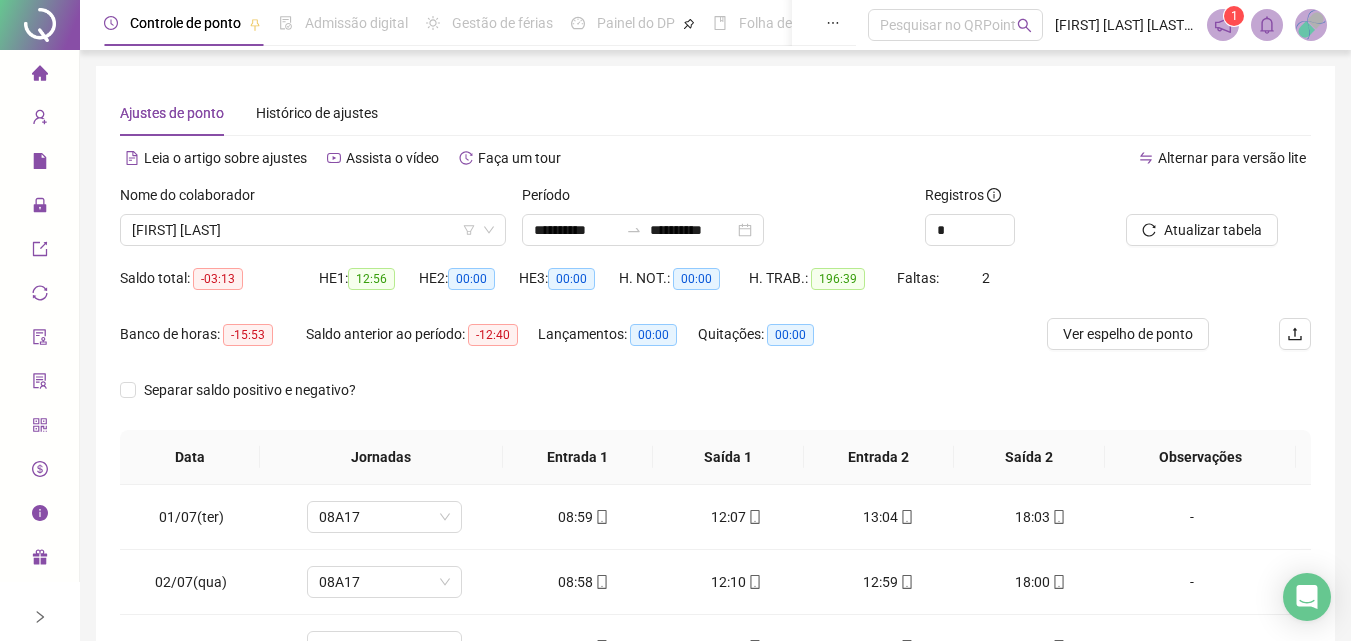 click on "Atualizar tabela" at bounding box center [1218, 223] 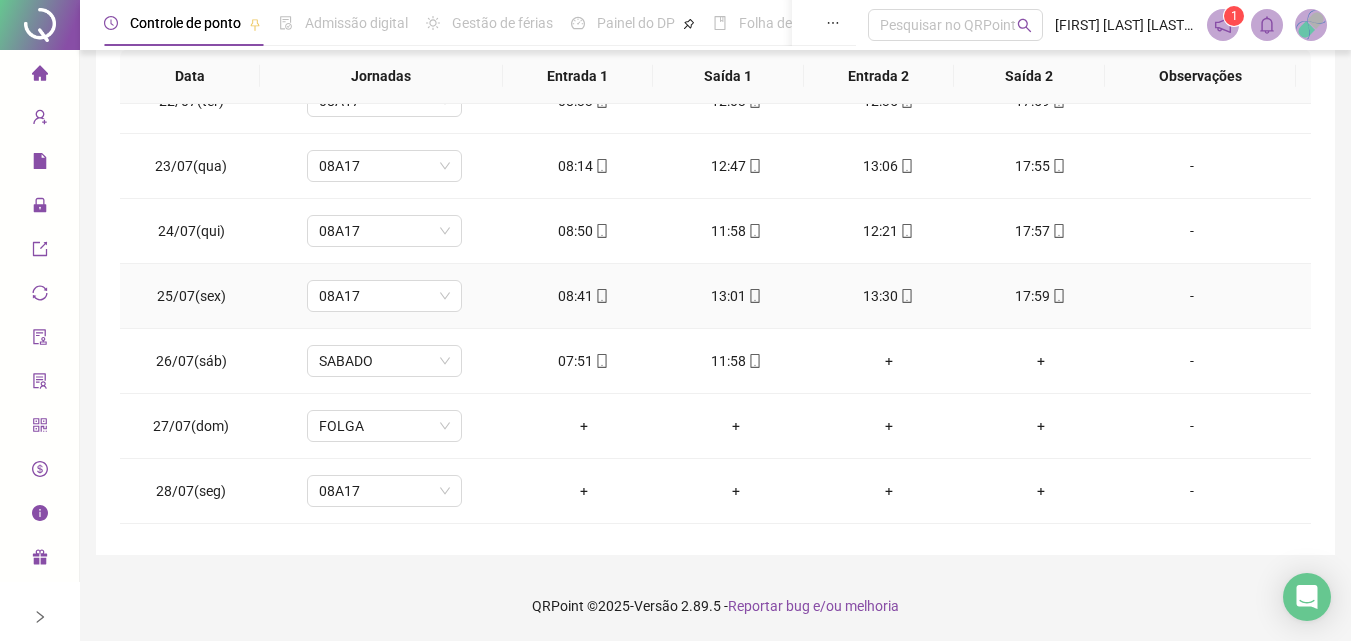 scroll, scrollTop: 1588, scrollLeft: 0, axis: vertical 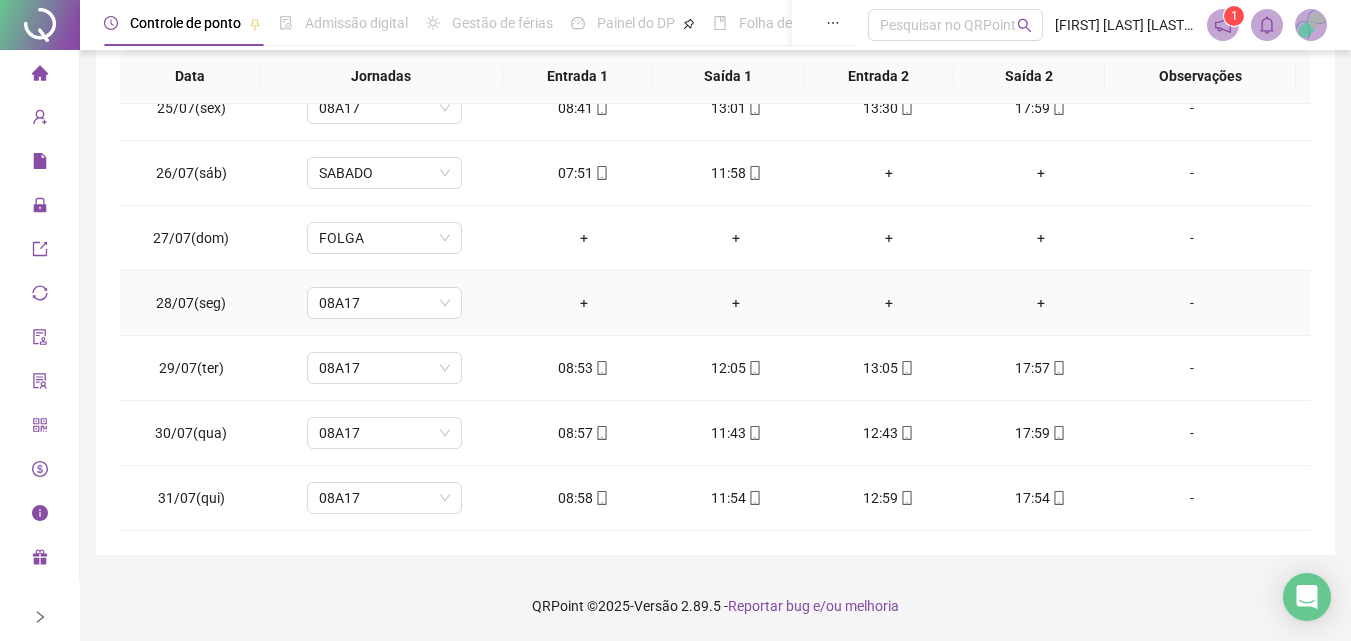 click on "-" at bounding box center (1192, 303) 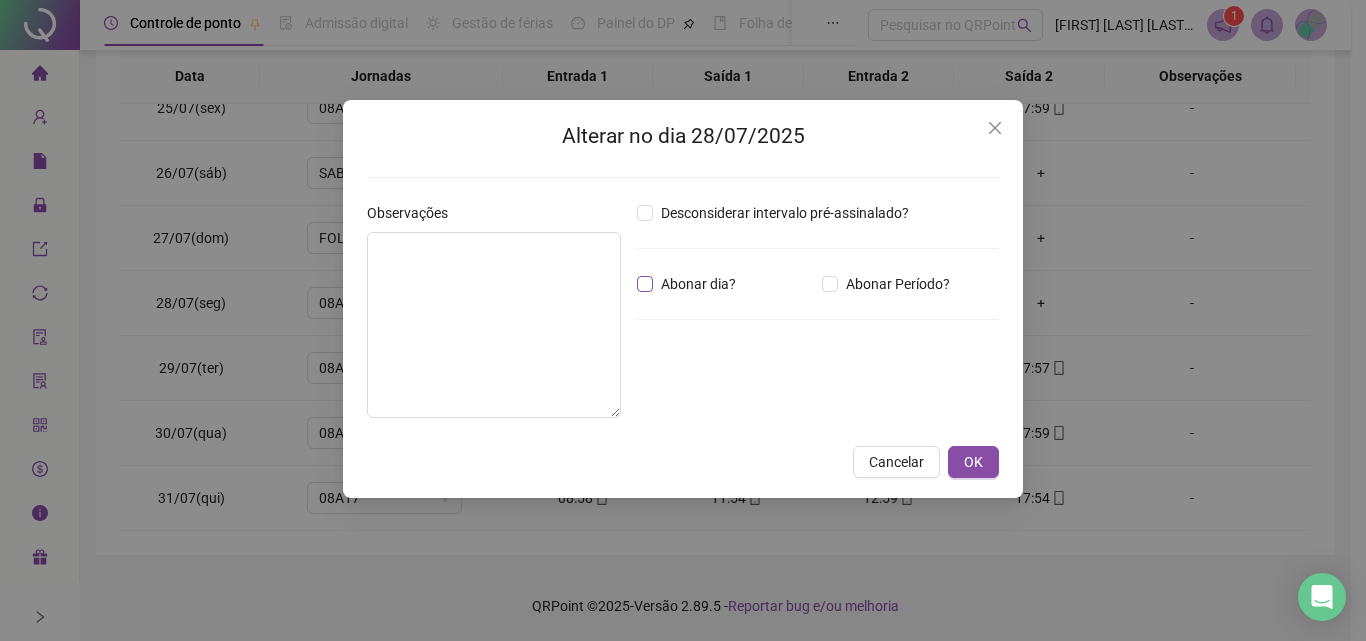 click on "Abonar dia?" at bounding box center (698, 284) 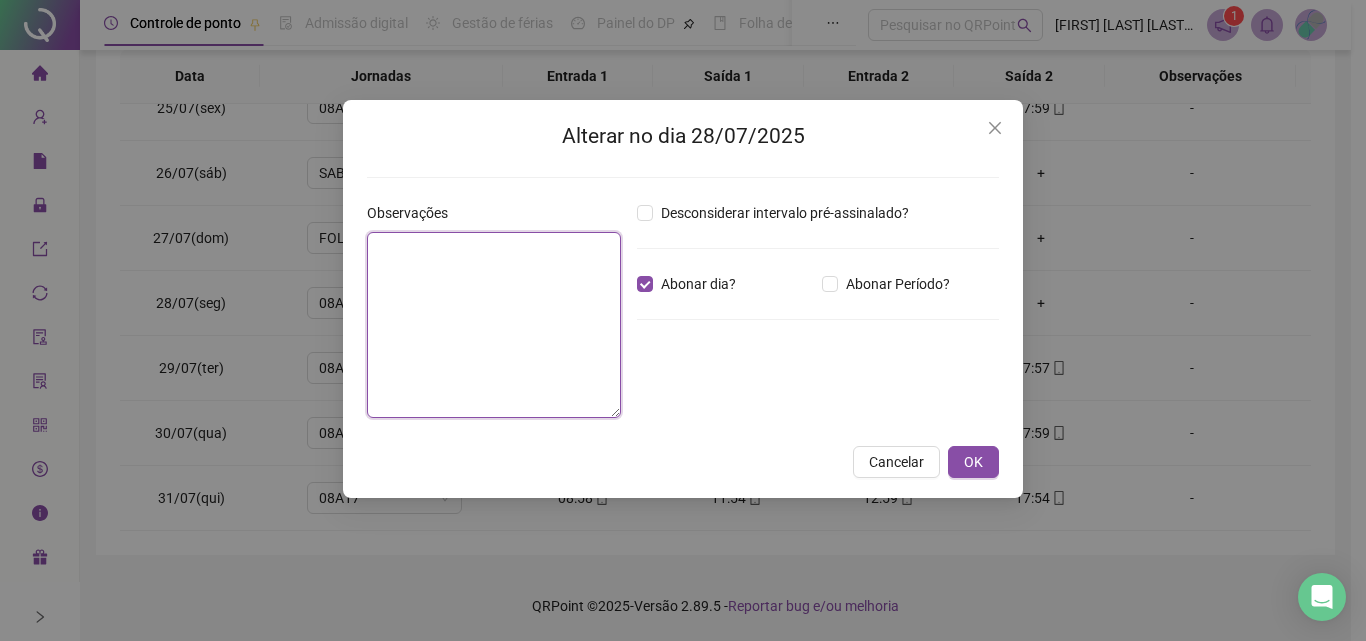 click at bounding box center [494, 325] 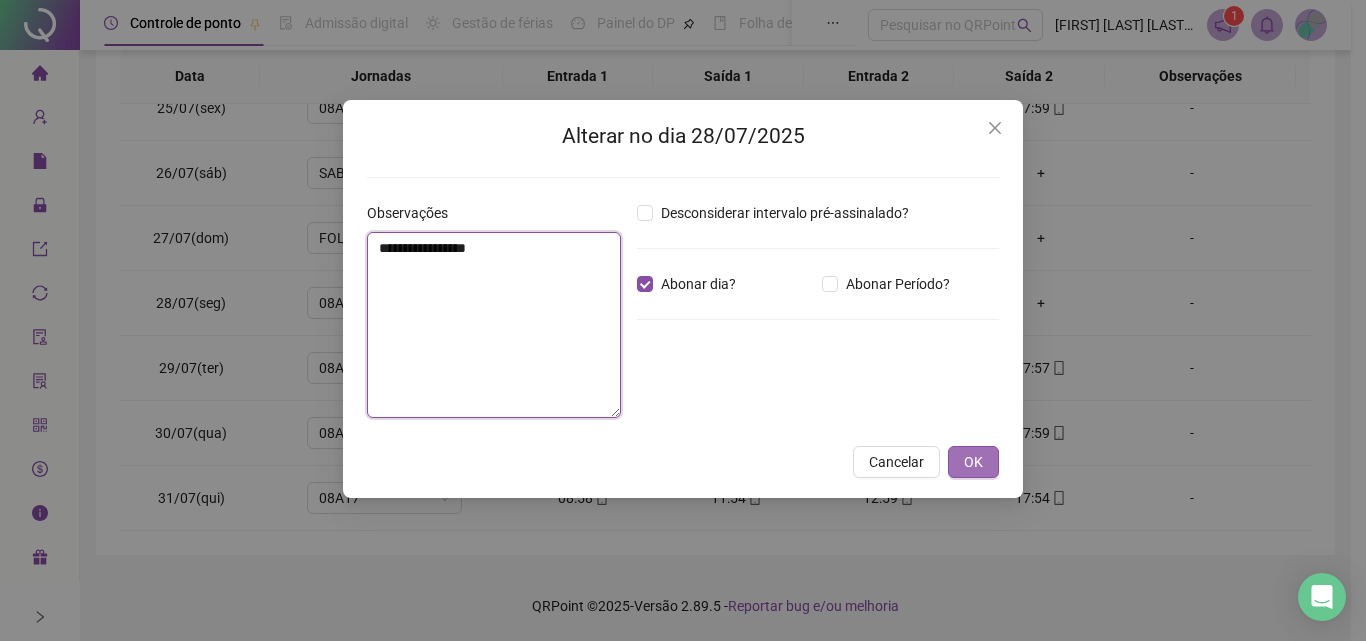 type on "**********" 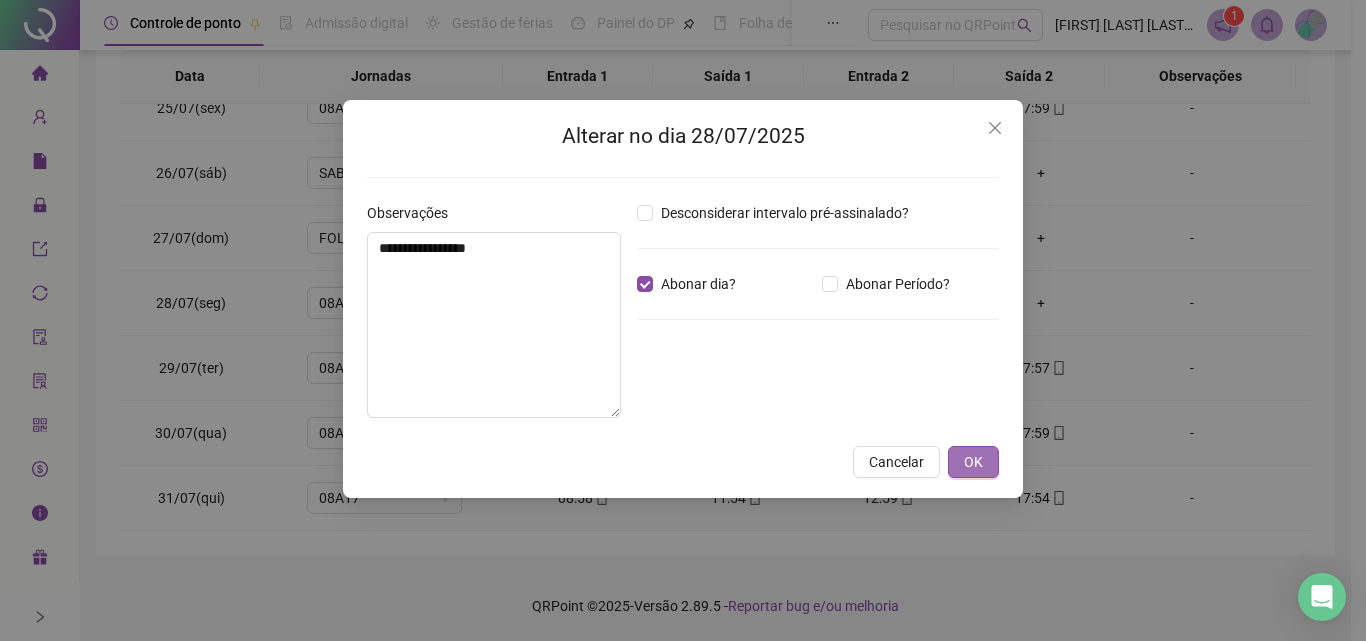 click on "OK" at bounding box center (973, 462) 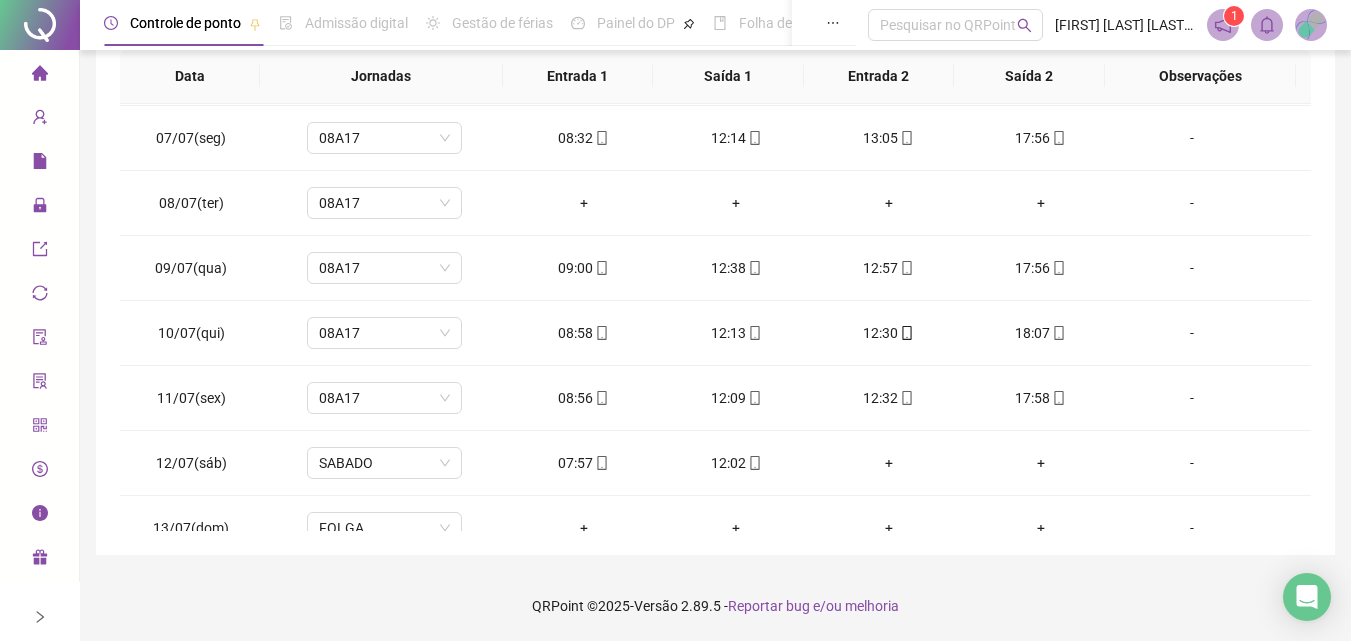 scroll, scrollTop: 0, scrollLeft: 0, axis: both 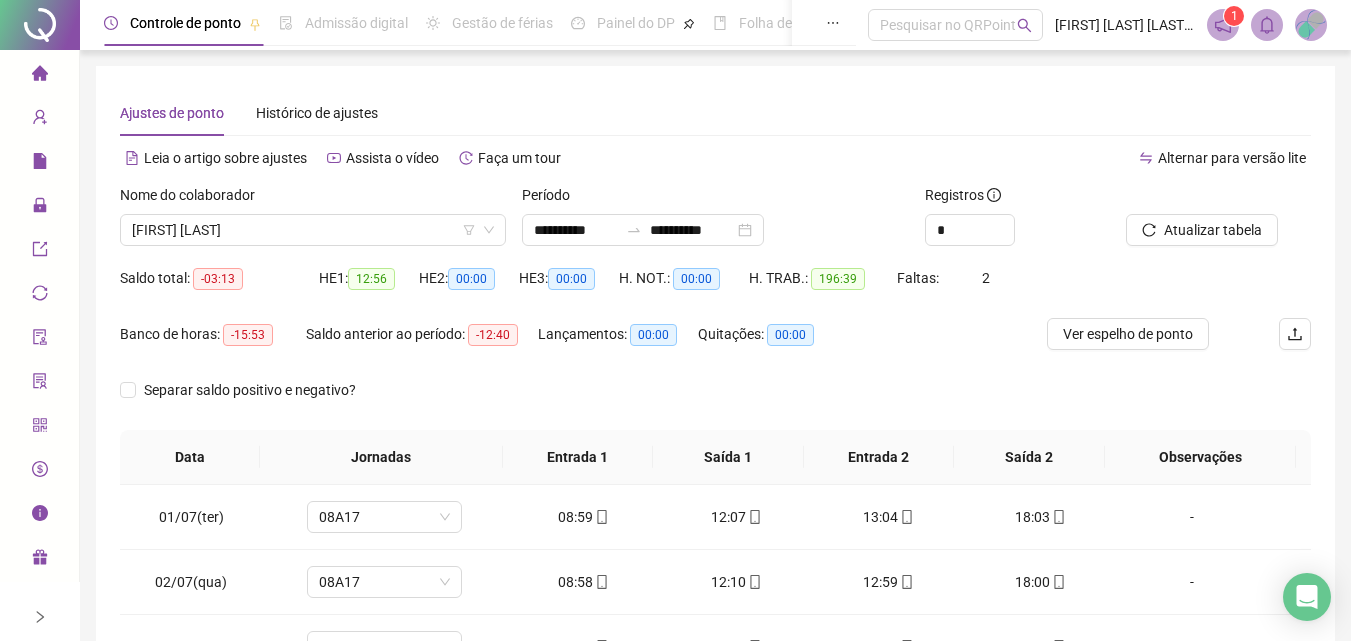 click 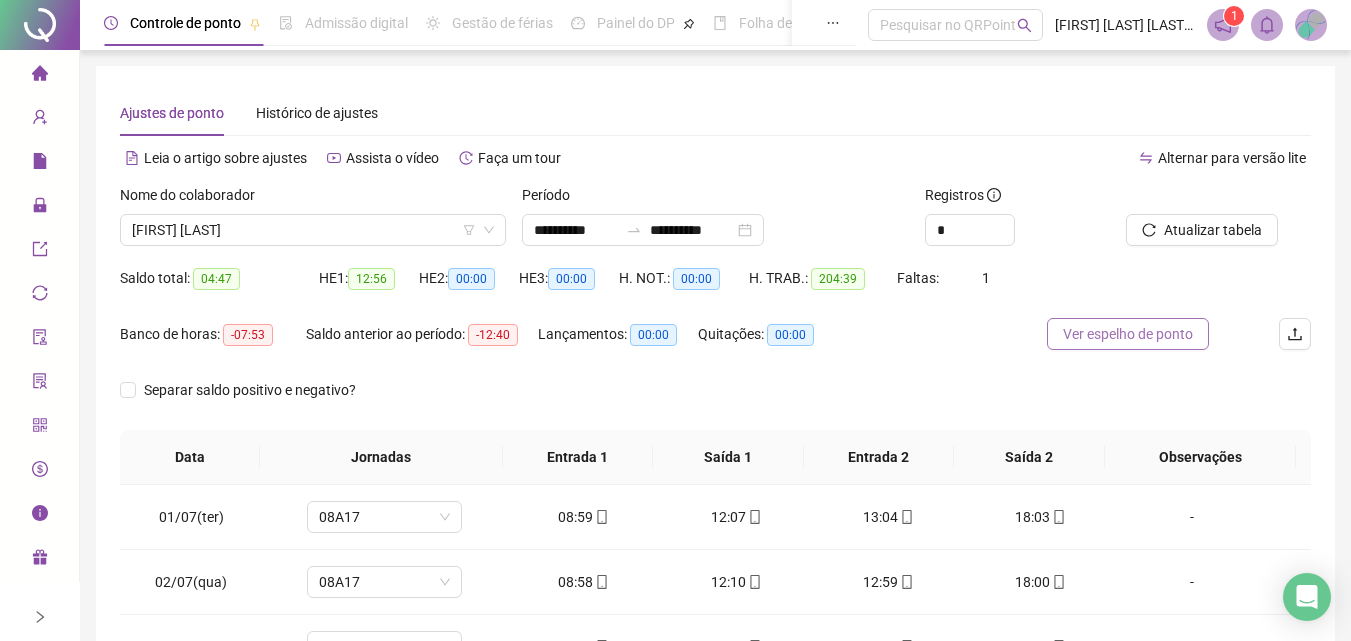 click on "Ver espelho de ponto" at bounding box center [1128, 334] 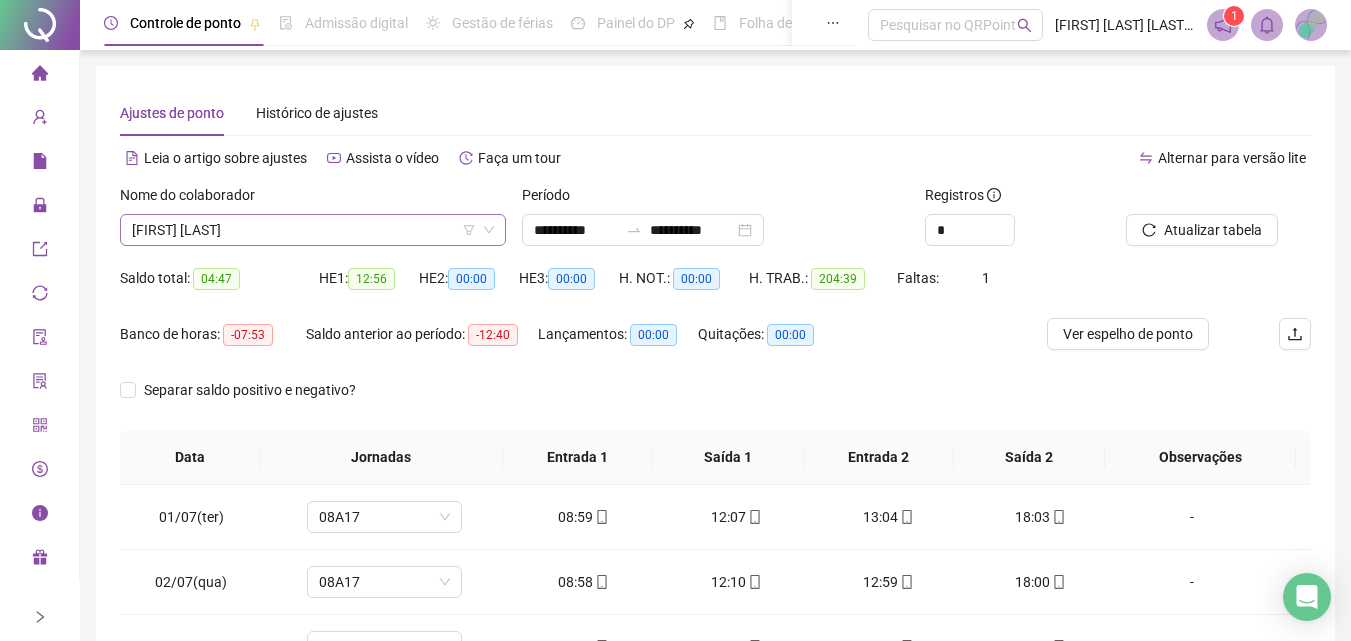 click on "[FIRST] [LAST]" at bounding box center (313, 230) 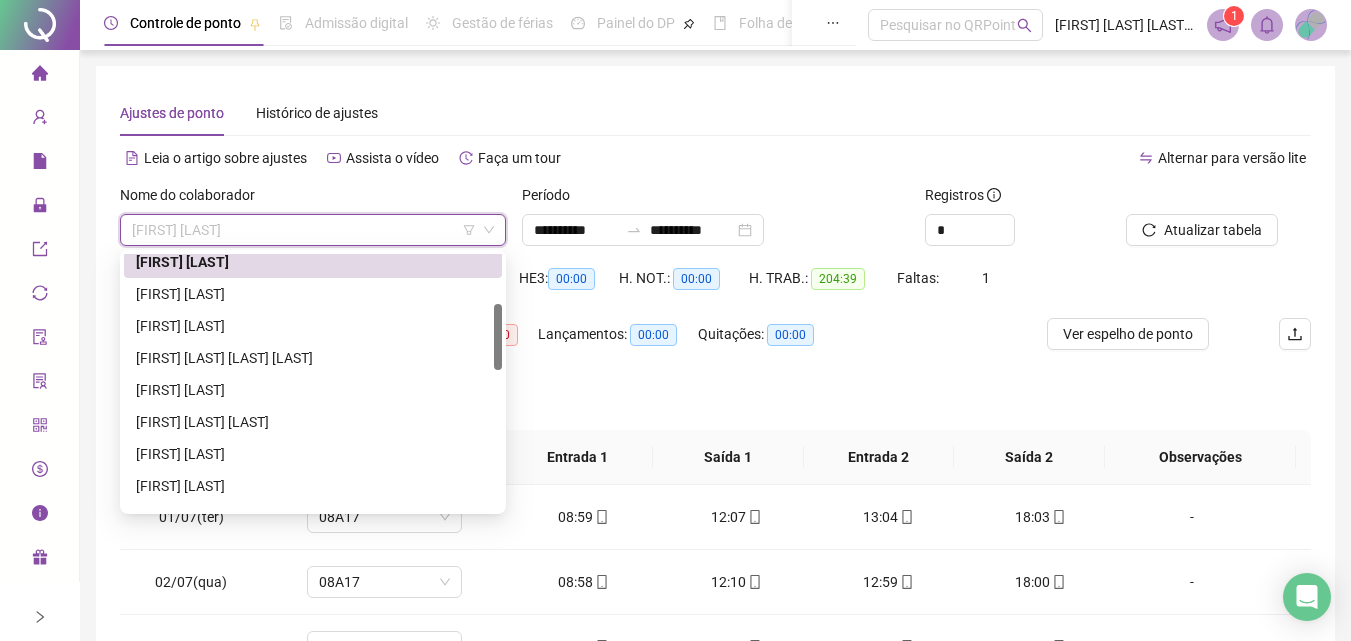 scroll, scrollTop: 192, scrollLeft: 0, axis: vertical 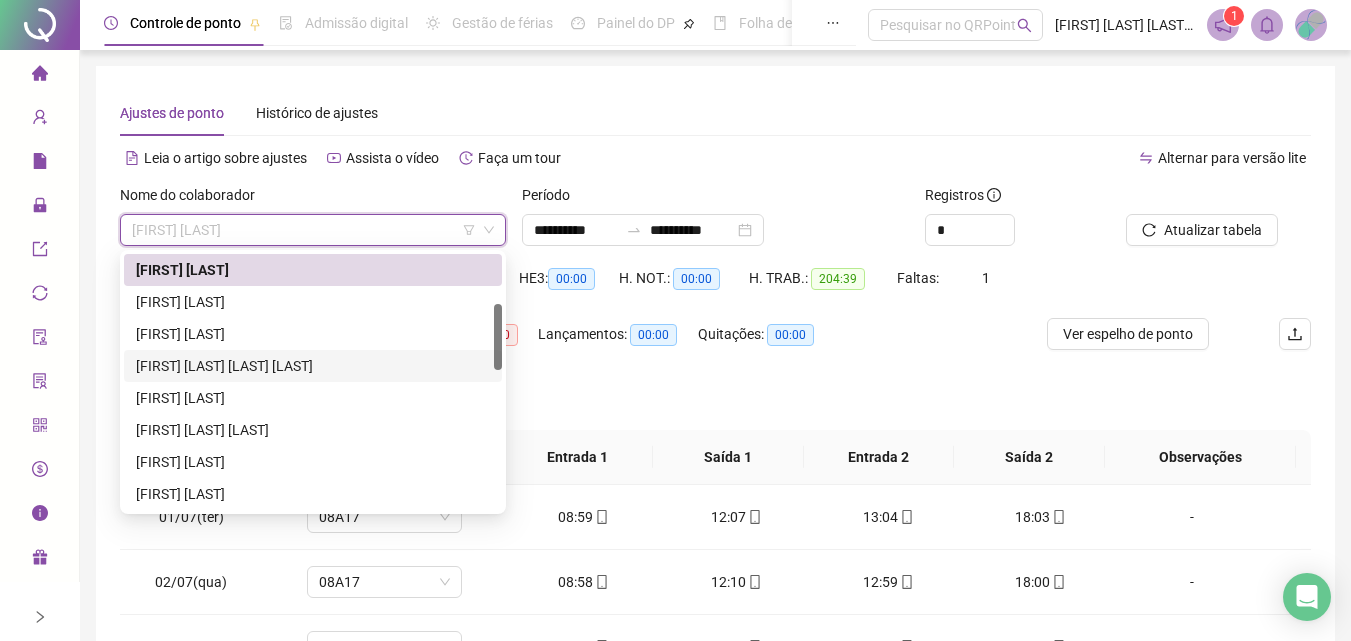 drag, startPoint x: 300, startPoint y: 365, endPoint x: 313, endPoint y: 376, distance: 17.029387 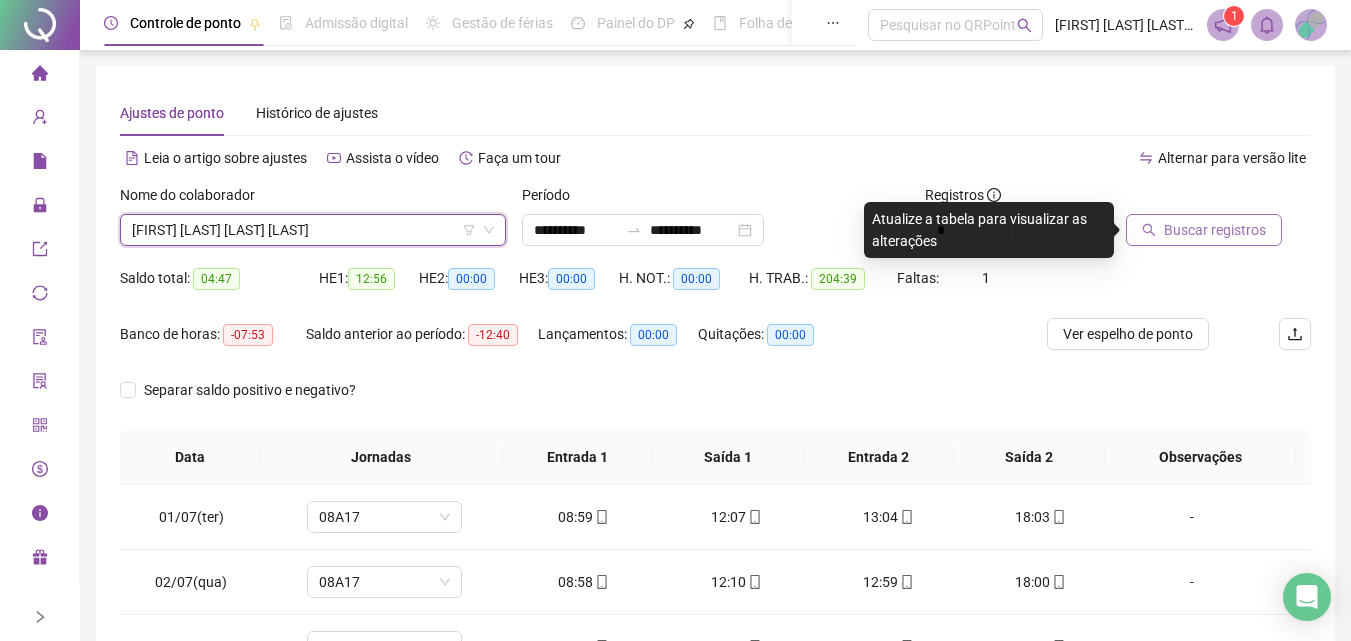 click on "Buscar registros" at bounding box center [1215, 230] 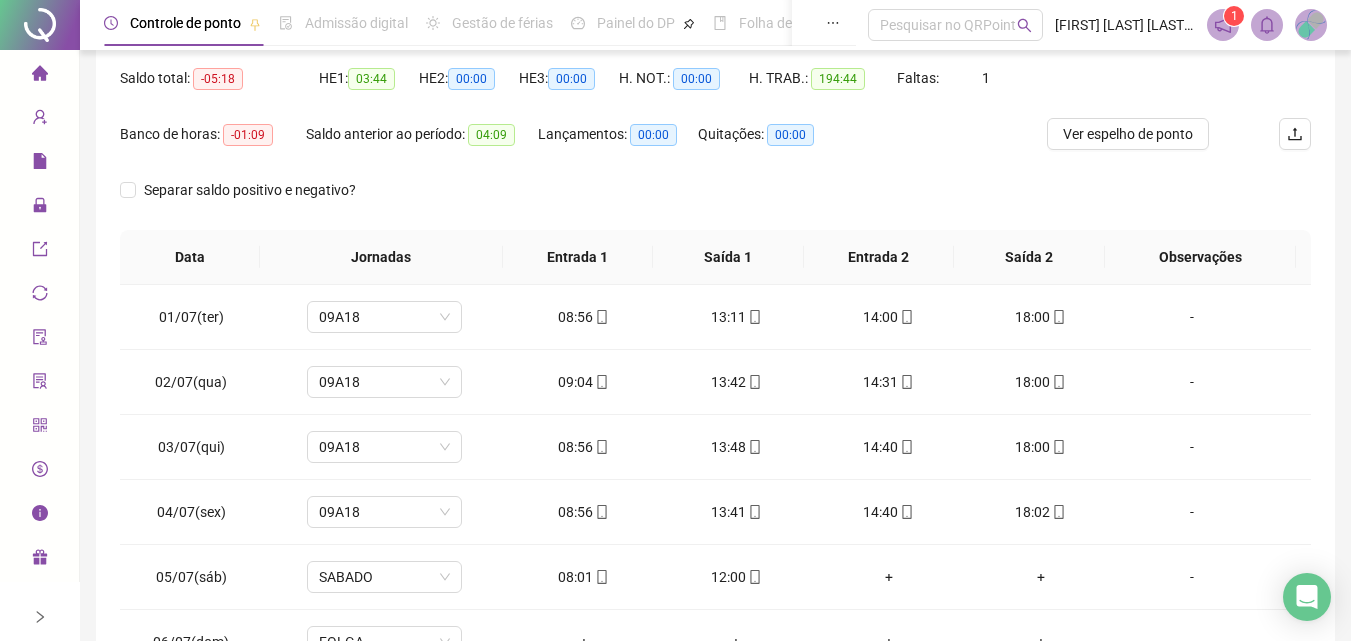 scroll, scrollTop: 381, scrollLeft: 0, axis: vertical 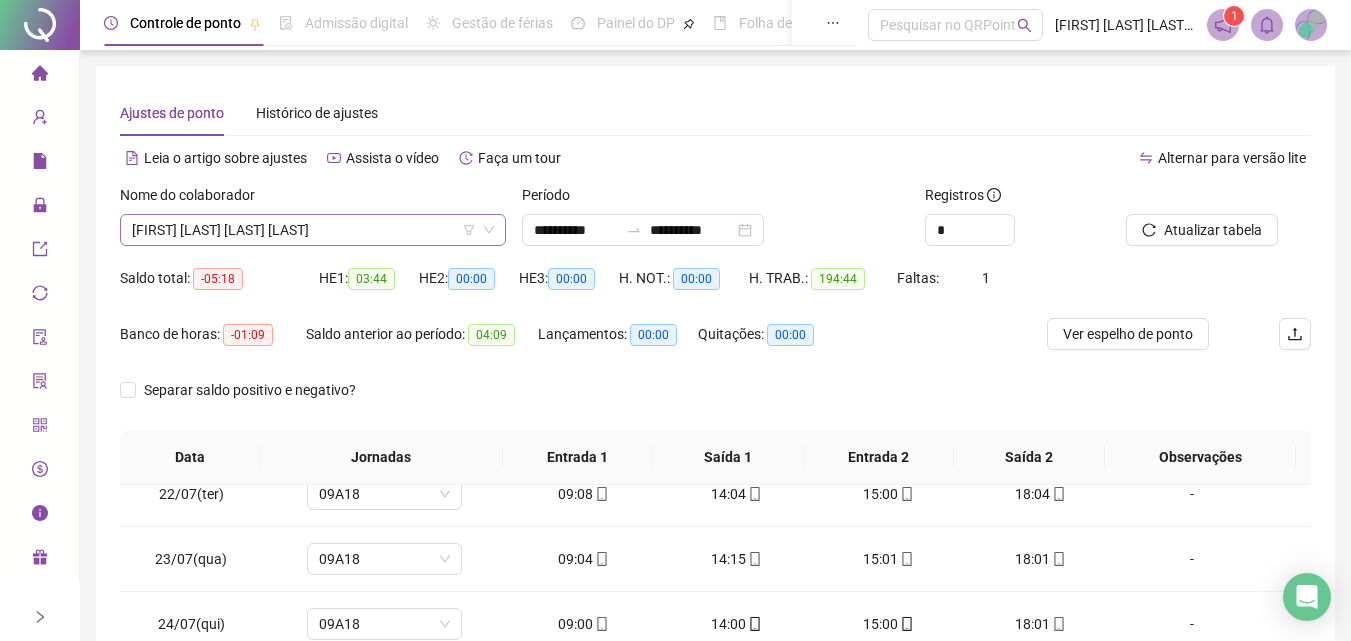 click on "[FIRST] [LAST] [LAST] [LAST]" at bounding box center [313, 230] 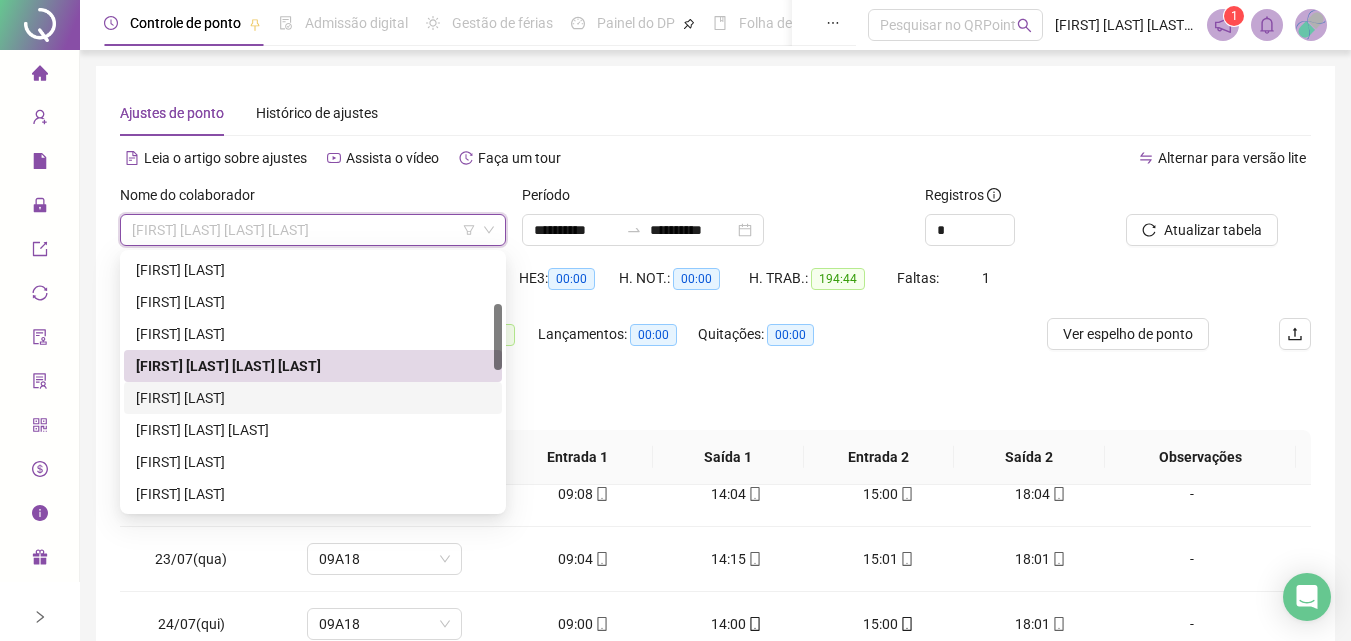 click on "[FIRST] [LAST]" at bounding box center (313, 398) 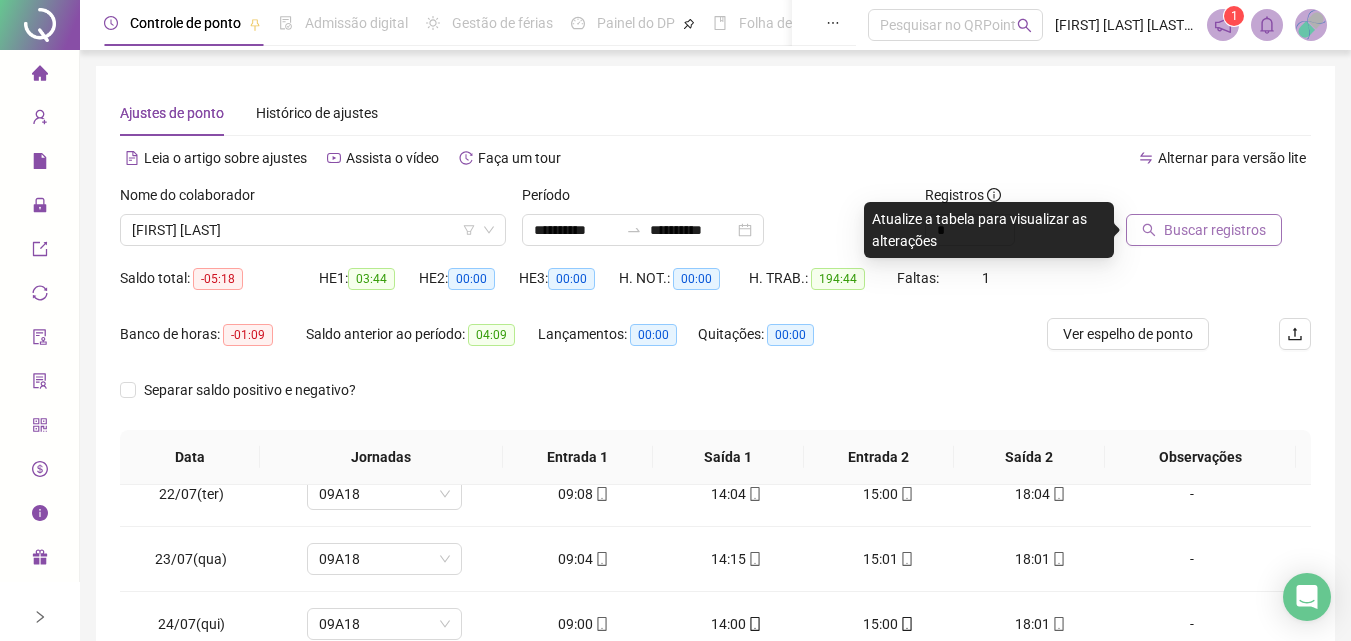 click on "Buscar registros" at bounding box center (1215, 230) 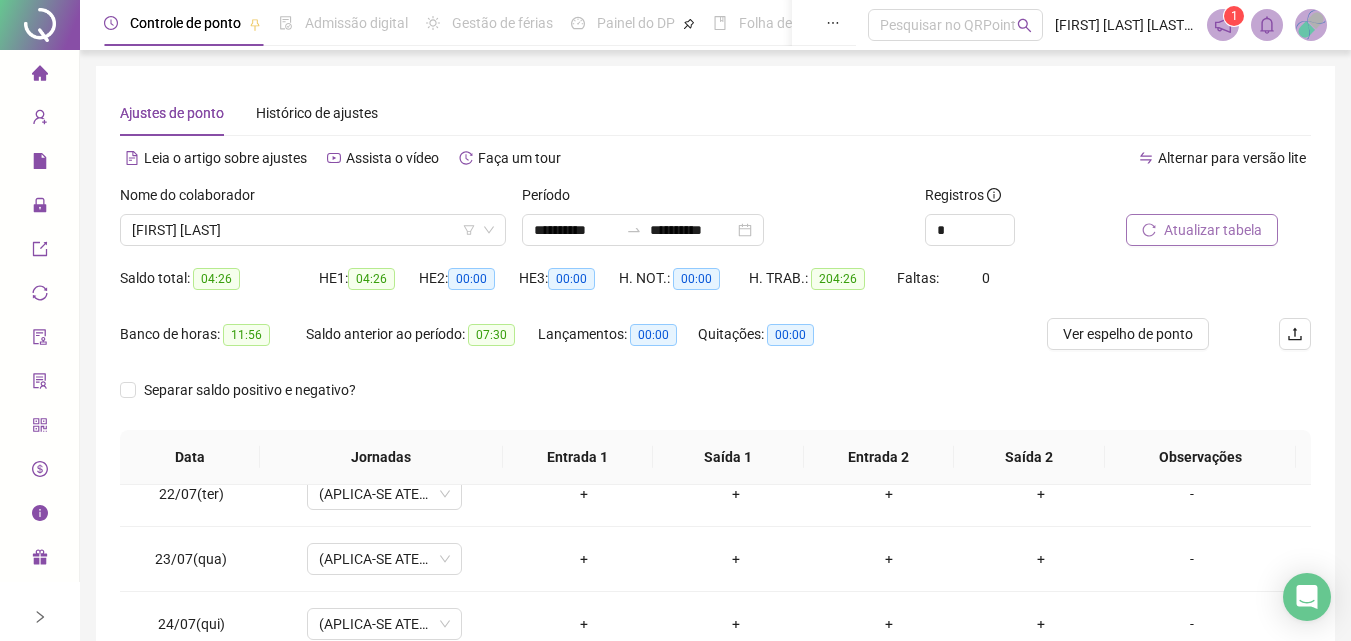 scroll, scrollTop: 381, scrollLeft: 0, axis: vertical 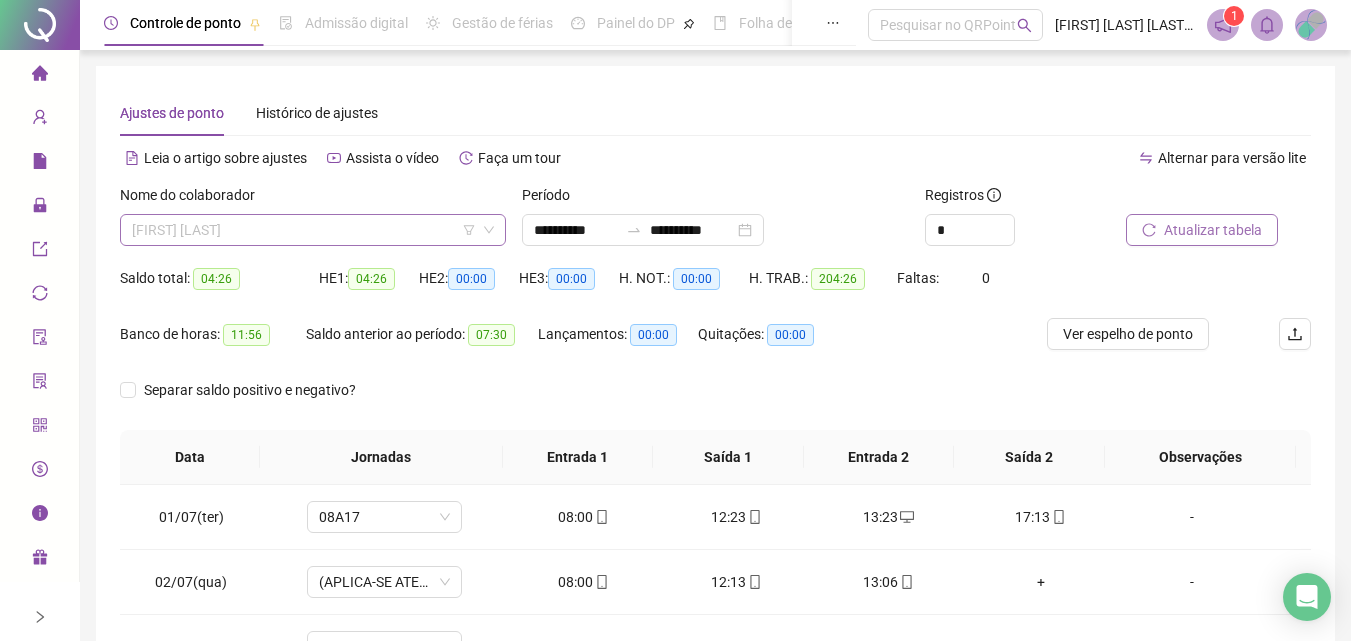 click on "[FIRST] [LAST]" at bounding box center [313, 230] 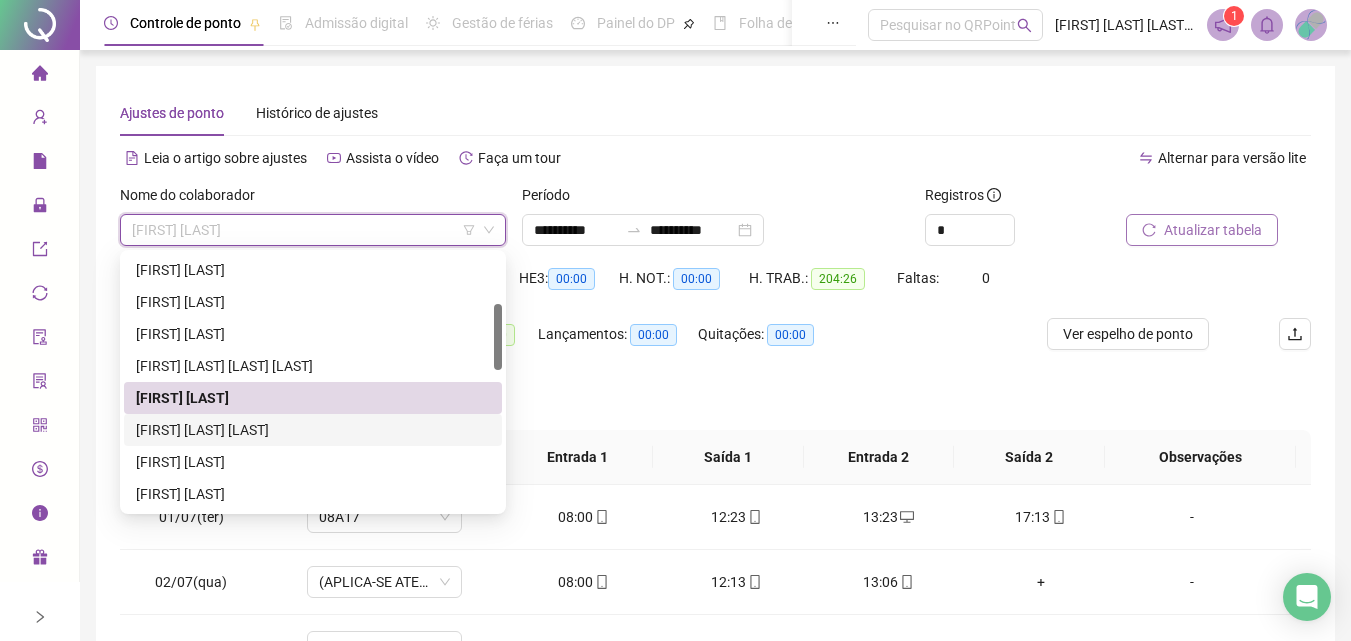 drag, startPoint x: 318, startPoint y: 421, endPoint x: 455, endPoint y: 409, distance: 137.52454 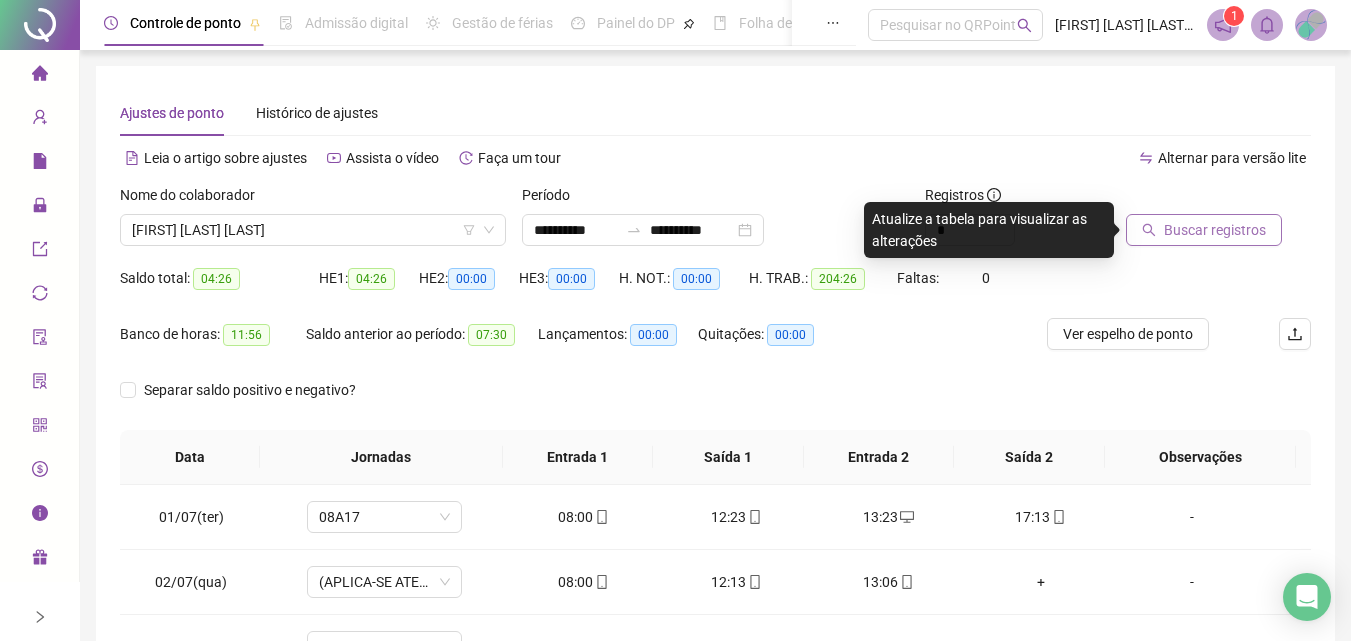 click on "Buscar registros" at bounding box center (1215, 230) 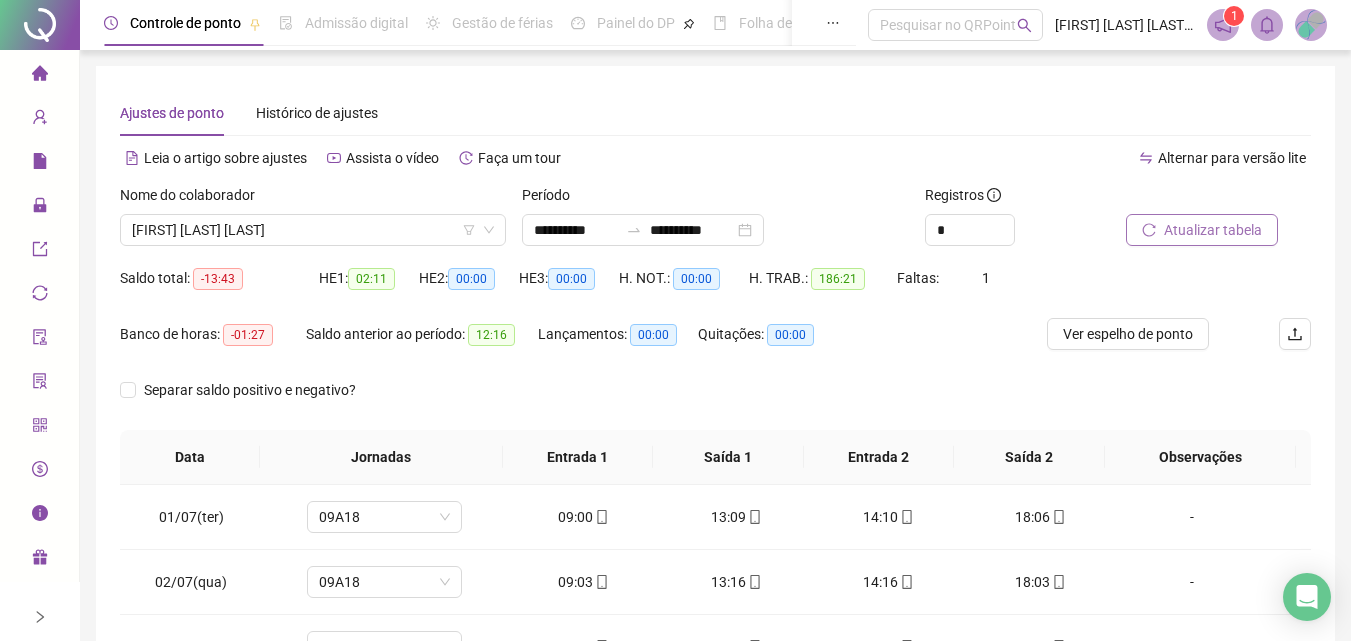click on "Atualizar tabela" at bounding box center [1202, 230] 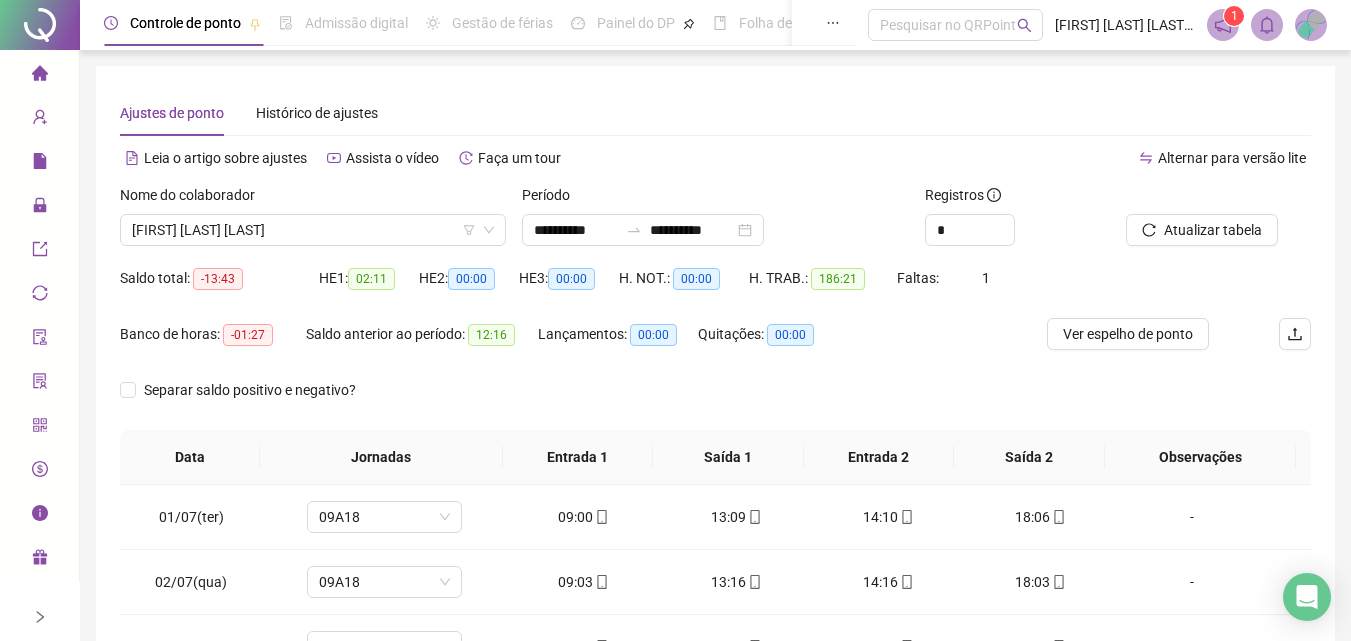 scroll, scrollTop: 381, scrollLeft: 0, axis: vertical 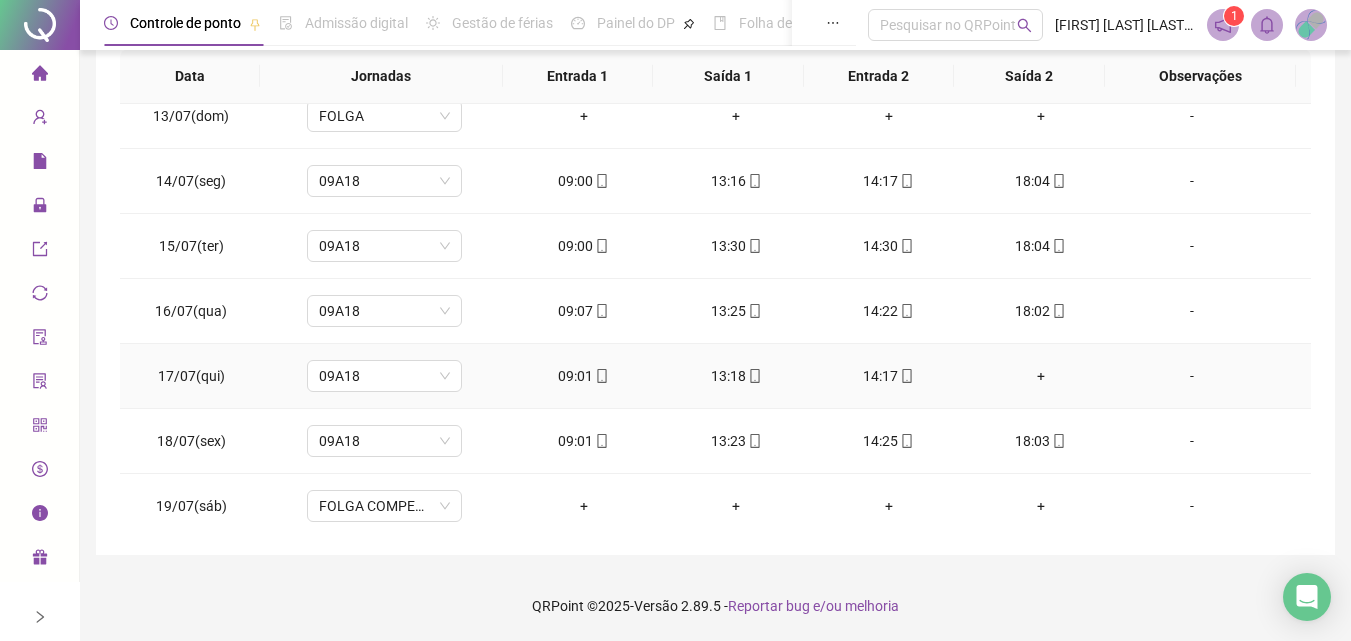 click on "+" at bounding box center [1041, 376] 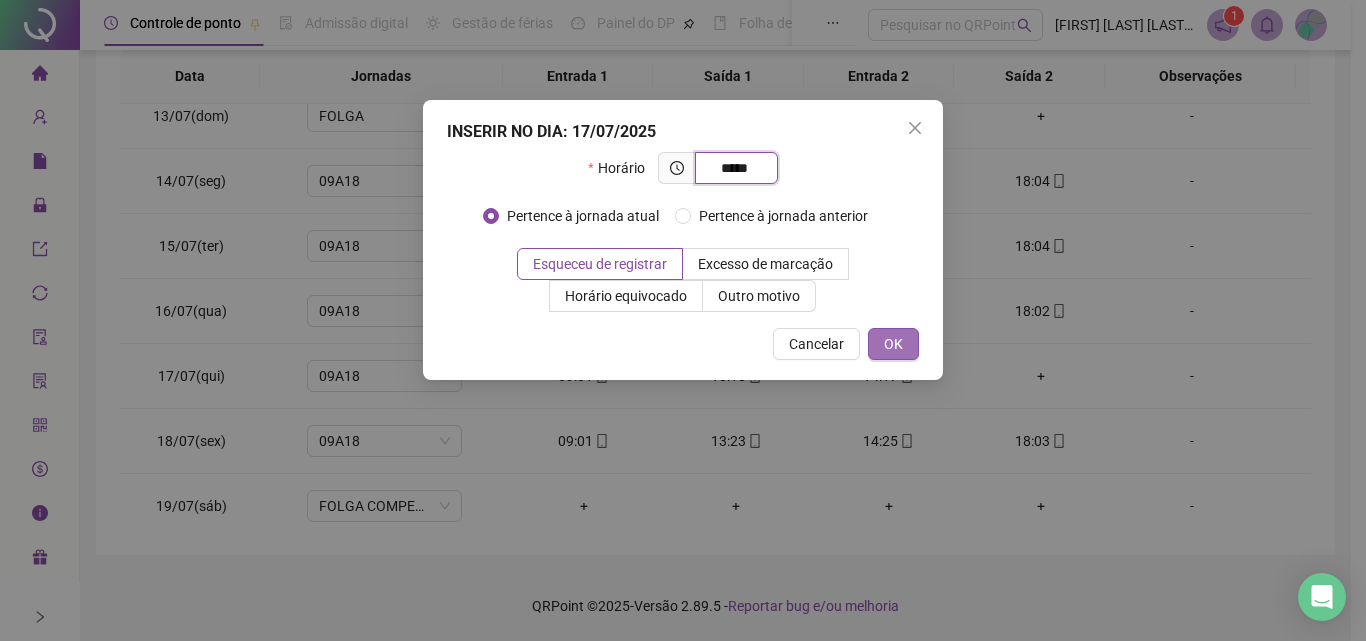 type on "*****" 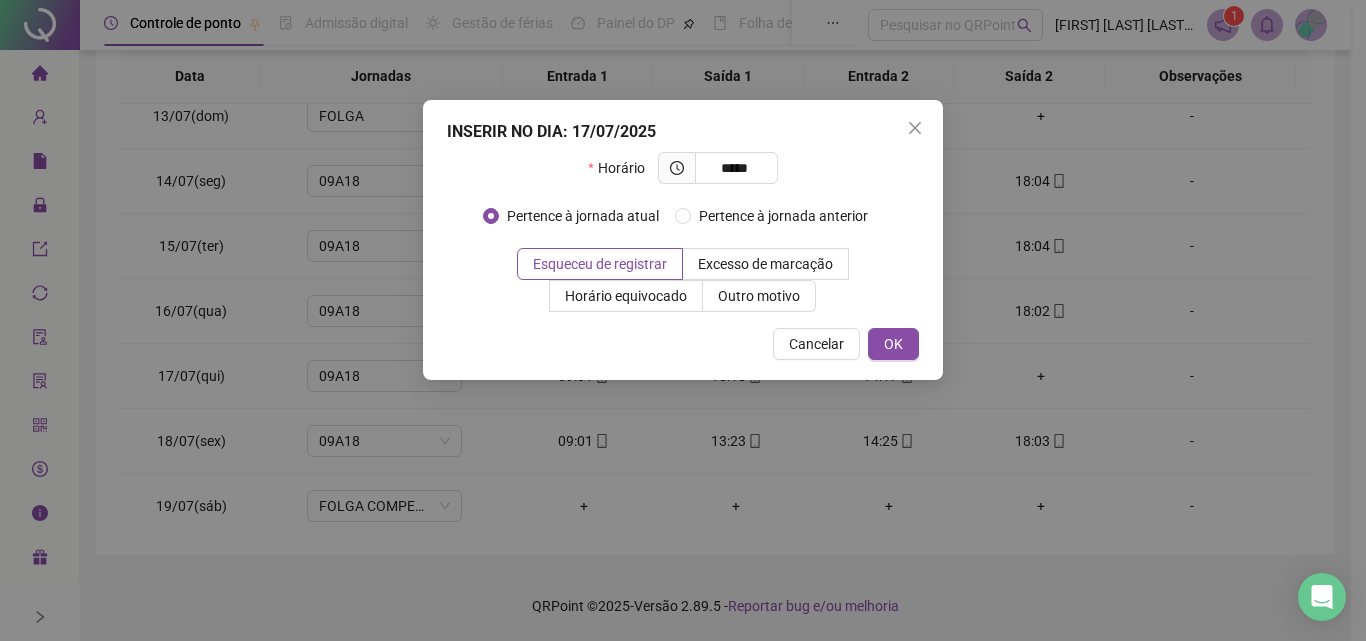 drag, startPoint x: 915, startPoint y: 351, endPoint x: 923, endPoint y: 375, distance: 25.298222 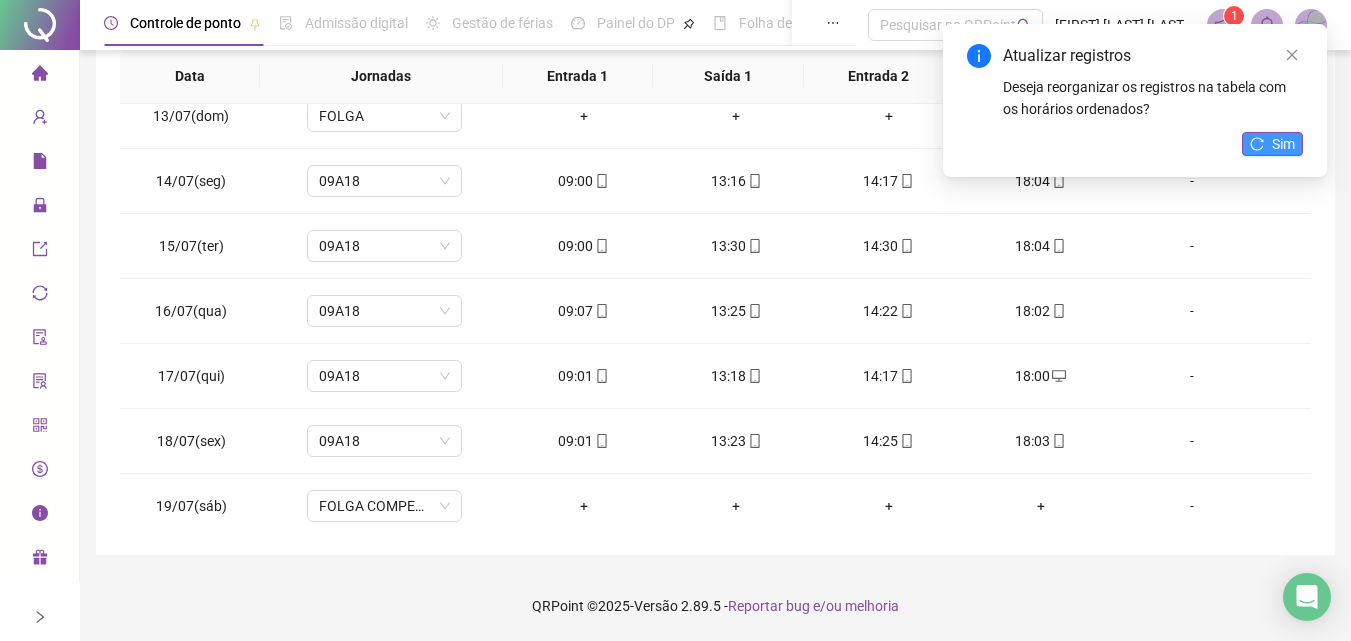 click on "Sim" at bounding box center (1283, 144) 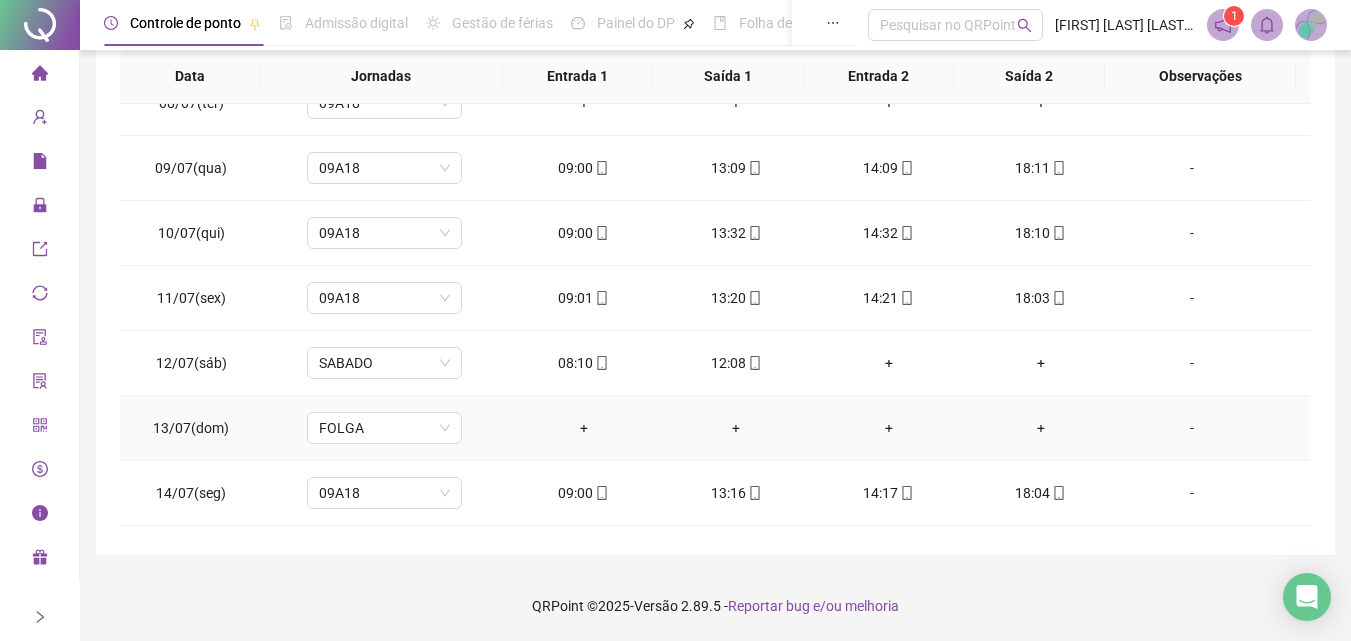 scroll, scrollTop: 0, scrollLeft: 0, axis: both 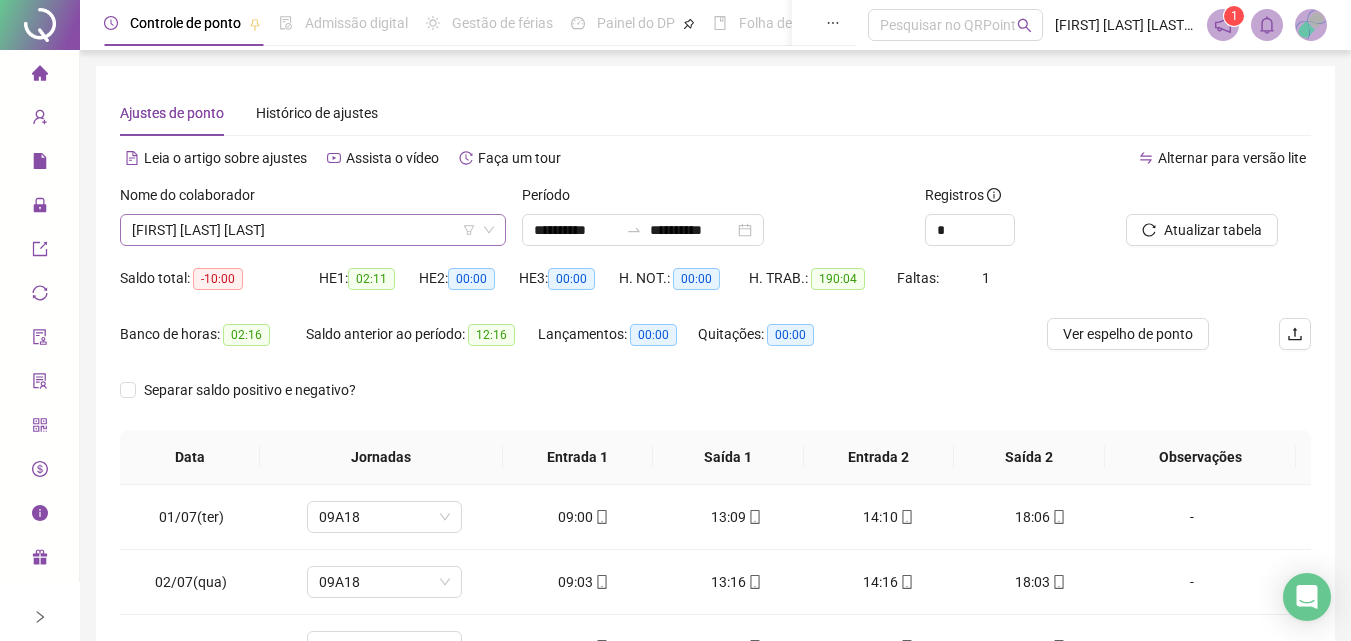 click on "[FIRST] [LAST] [LAST]" at bounding box center [313, 230] 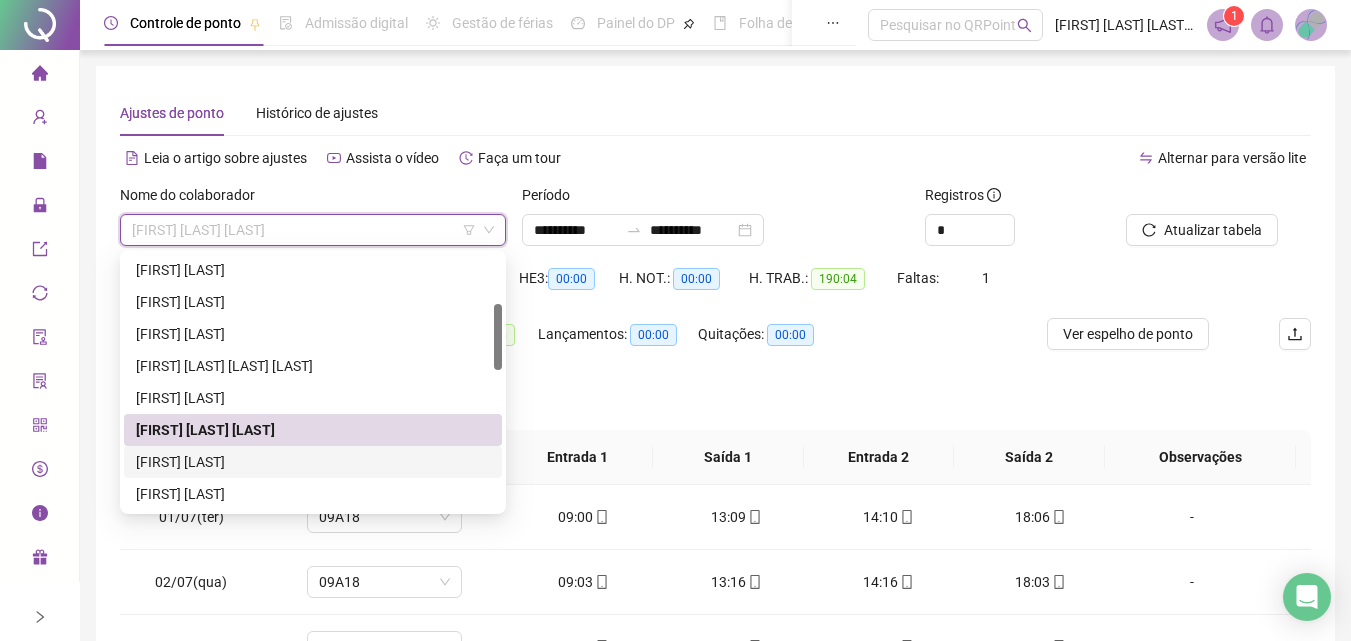 drag, startPoint x: 354, startPoint y: 453, endPoint x: 368, endPoint y: 457, distance: 14.56022 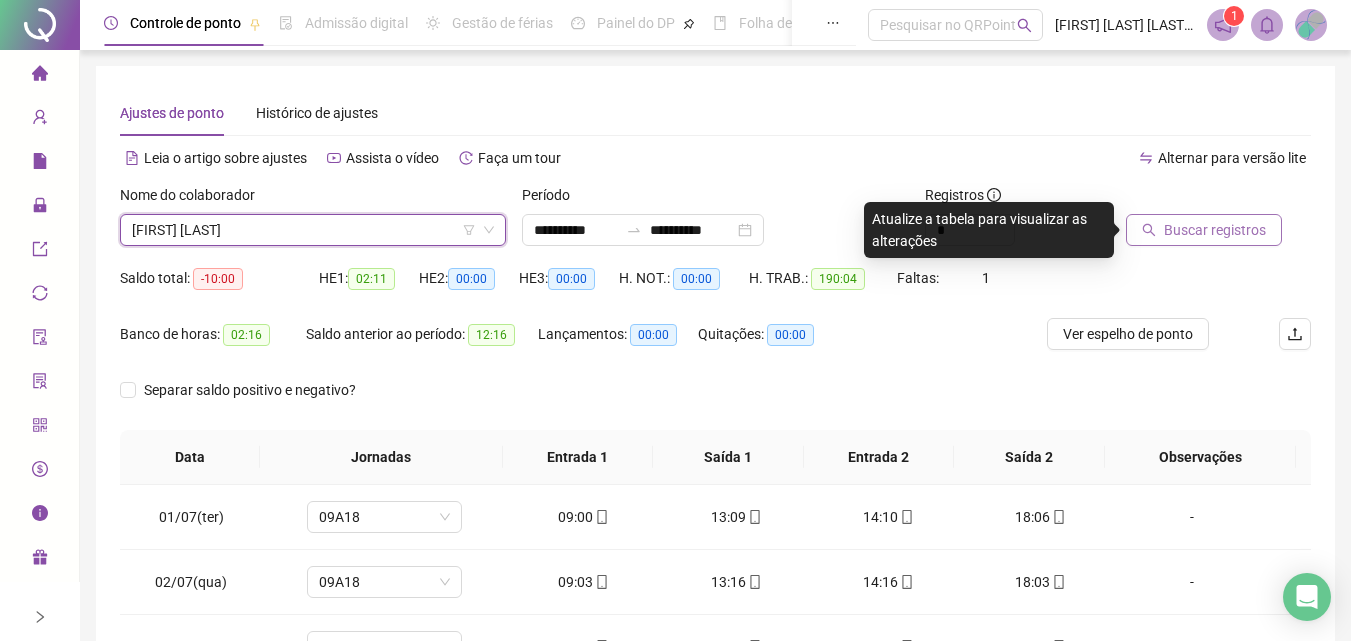 click on "Buscar registros" at bounding box center (1215, 230) 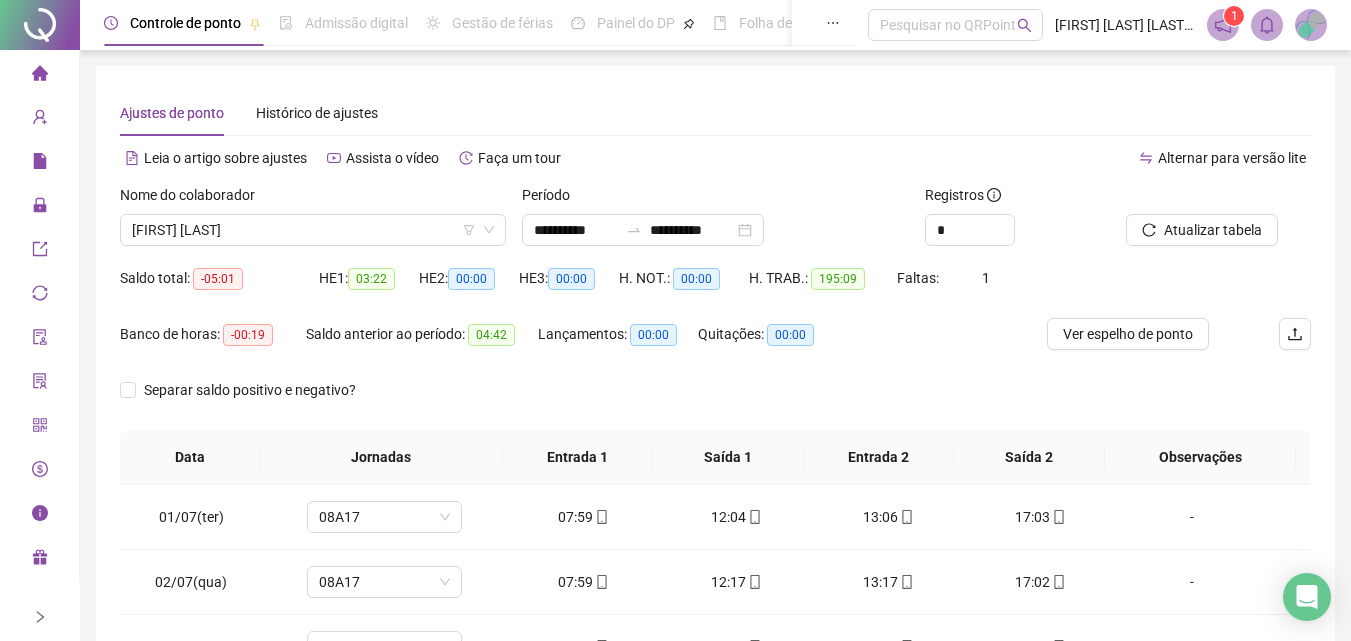 scroll, scrollTop: 381, scrollLeft: 0, axis: vertical 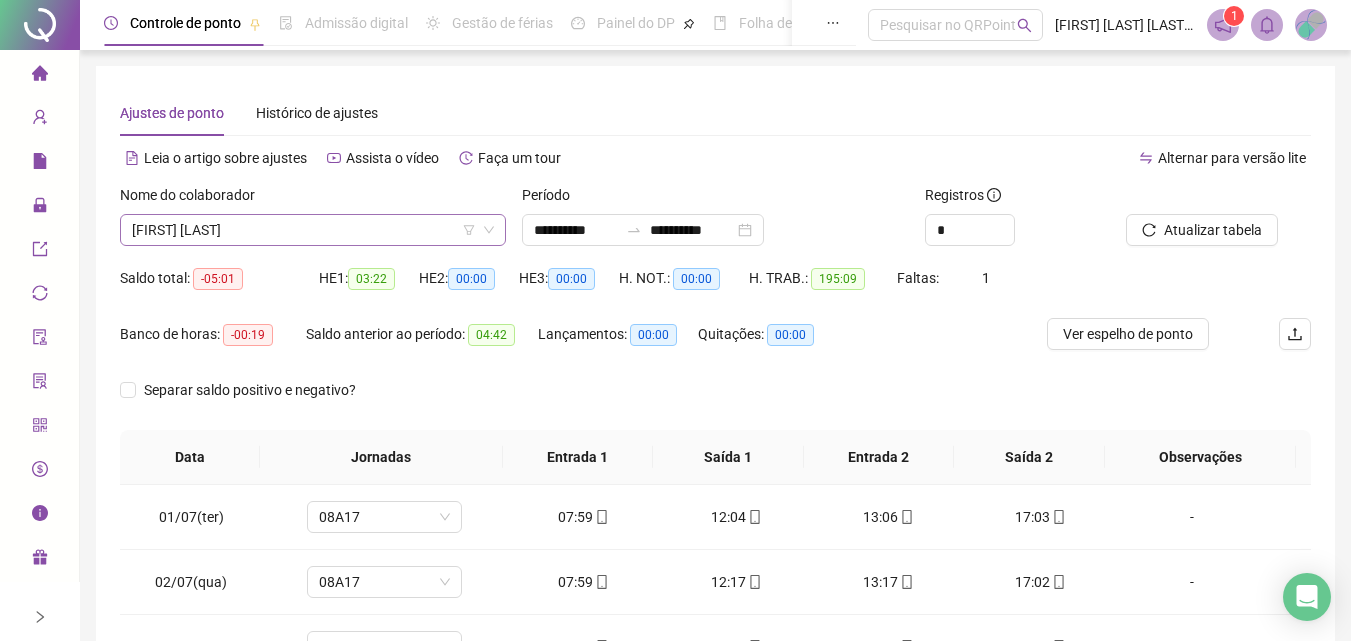 click on "[FIRST] [LAST]" at bounding box center (313, 230) 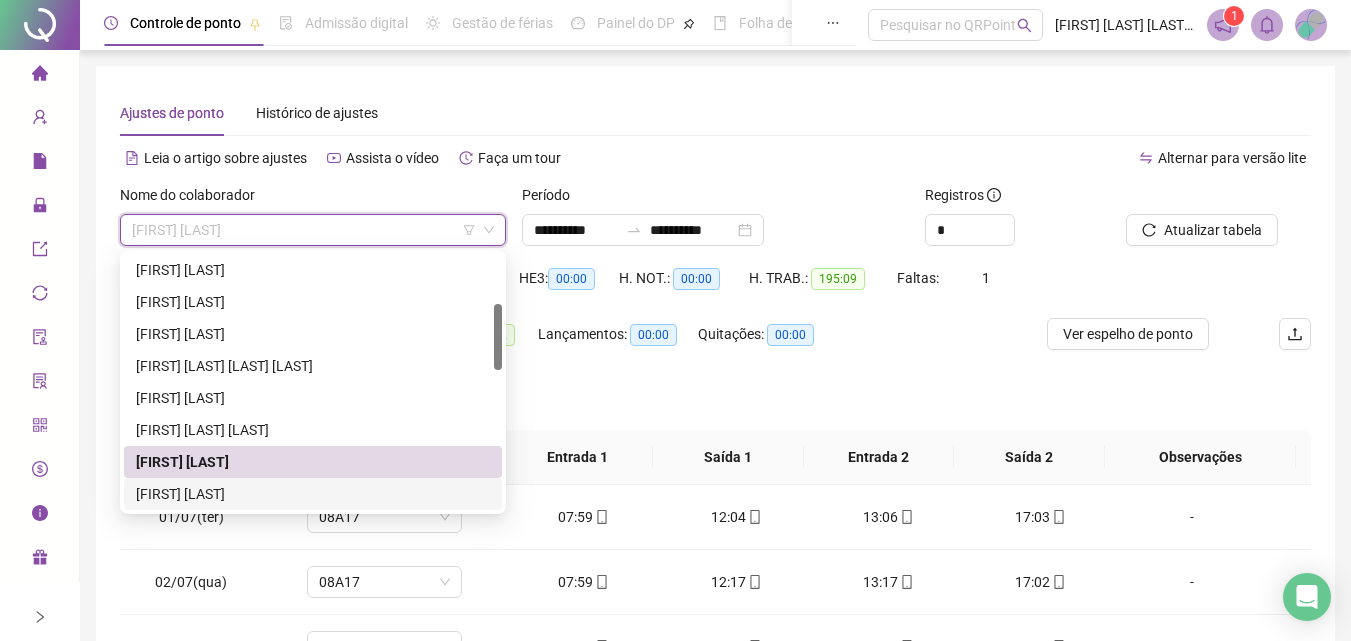 click on "[FIRST] [LAST]" at bounding box center (313, 494) 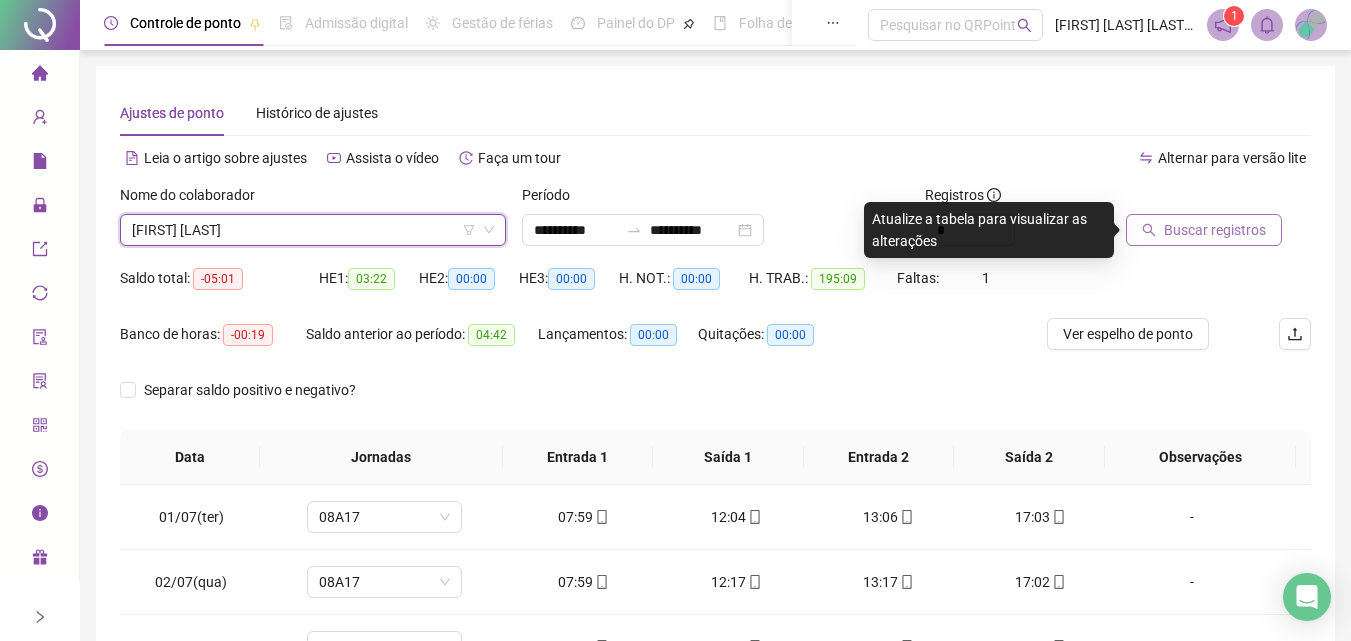 click on "Buscar registros" at bounding box center [1204, 230] 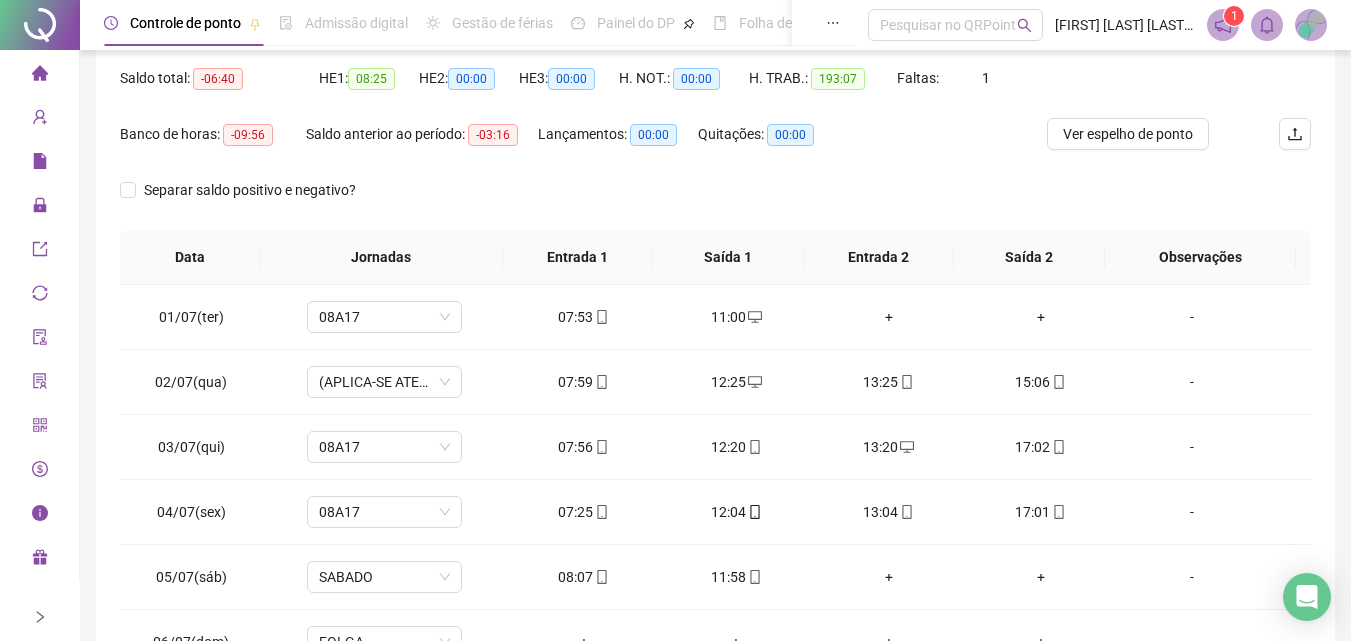 scroll, scrollTop: 300, scrollLeft: 0, axis: vertical 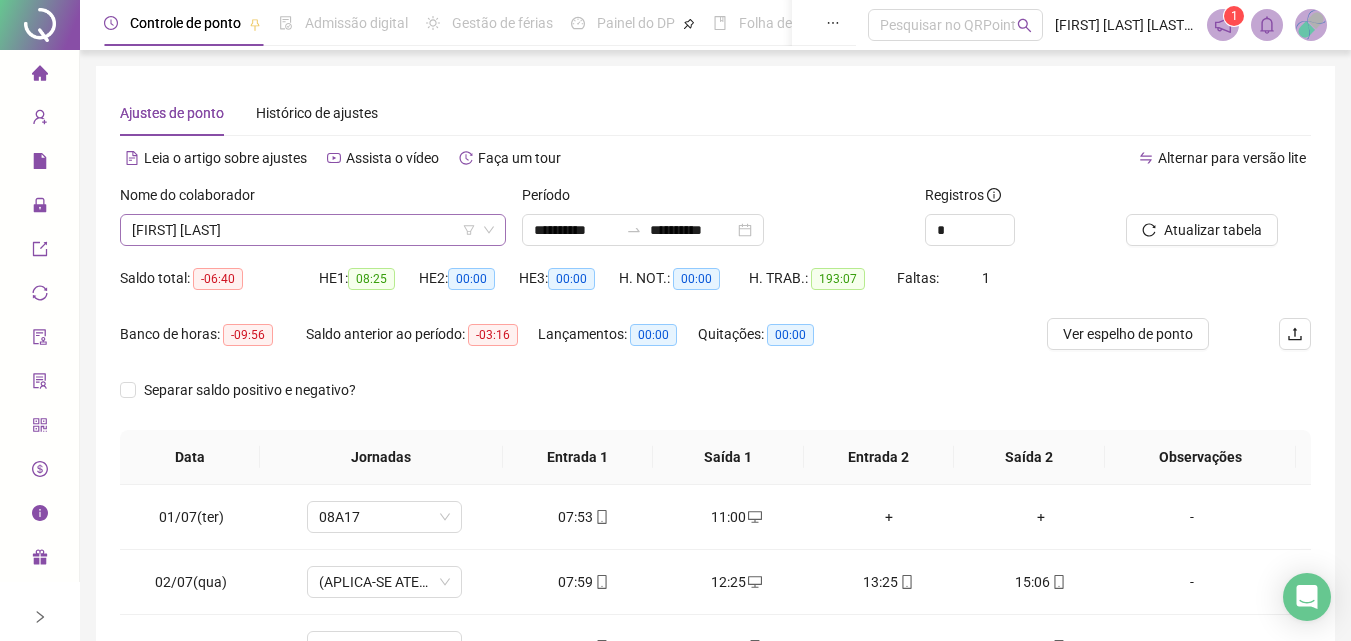 click on "[FIRST] [LAST]" at bounding box center (313, 230) 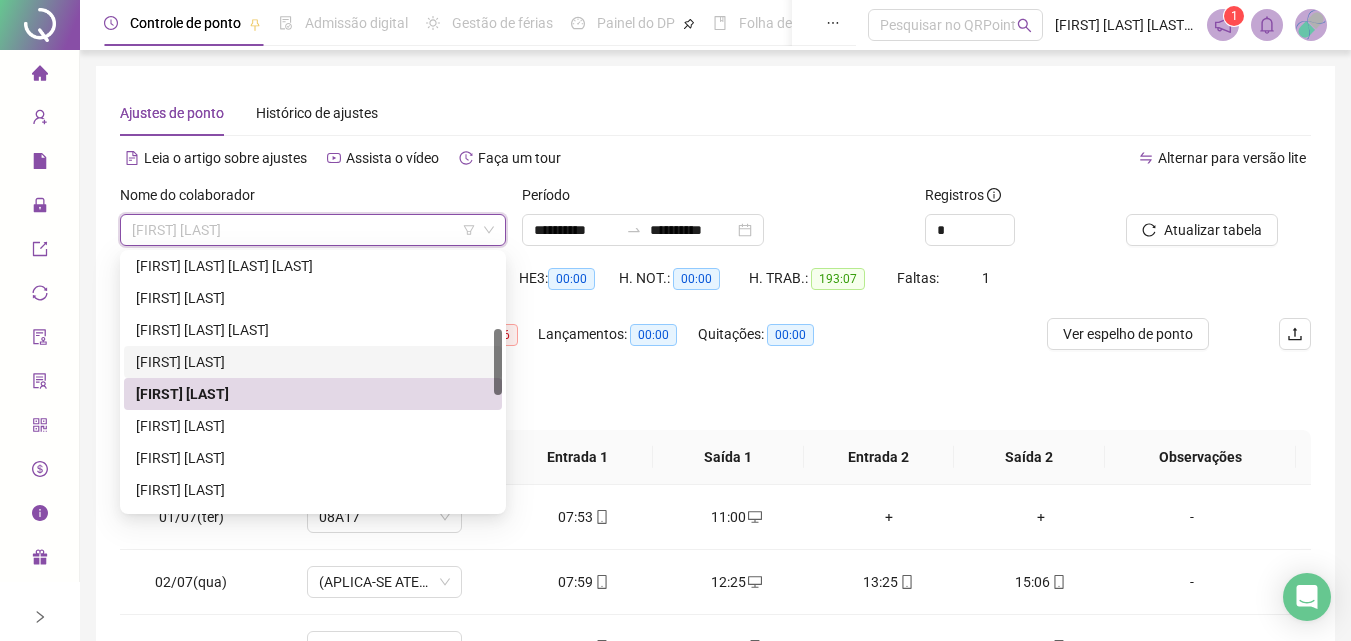 scroll, scrollTop: 392, scrollLeft: 0, axis: vertical 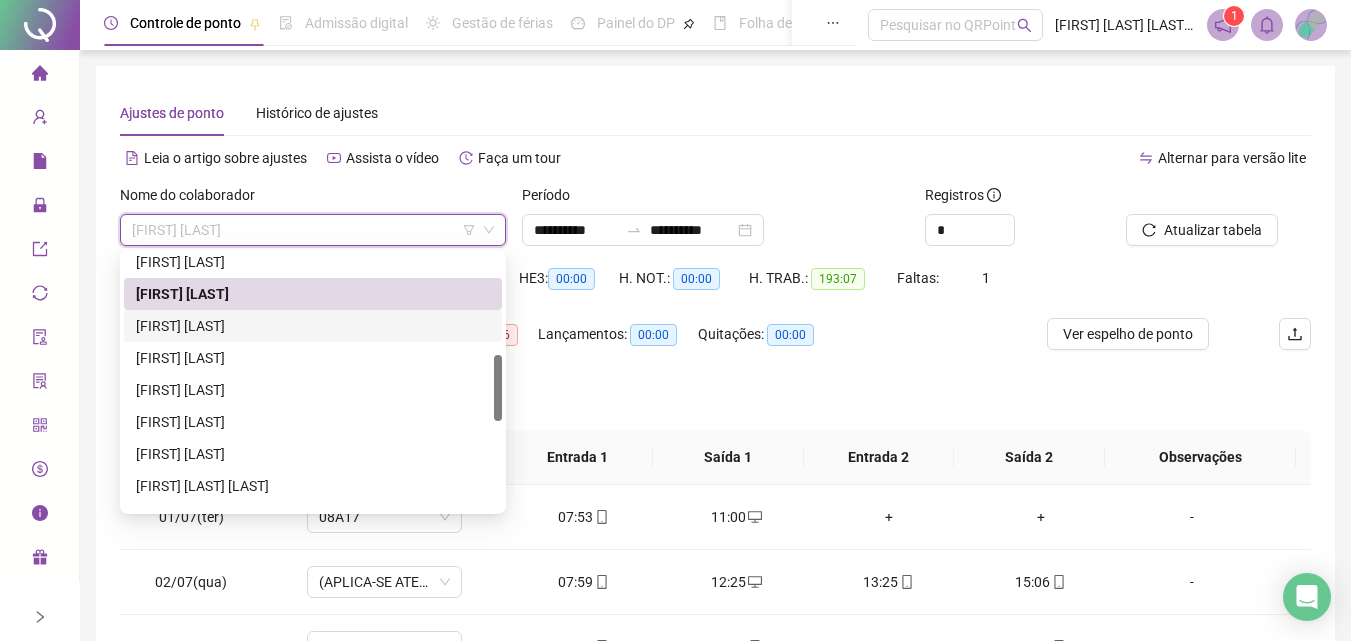 click on "[FIRST] [LAST]" at bounding box center (313, 326) 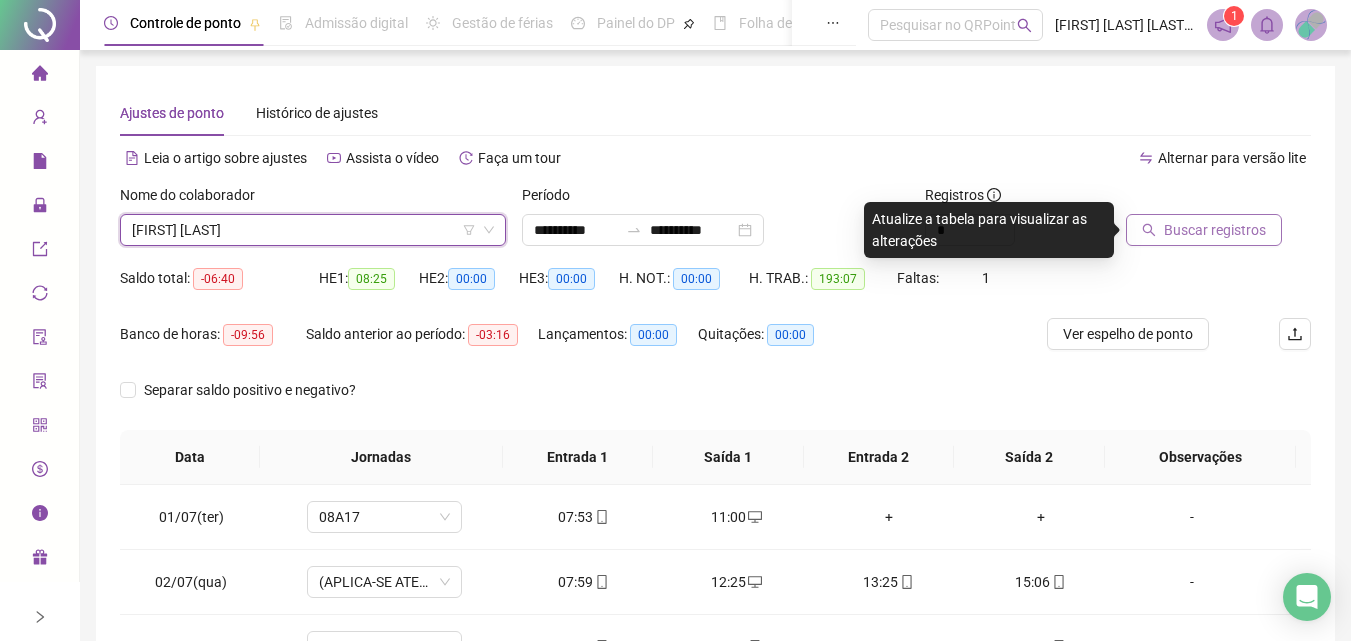 click on "Buscar registros" at bounding box center (1215, 230) 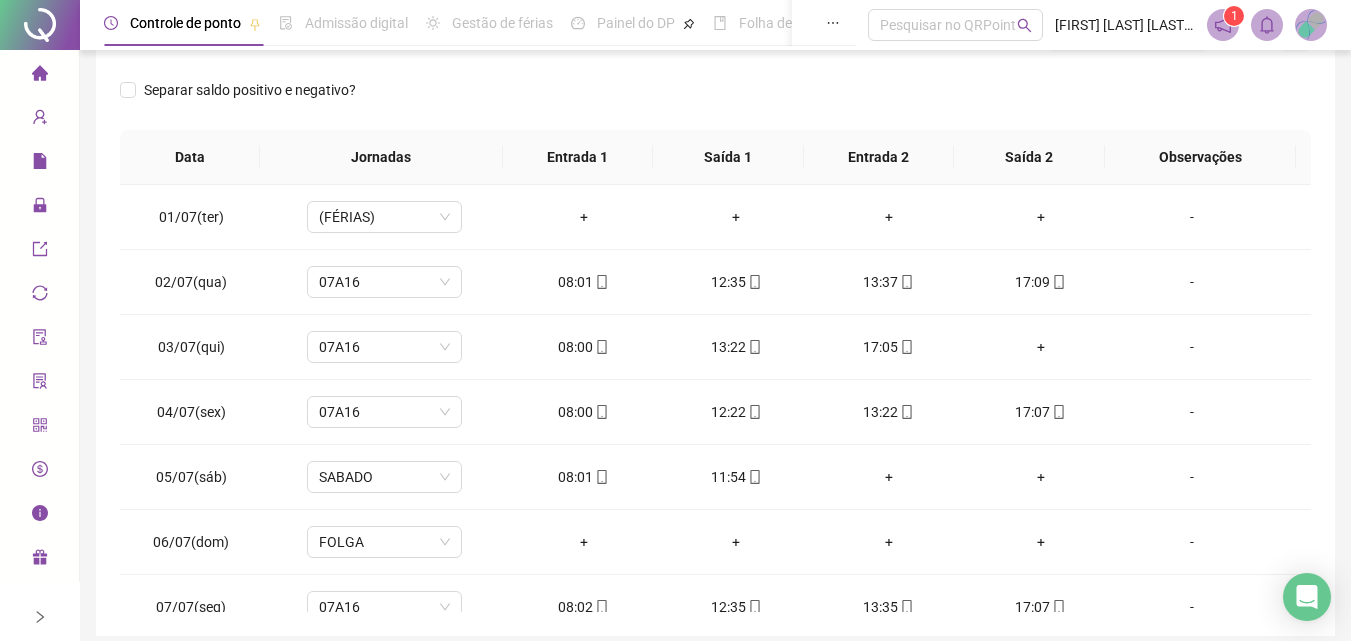 scroll, scrollTop: 381, scrollLeft: 0, axis: vertical 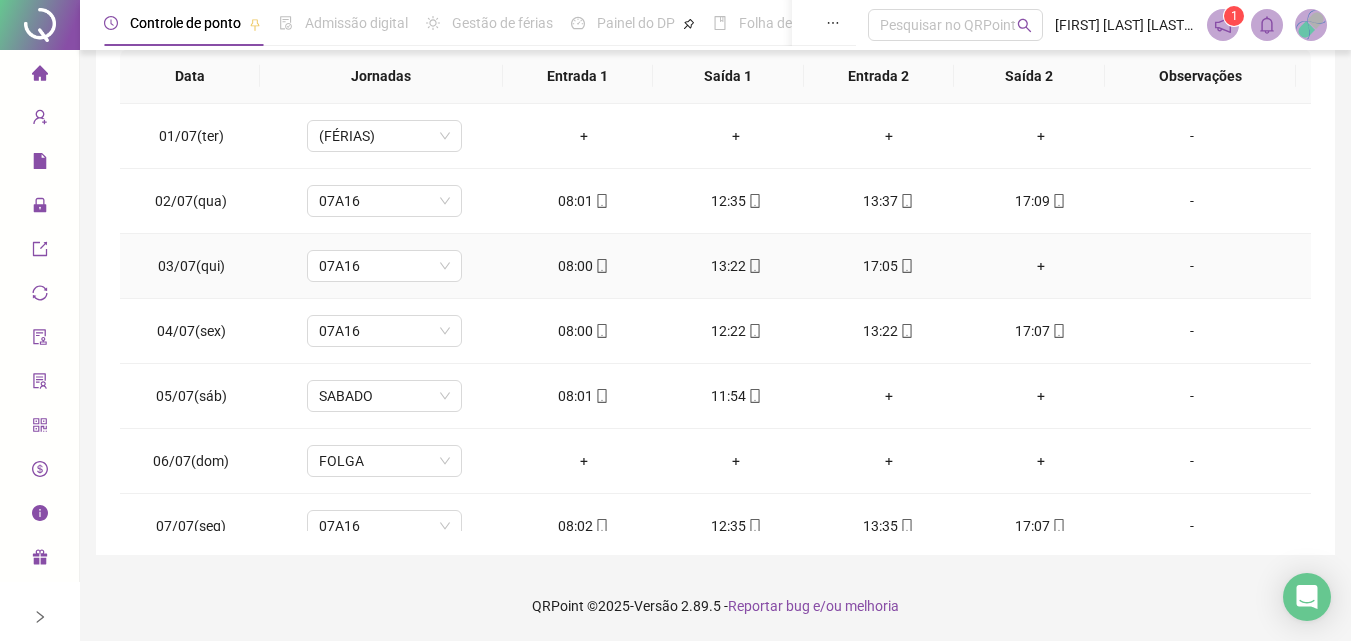 click on "+" at bounding box center [1041, 266] 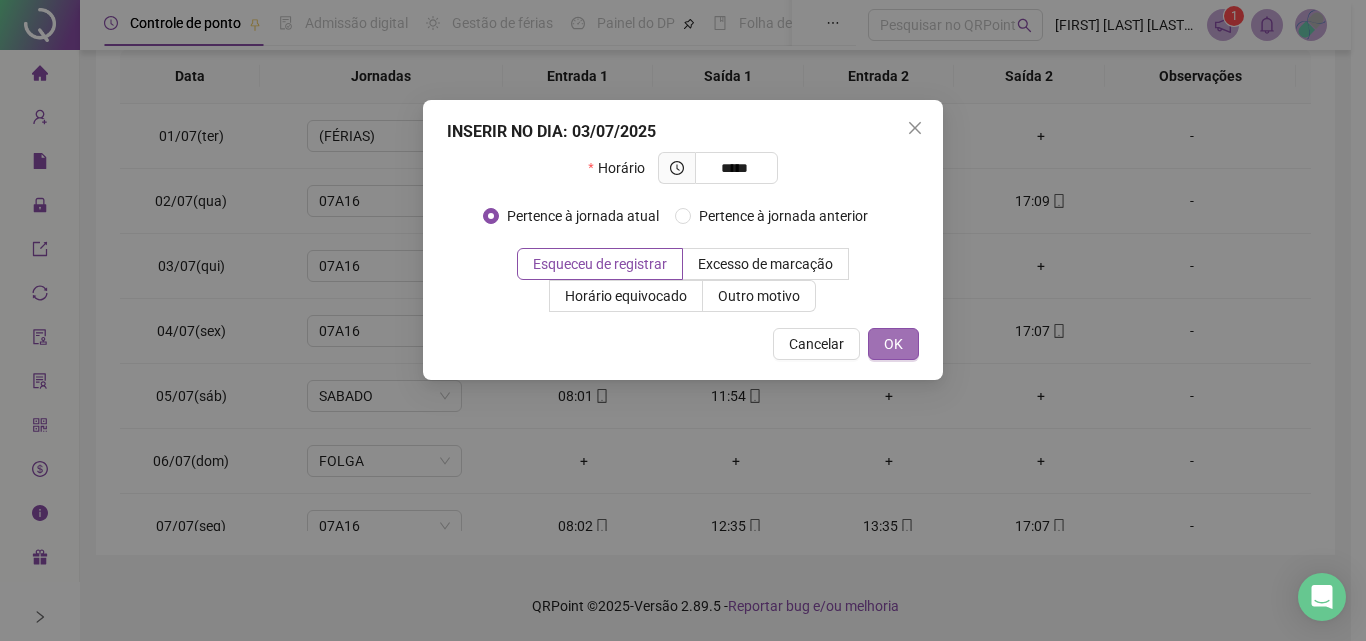 type on "*****" 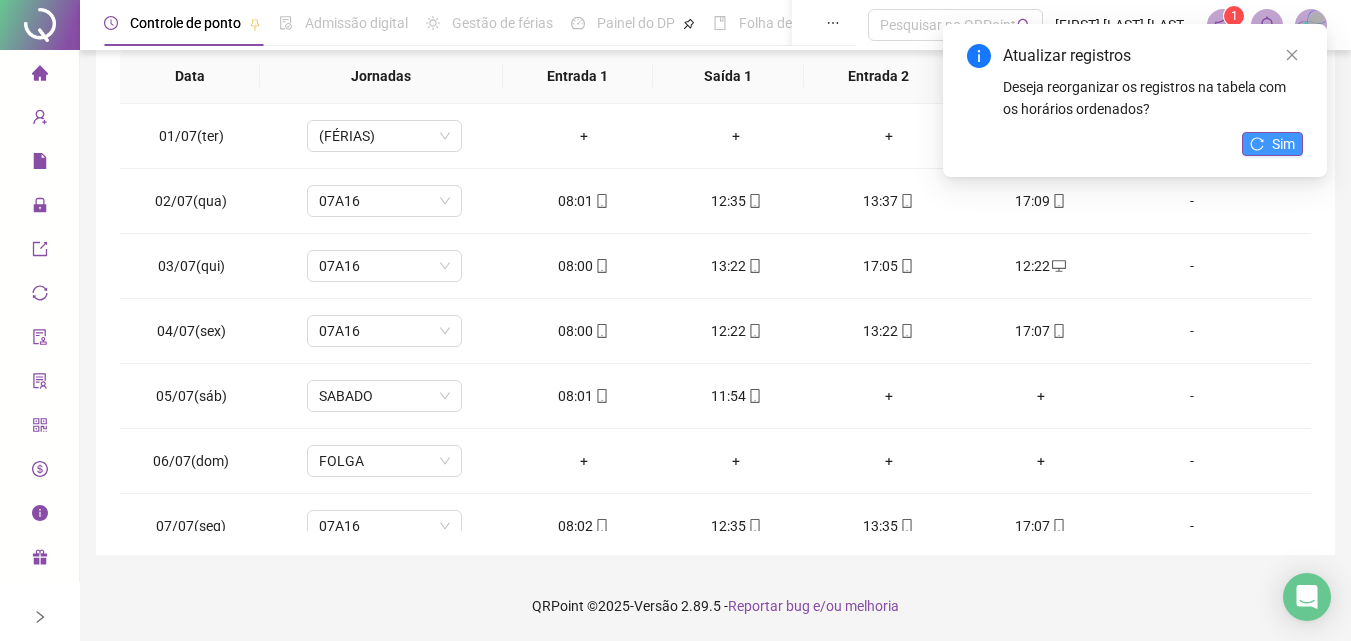 click on "Sim" at bounding box center [1272, 144] 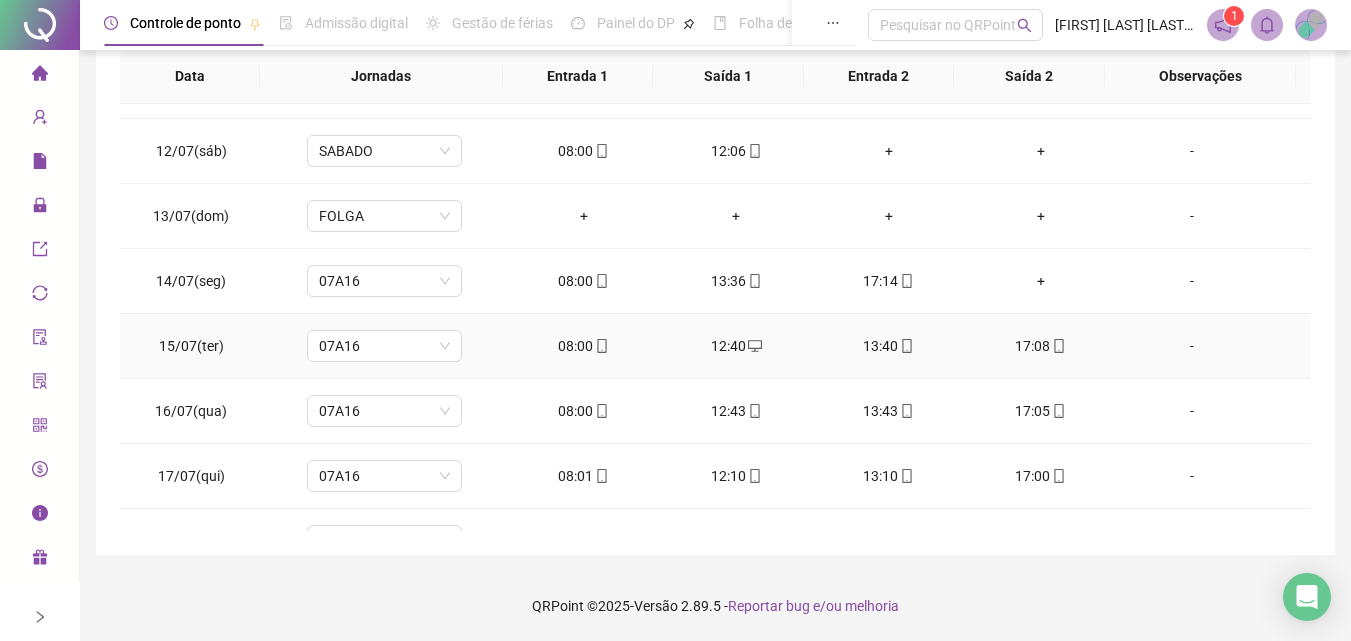 scroll, scrollTop: 800, scrollLeft: 0, axis: vertical 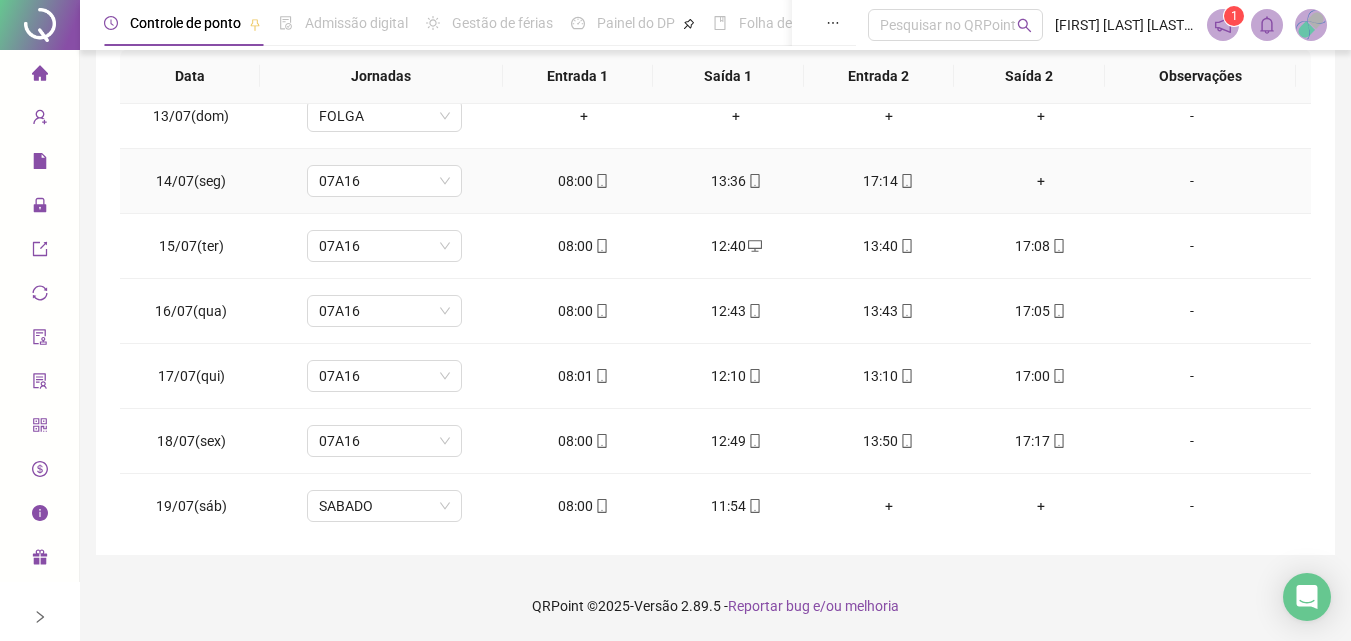 click on "+" at bounding box center [1041, 181] 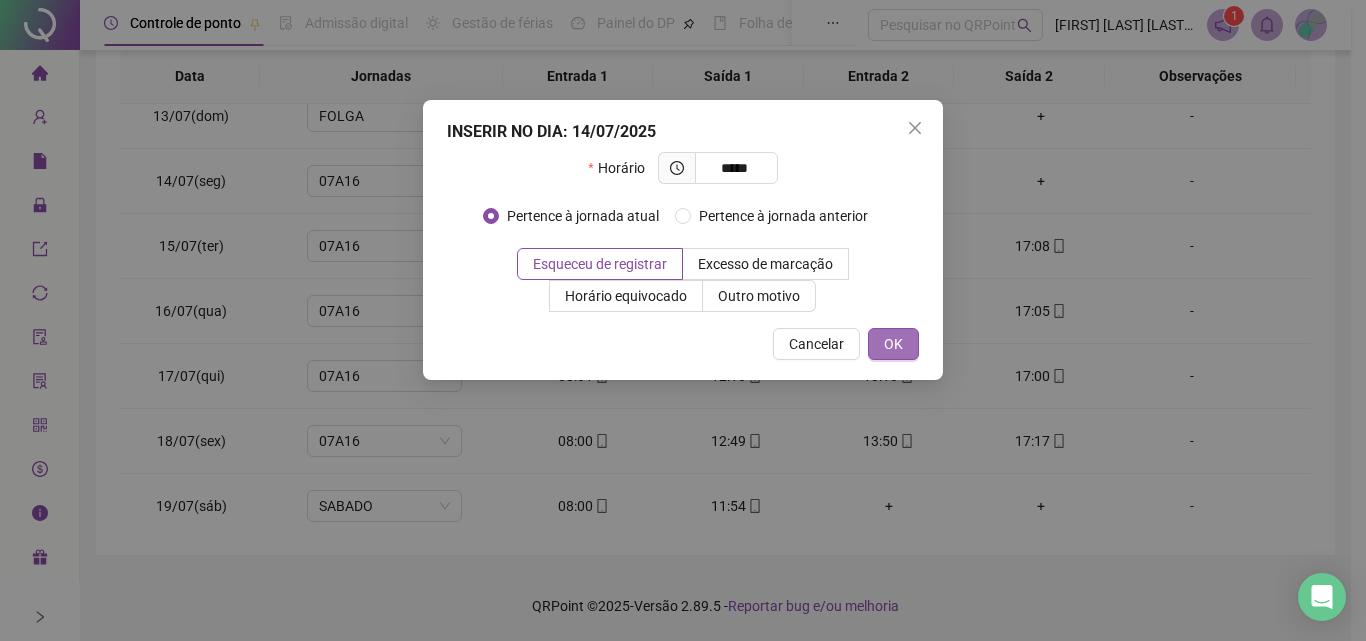 type on "*****" 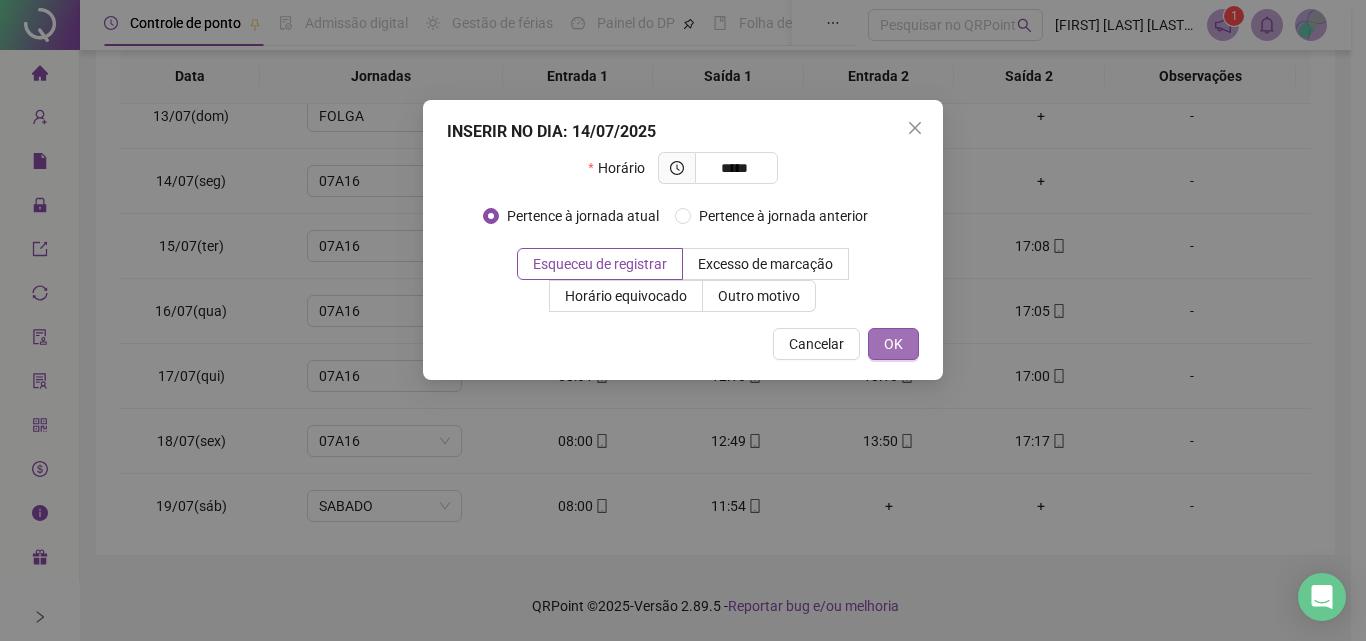 click on "OK" at bounding box center (893, 344) 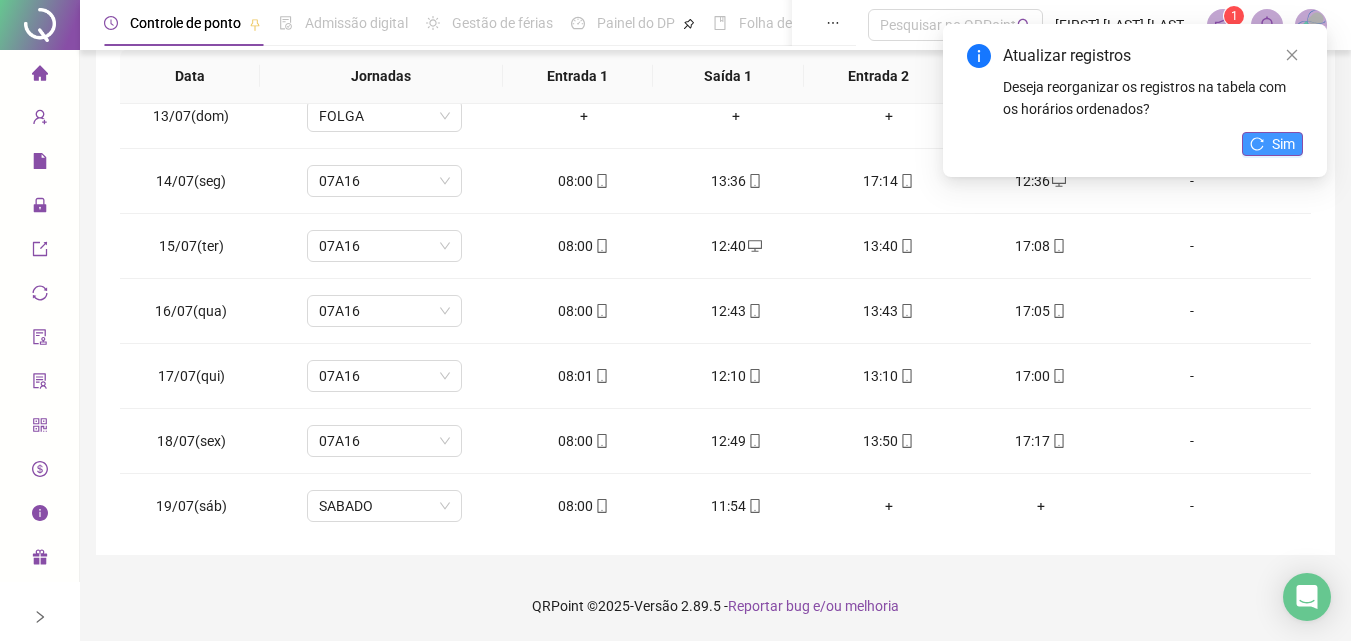 click on "Sim" at bounding box center [1283, 144] 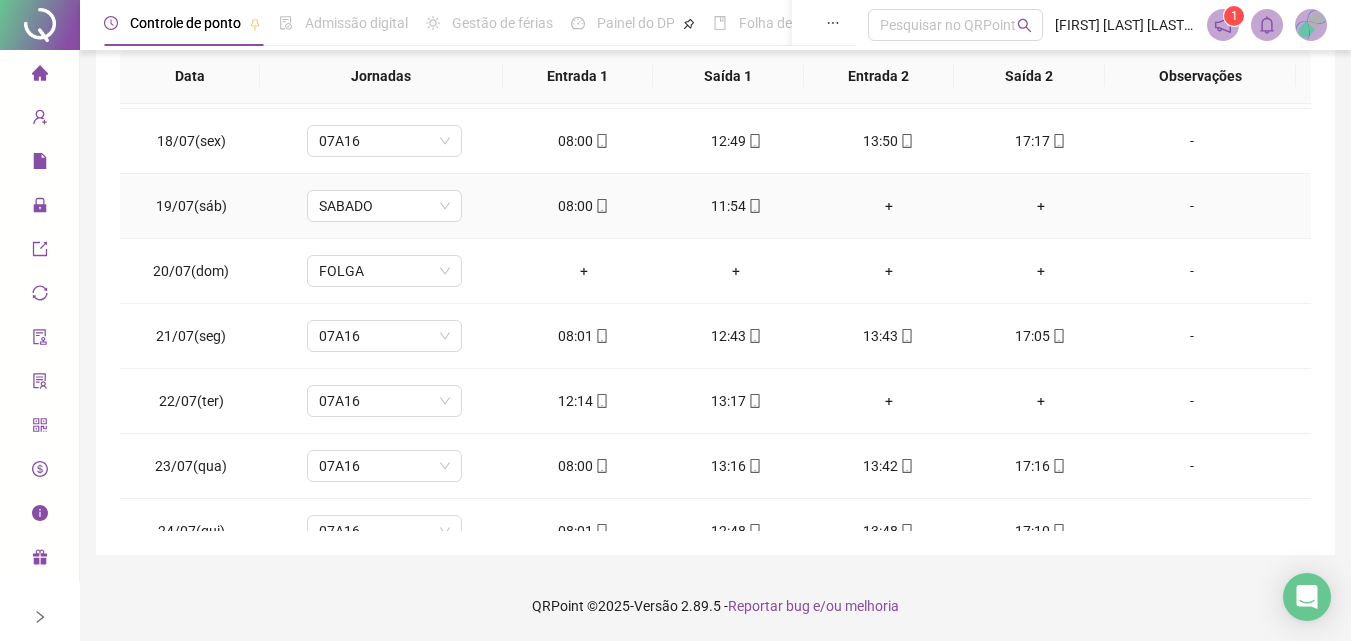 scroll, scrollTop: 1200, scrollLeft: 0, axis: vertical 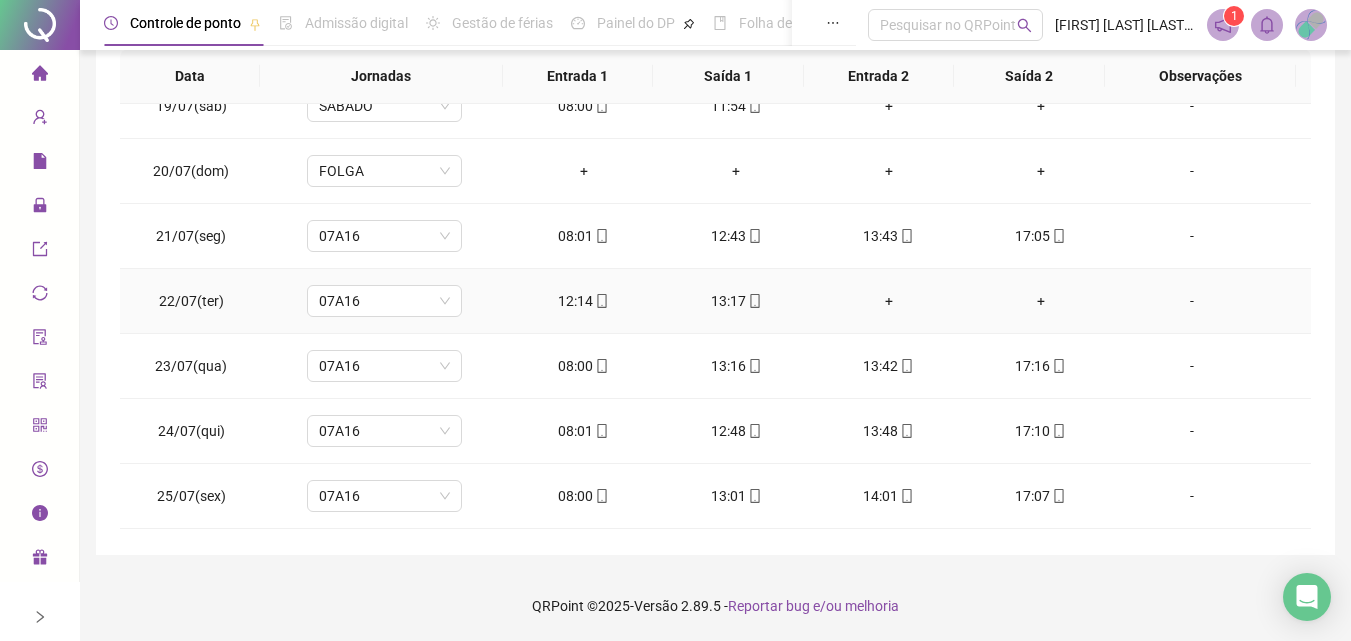 click on "+" at bounding box center (888, 301) 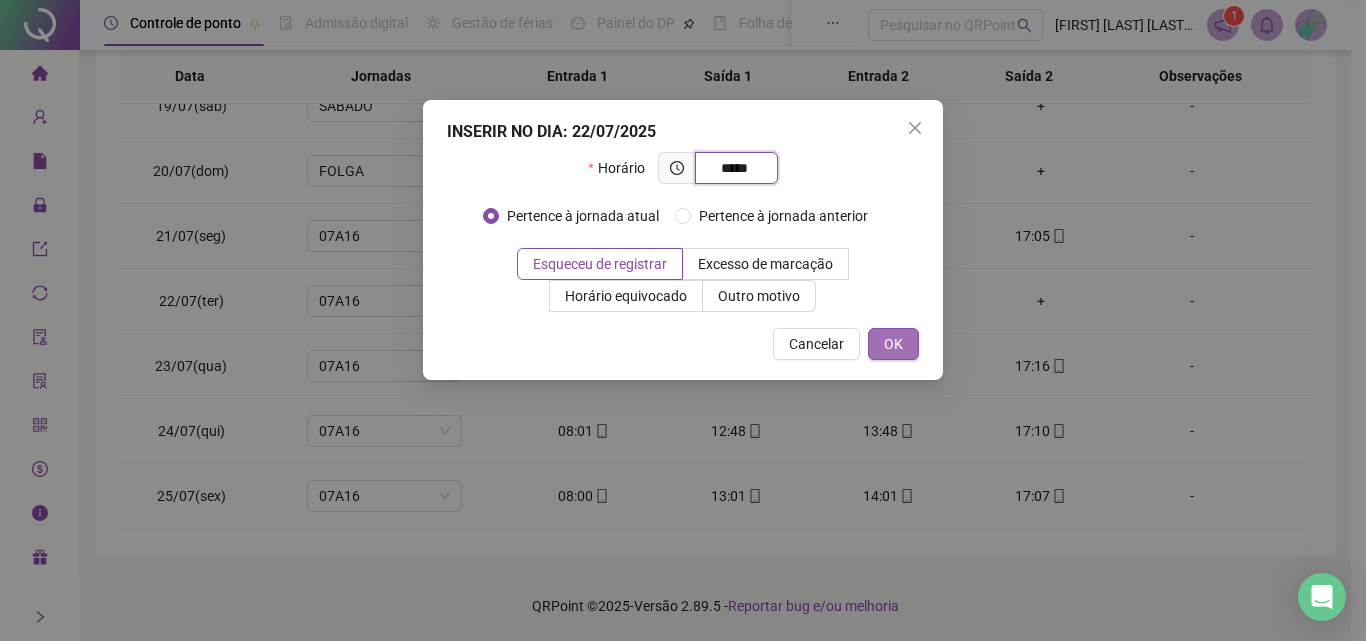 type on "*****" 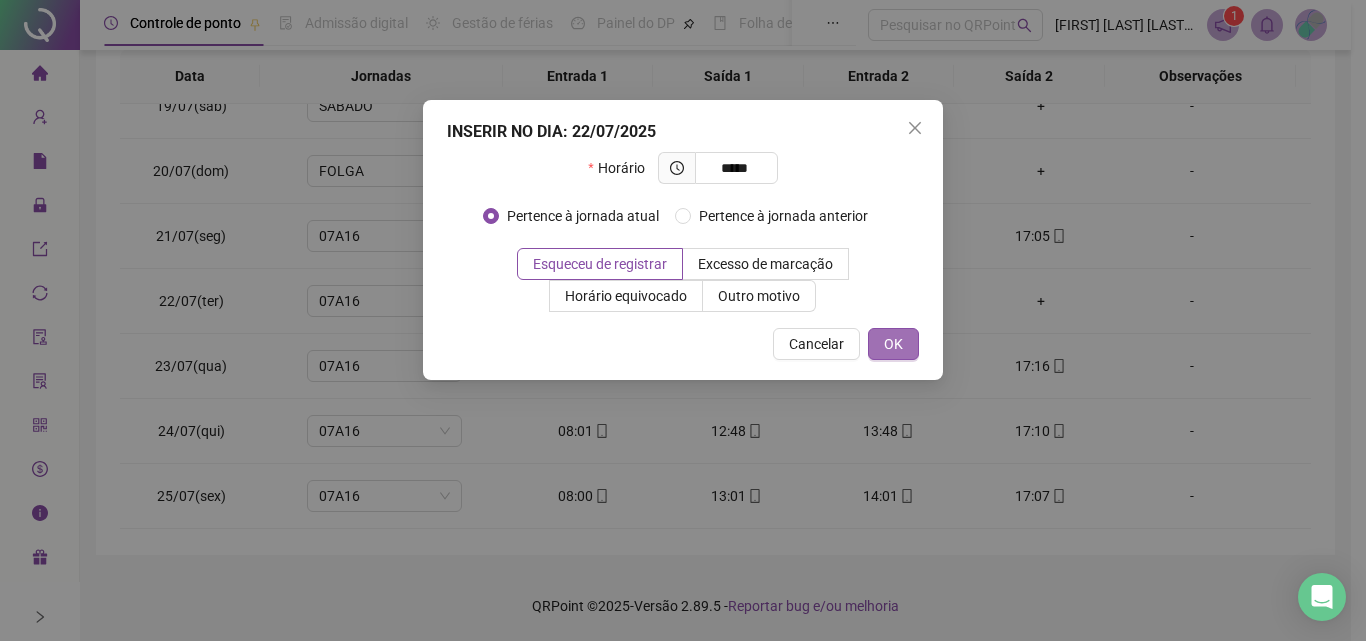 click on "OK" at bounding box center [893, 344] 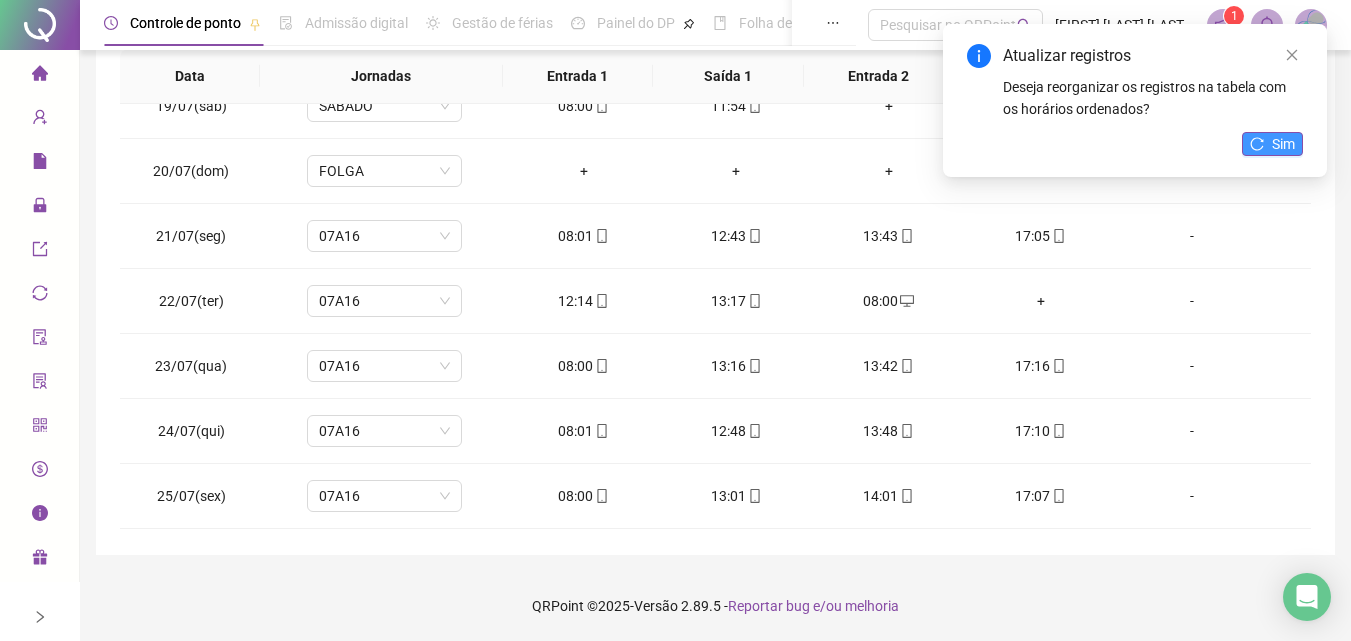 click on "Sim" at bounding box center (1272, 144) 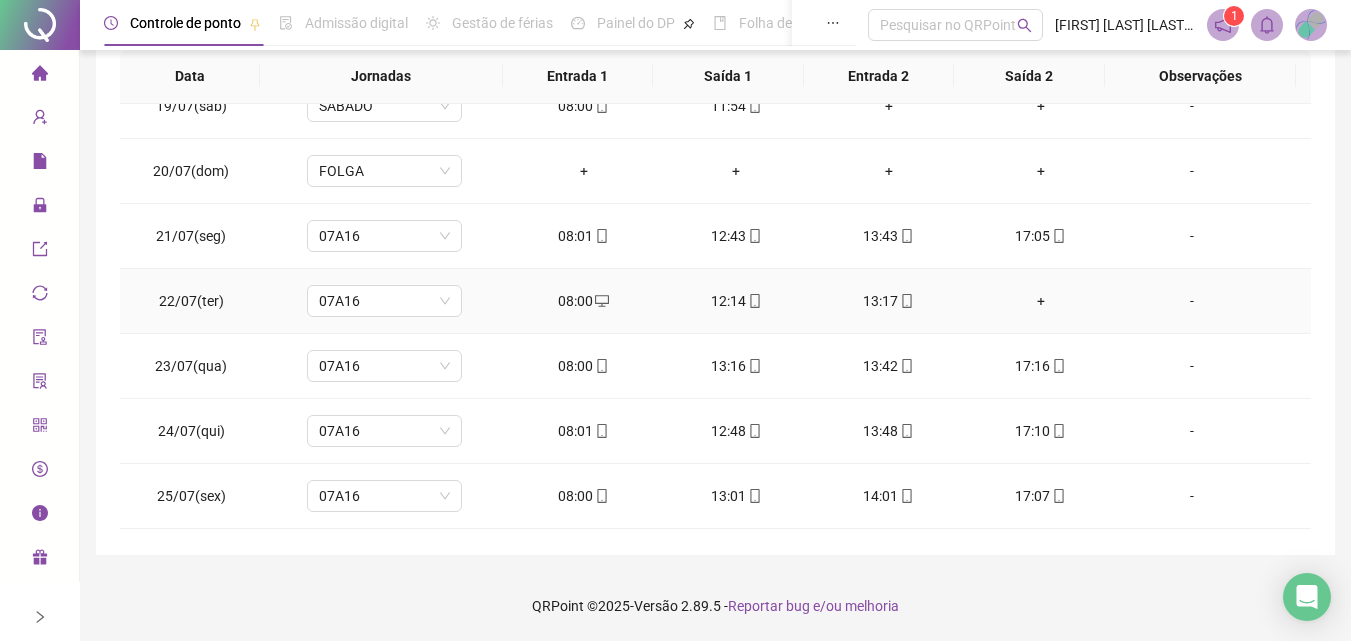 click on "+" at bounding box center (1041, 301) 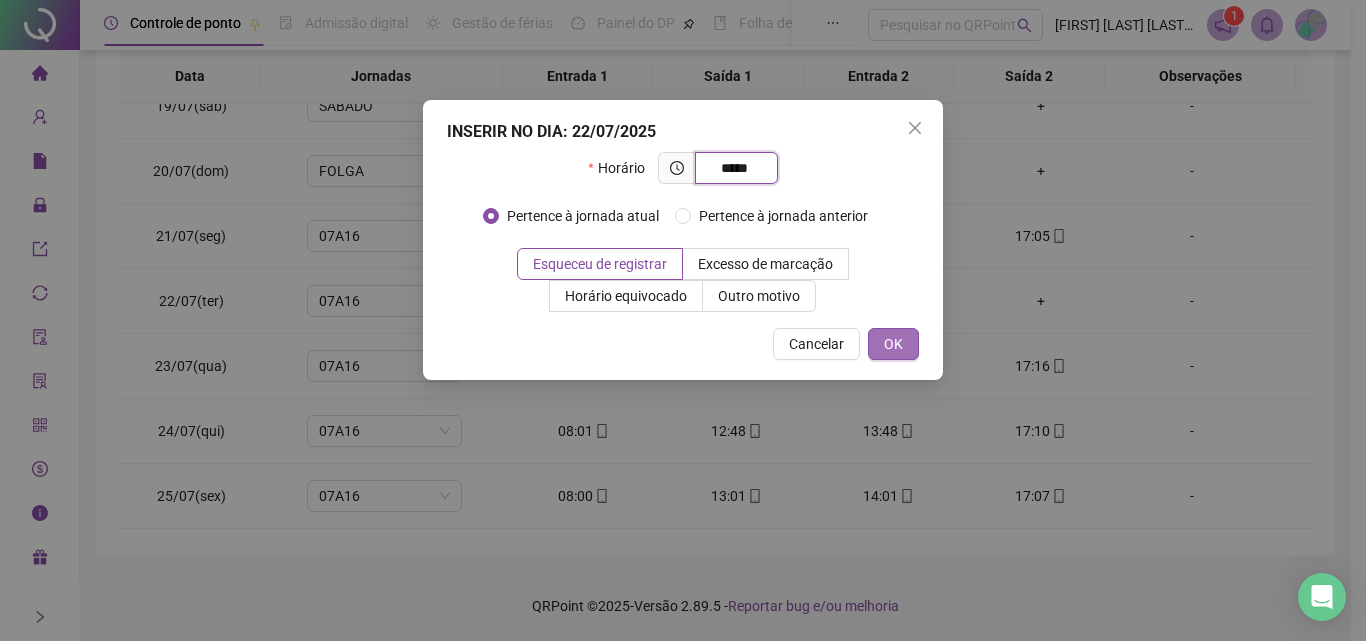 type on "*****" 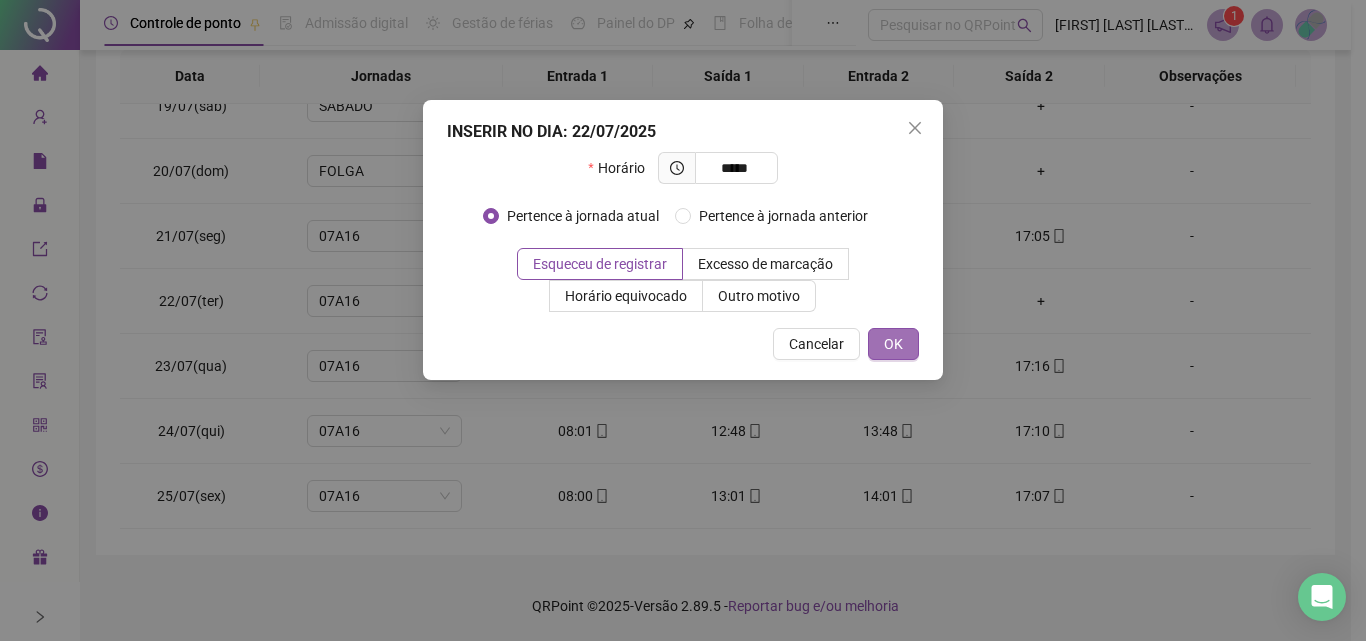 click on "OK" at bounding box center (893, 344) 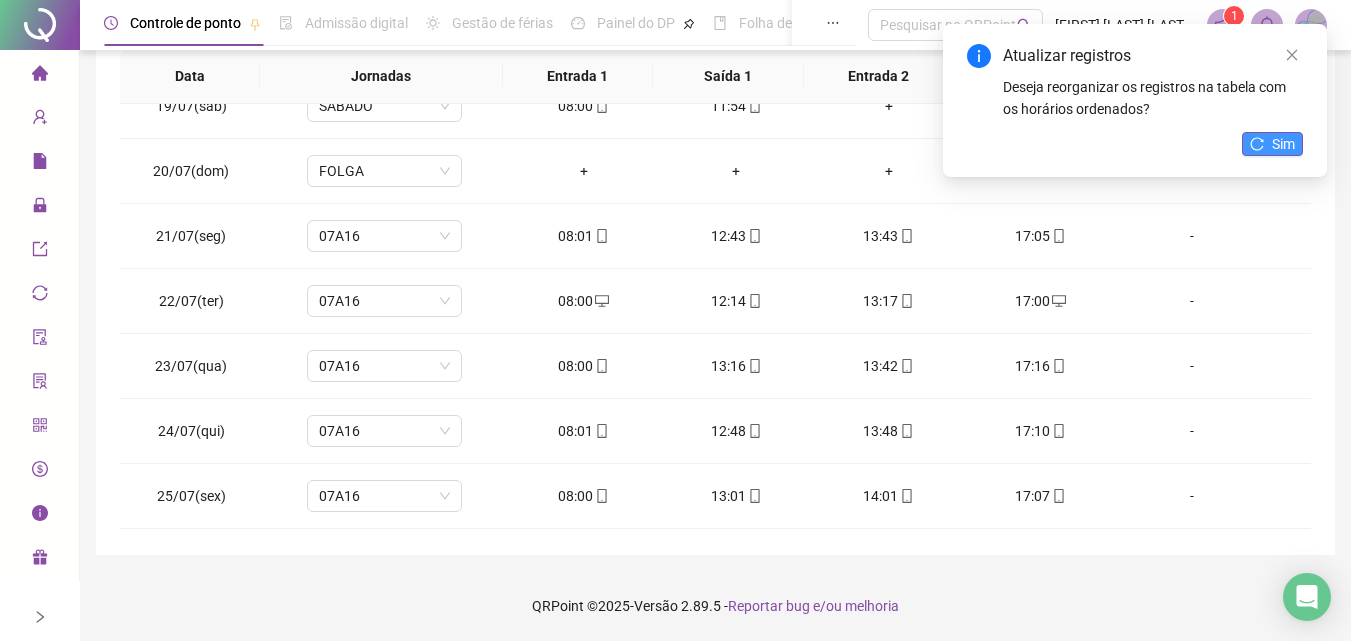 click 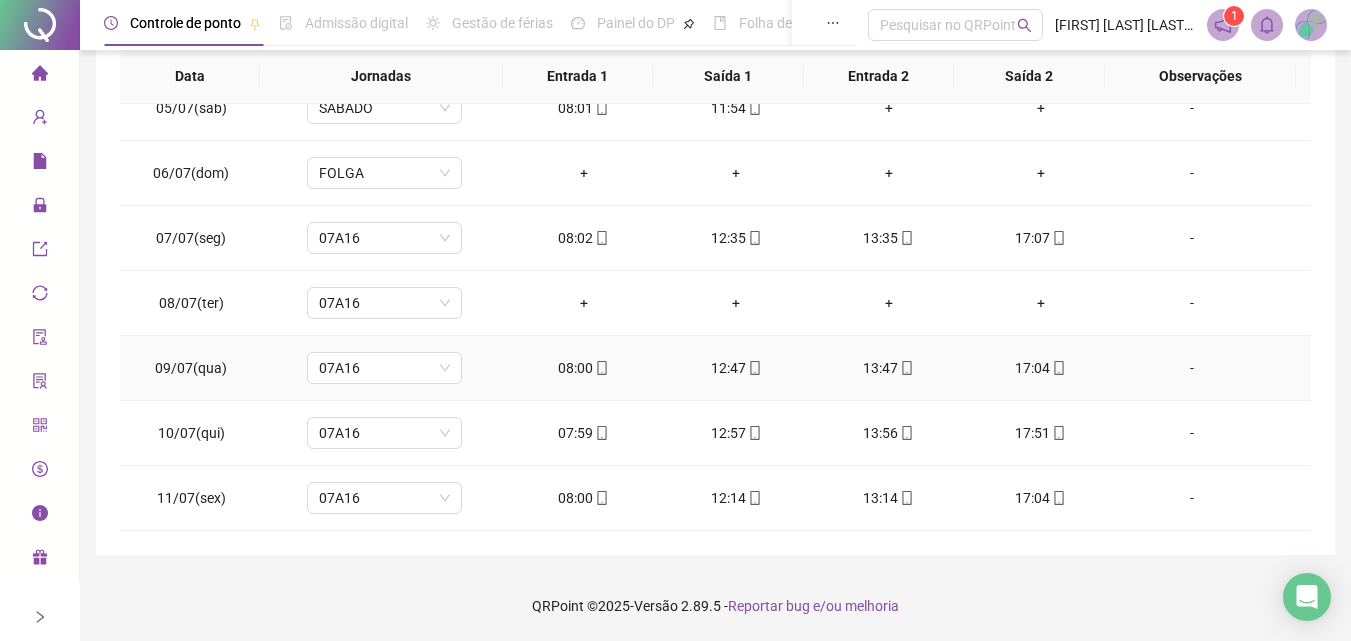 scroll, scrollTop: 0, scrollLeft: 0, axis: both 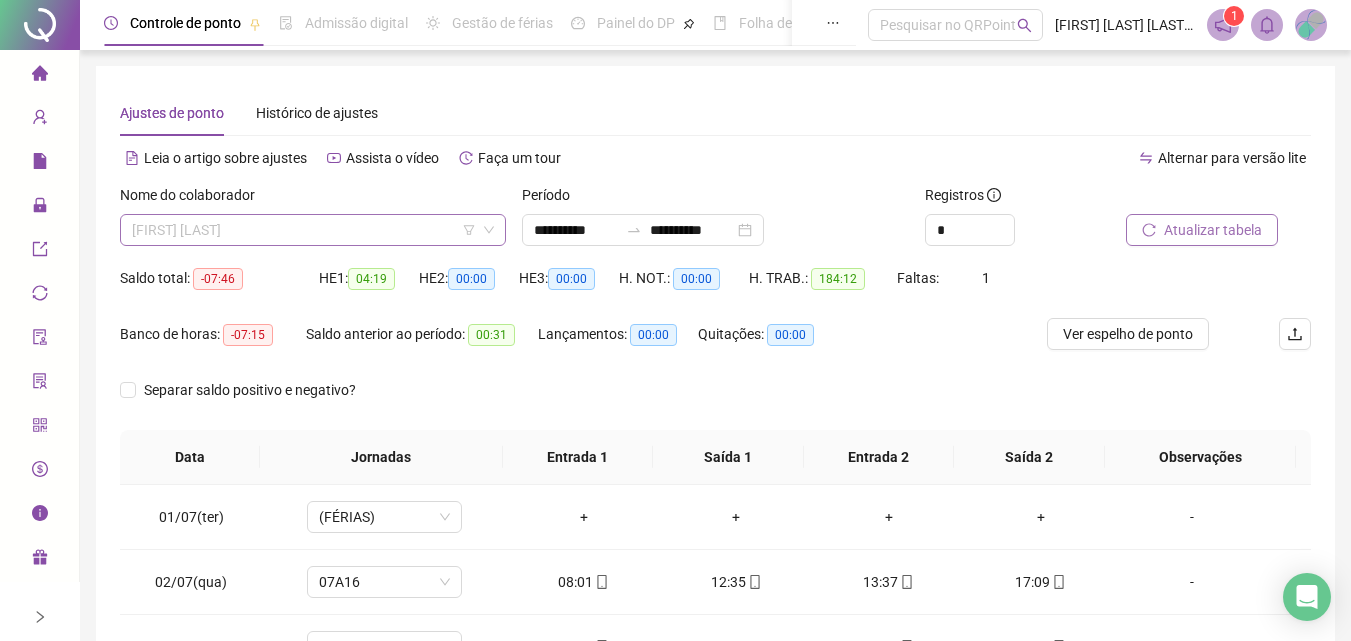 click on "[FIRST] [LAST]" at bounding box center (313, 230) 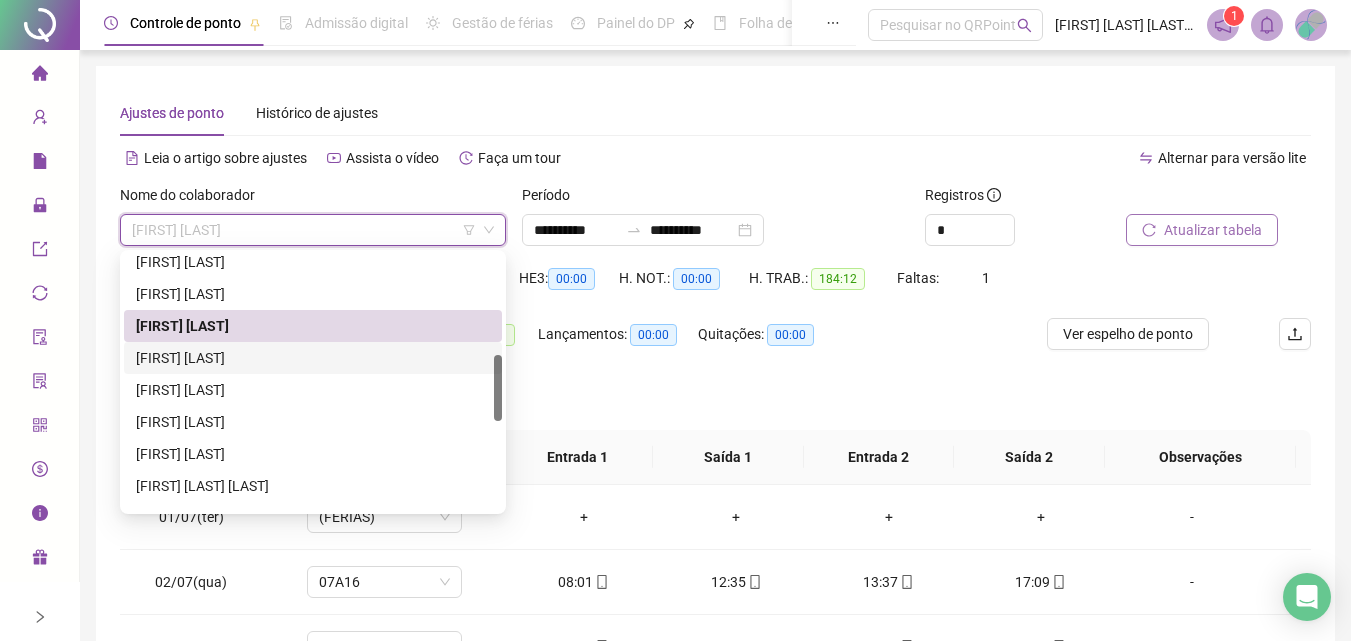 click on "[FIRST] [LAST]" at bounding box center (313, 358) 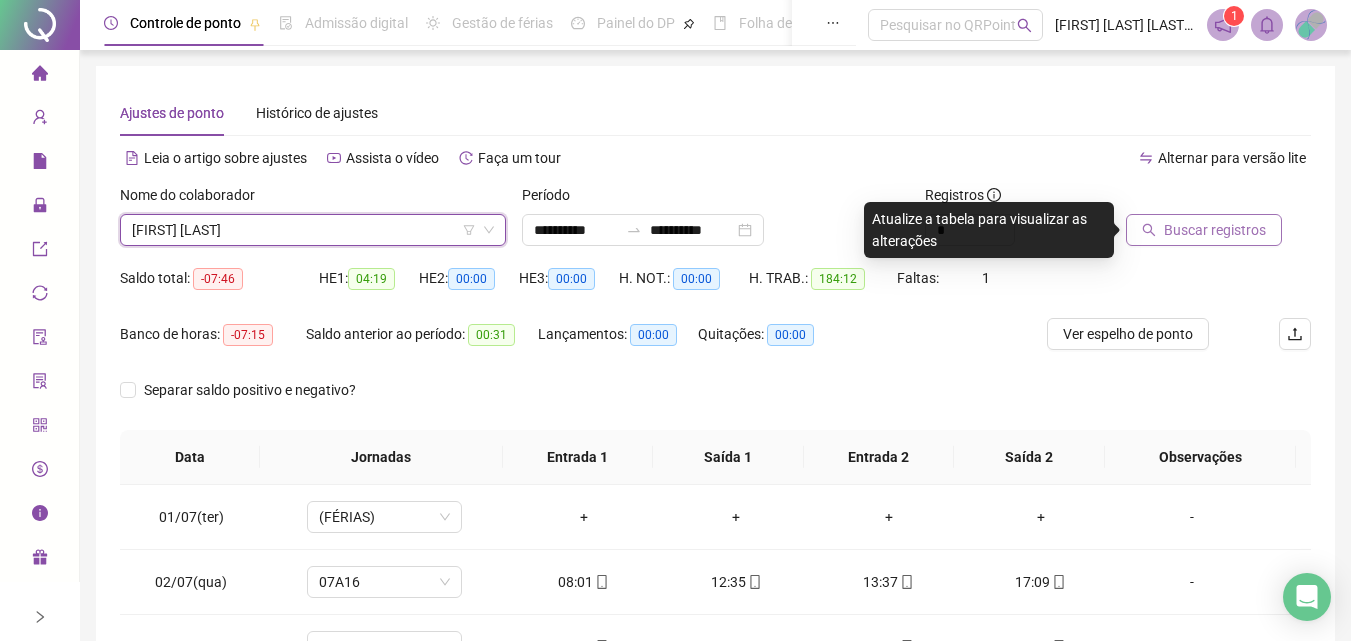 click 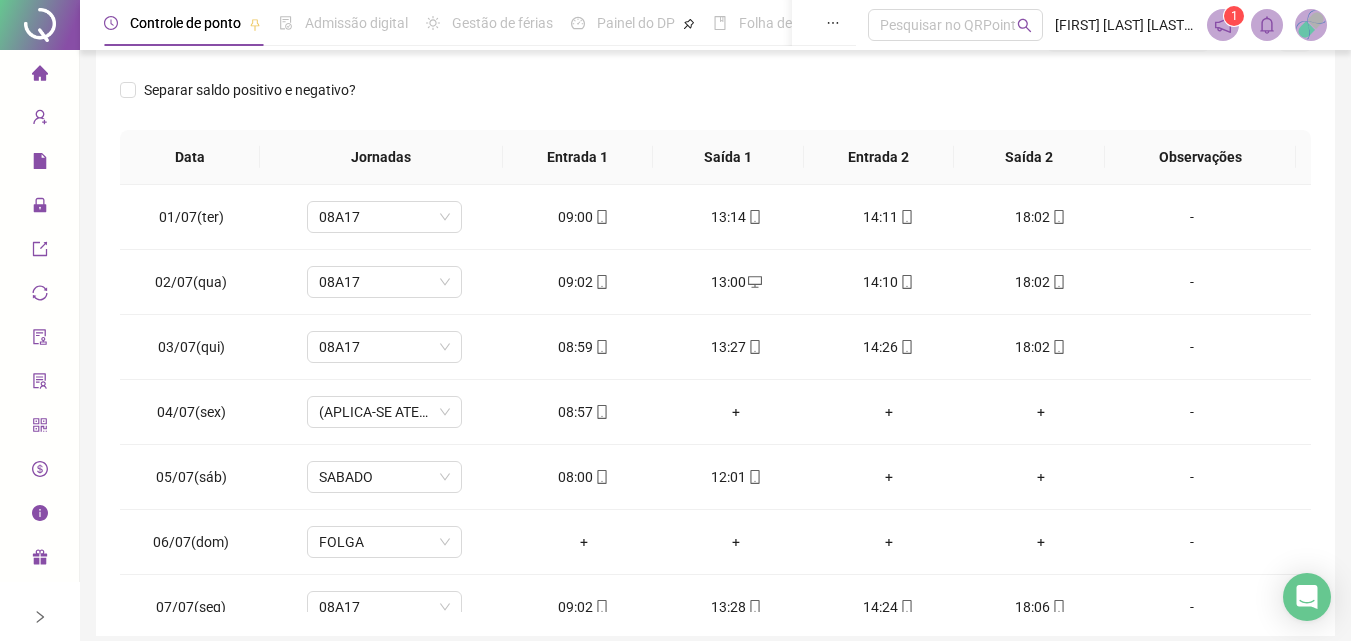 scroll, scrollTop: 381, scrollLeft: 0, axis: vertical 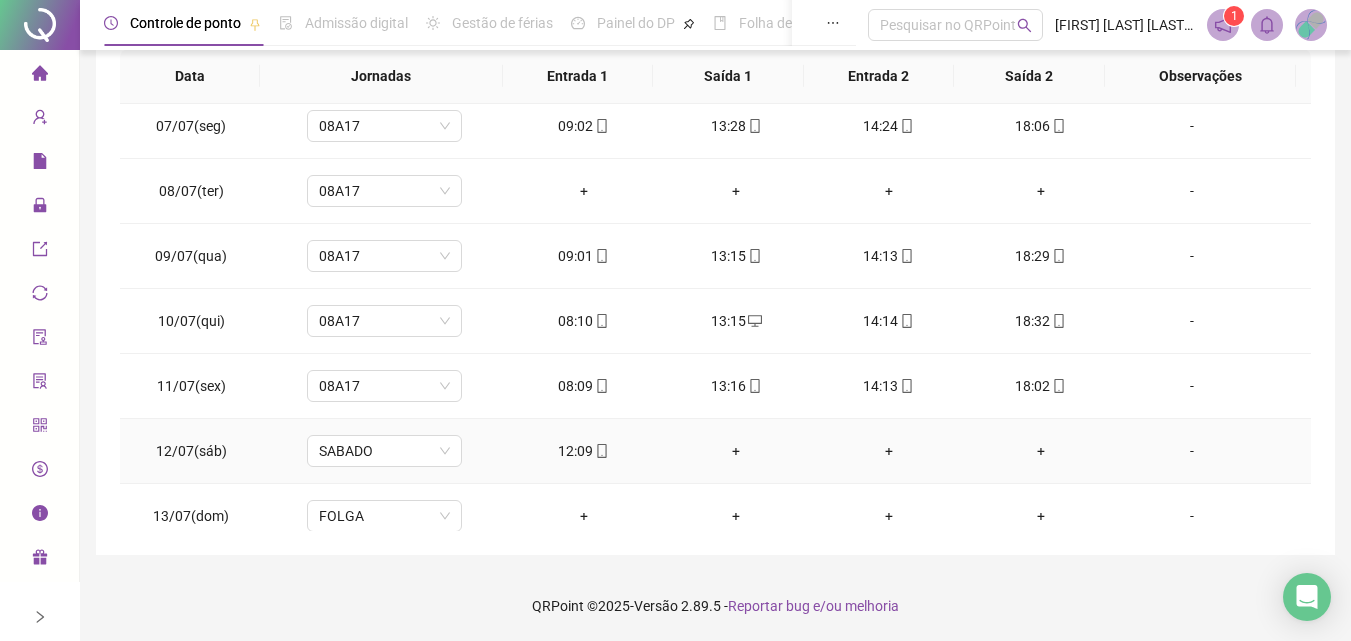 click on "+" at bounding box center [736, 451] 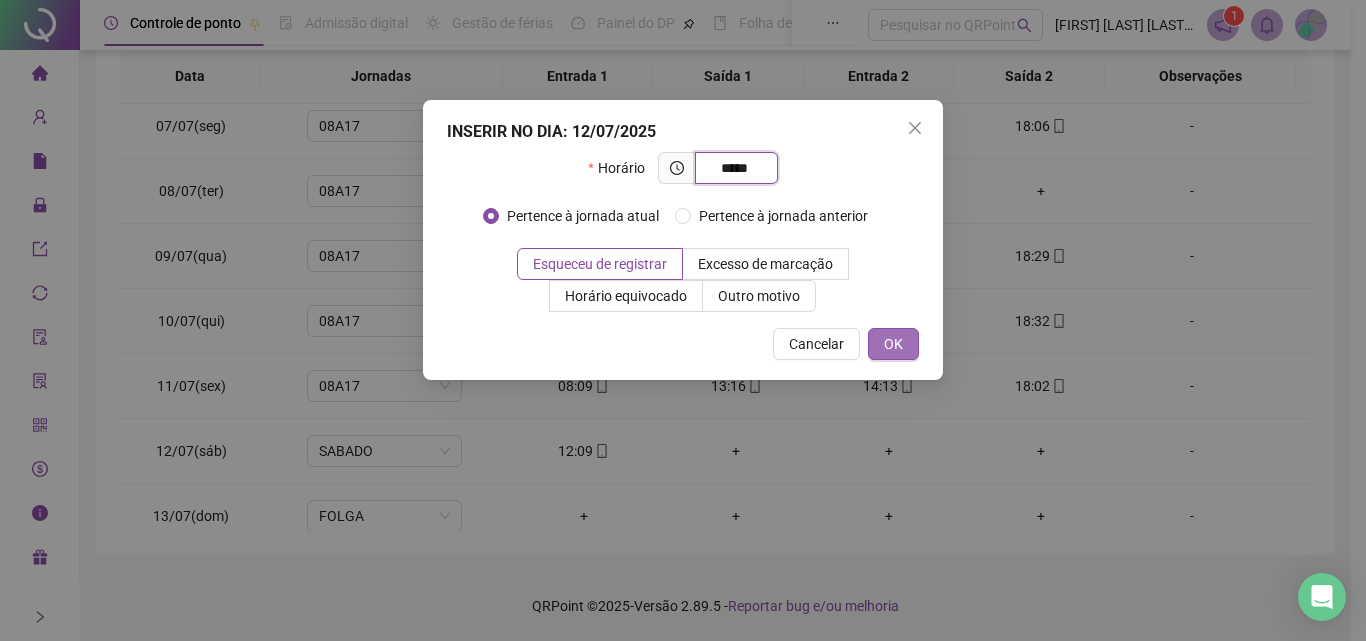 type on "*****" 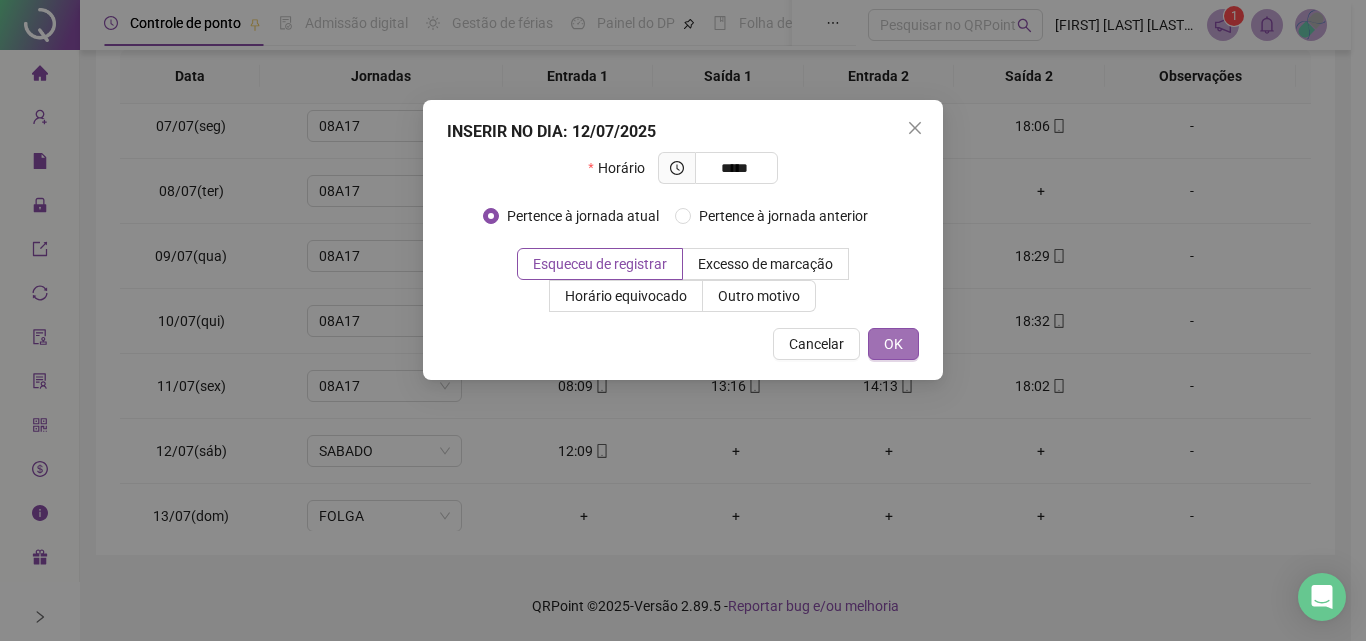 click on "OK" at bounding box center [893, 344] 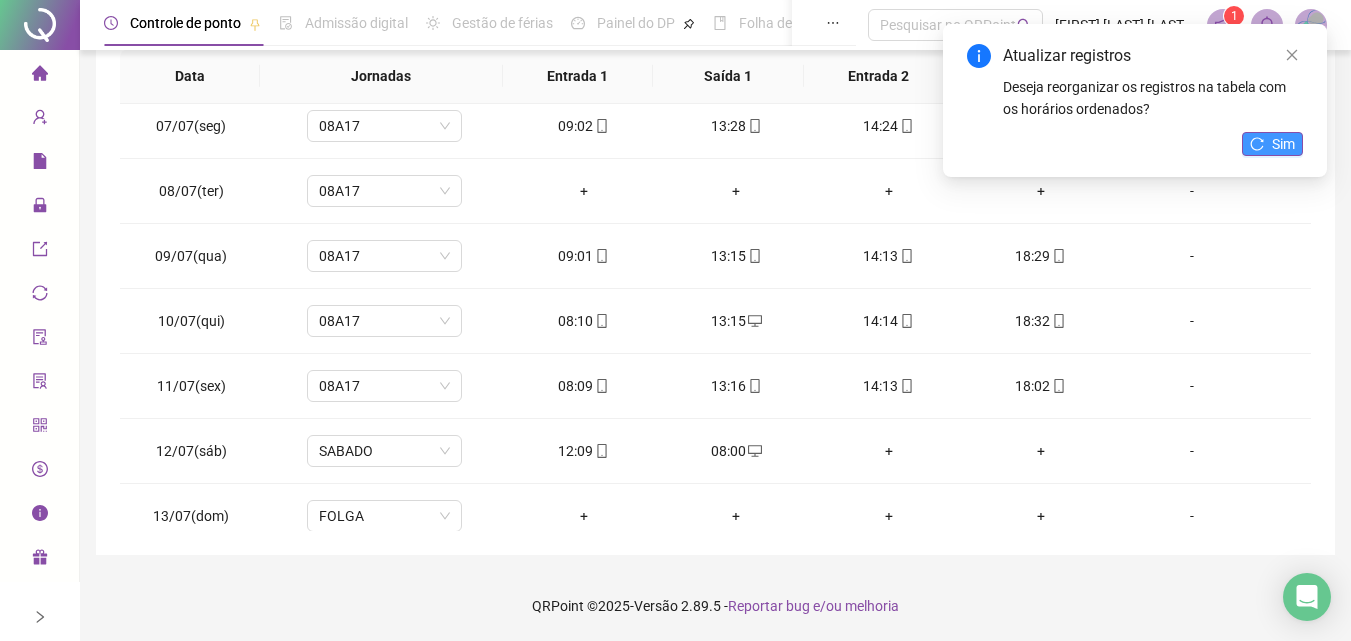 click on "Sim" at bounding box center [1272, 144] 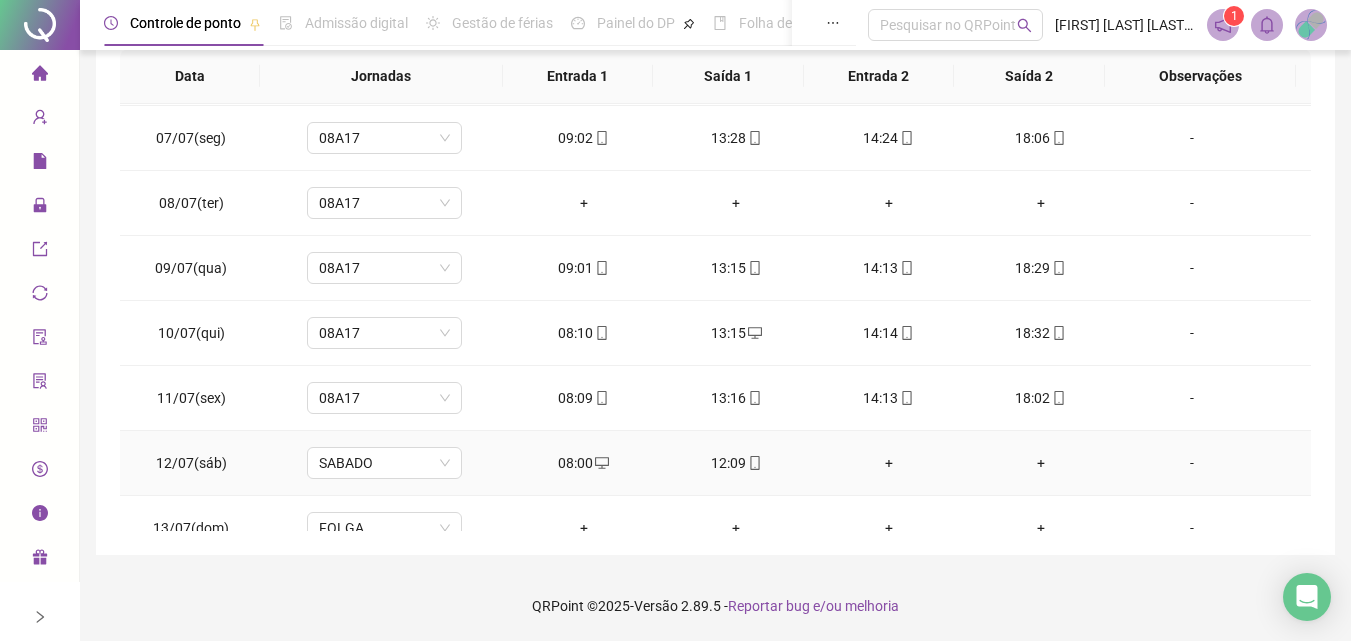 scroll, scrollTop: 0, scrollLeft: 0, axis: both 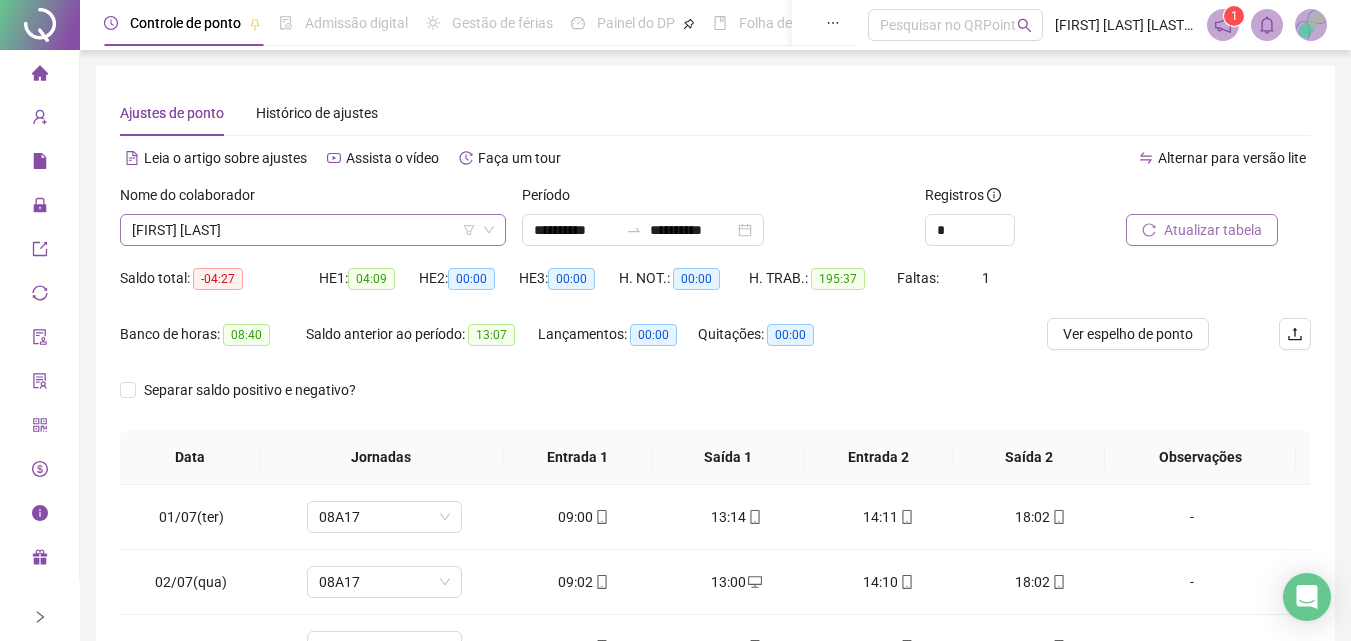 click on "[FIRST] [LAST]" at bounding box center [313, 230] 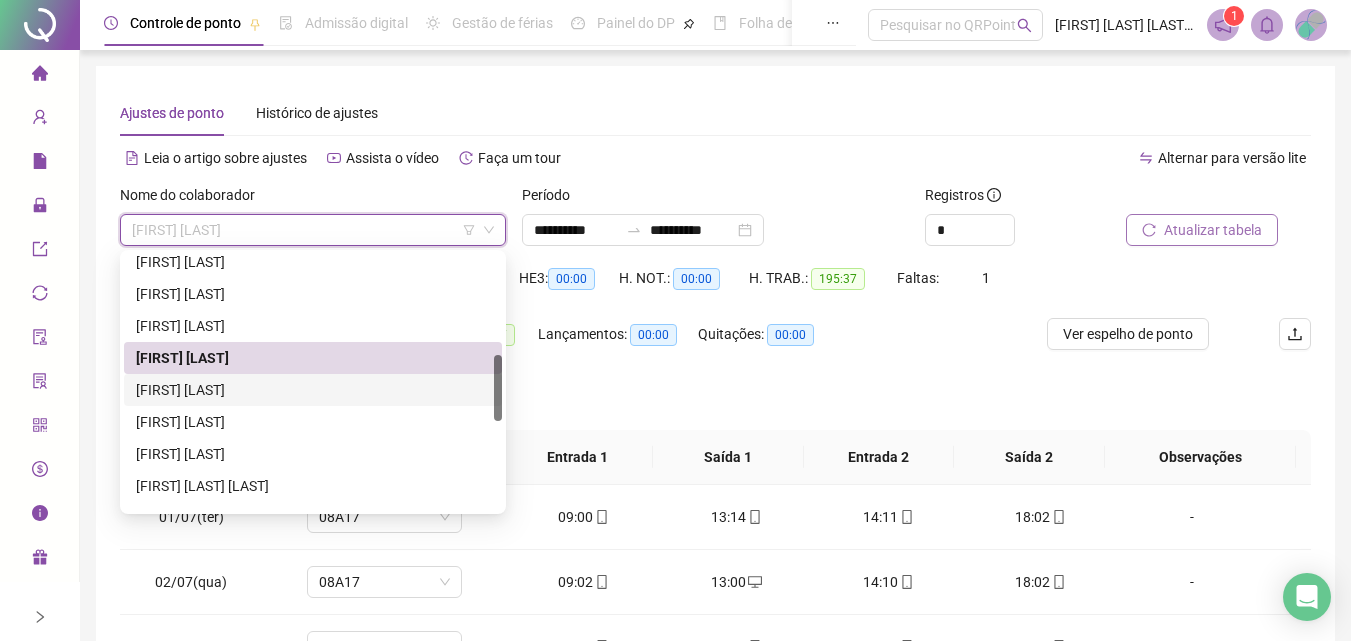 click on "[FIRST] [LAST]" at bounding box center [313, 390] 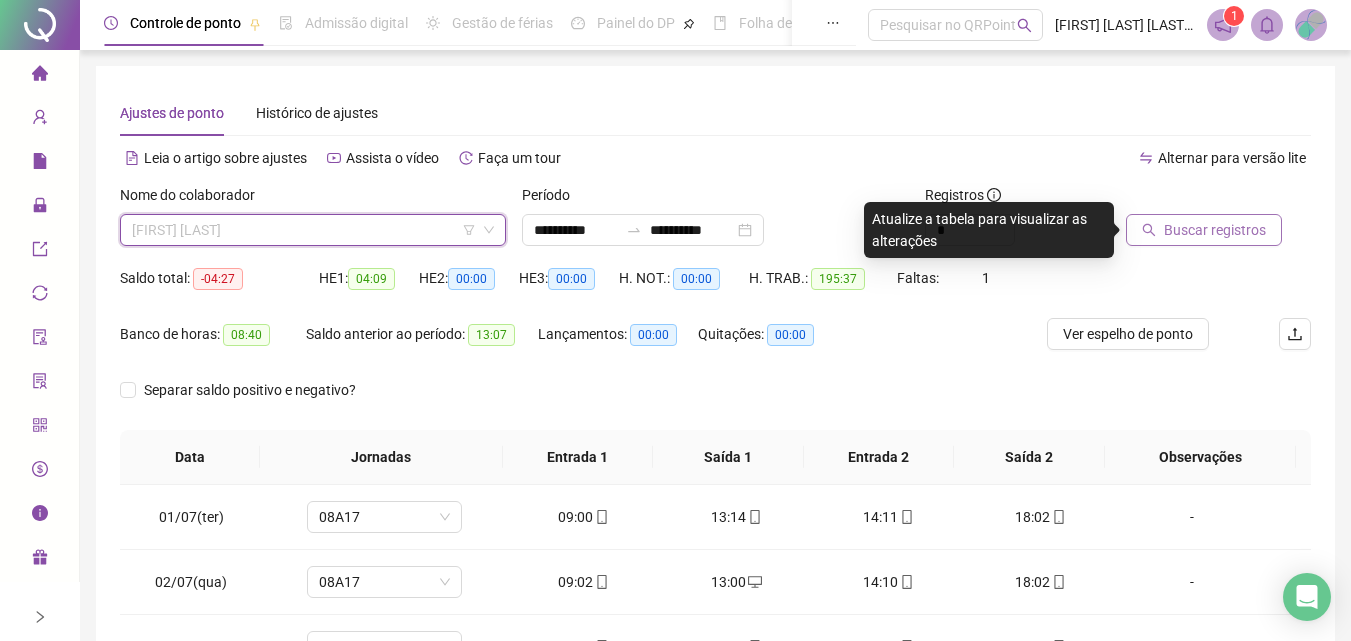 drag, startPoint x: 394, startPoint y: 229, endPoint x: 387, endPoint y: 283, distance: 54.451813 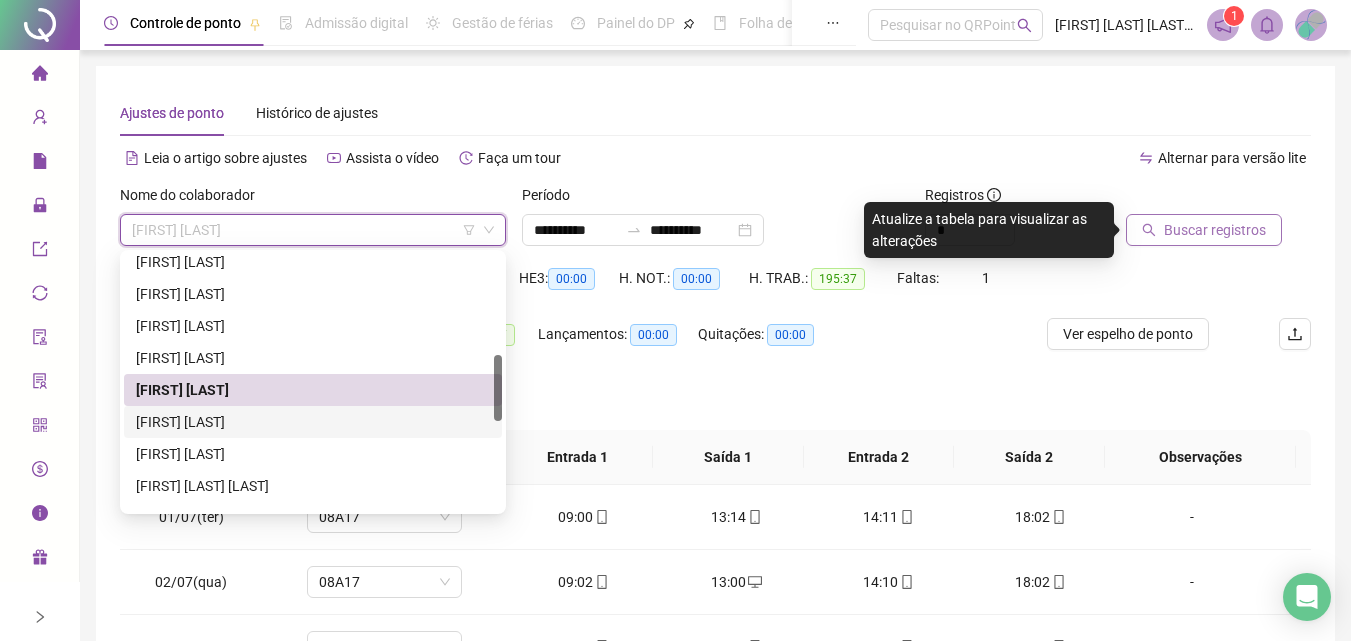click on "[FIRST] [LAST]" at bounding box center [313, 422] 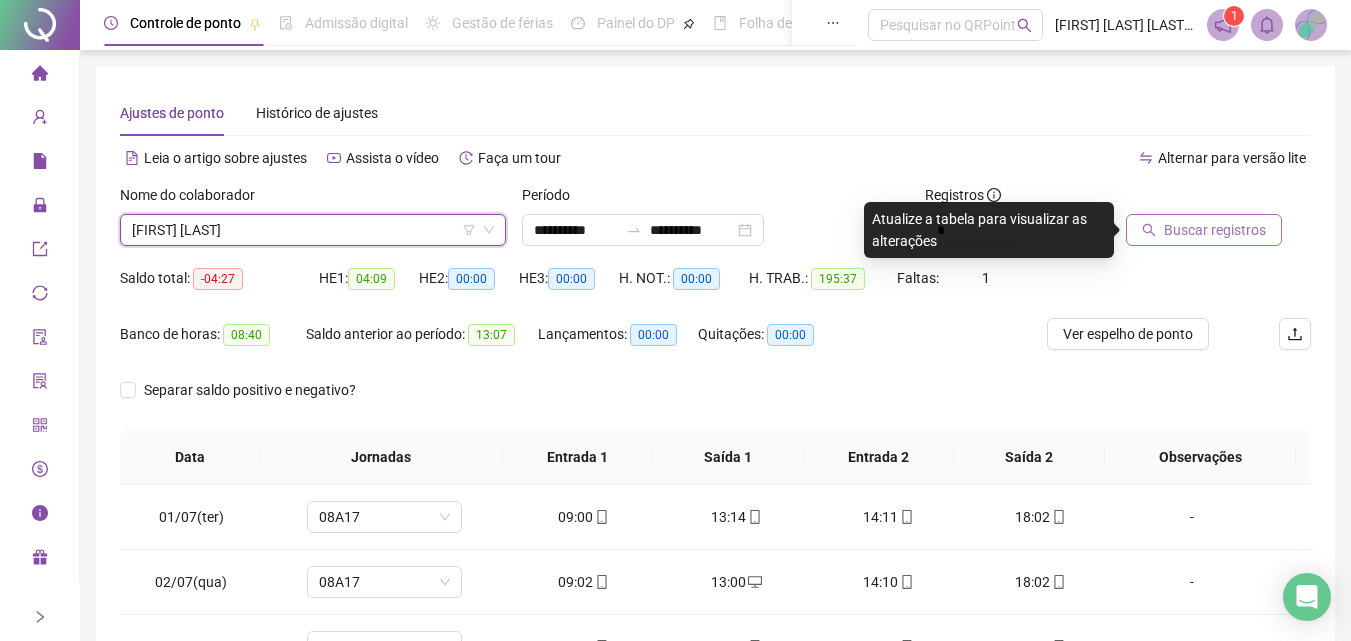 click on "Buscar registros" at bounding box center [1204, 230] 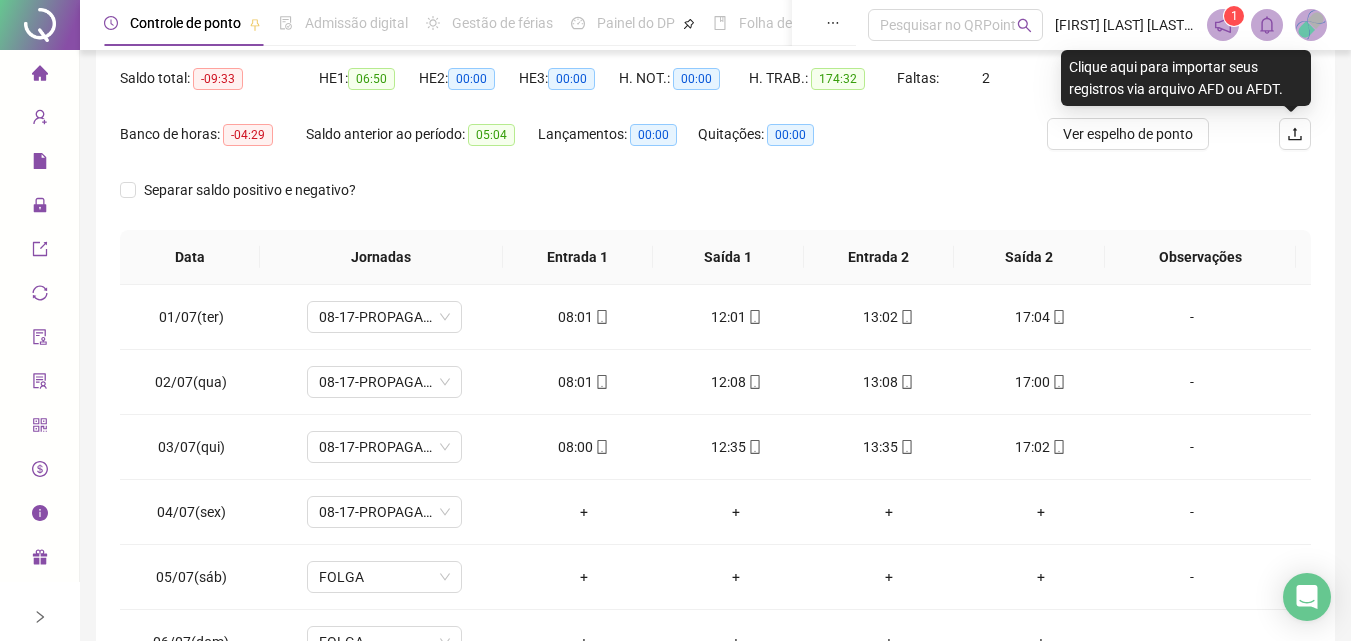 scroll, scrollTop: 300, scrollLeft: 0, axis: vertical 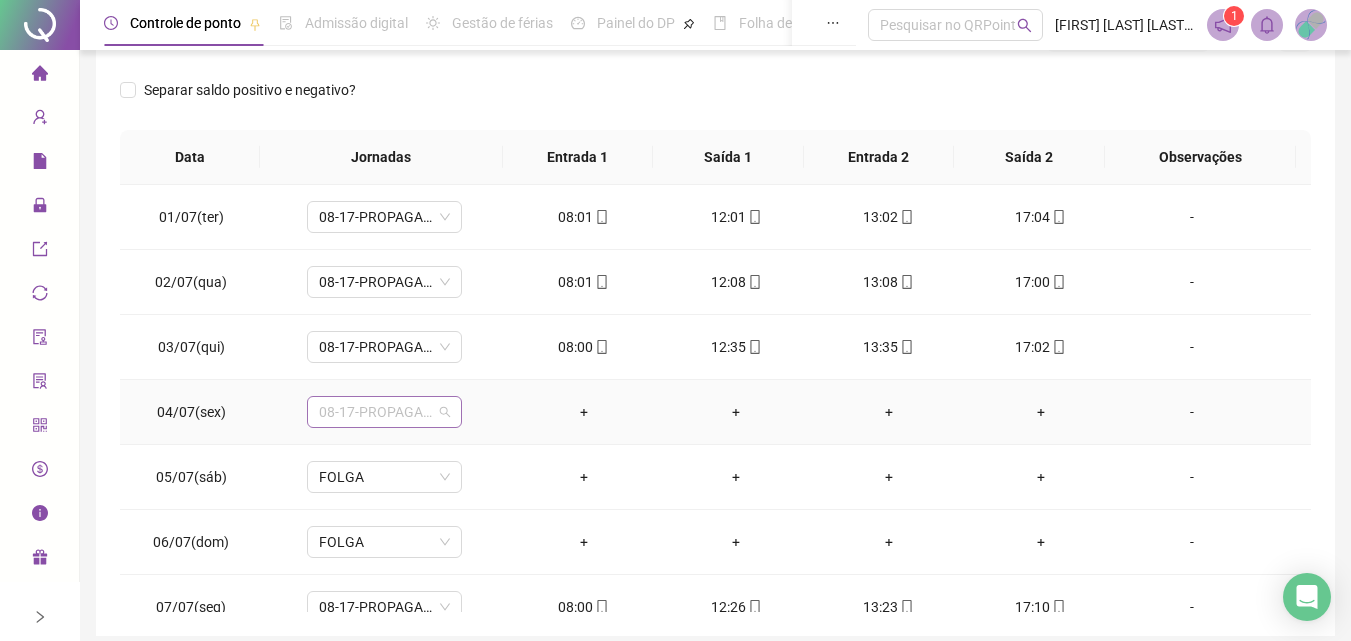 click on "08-17-PROPAGANDA" at bounding box center (384, 412) 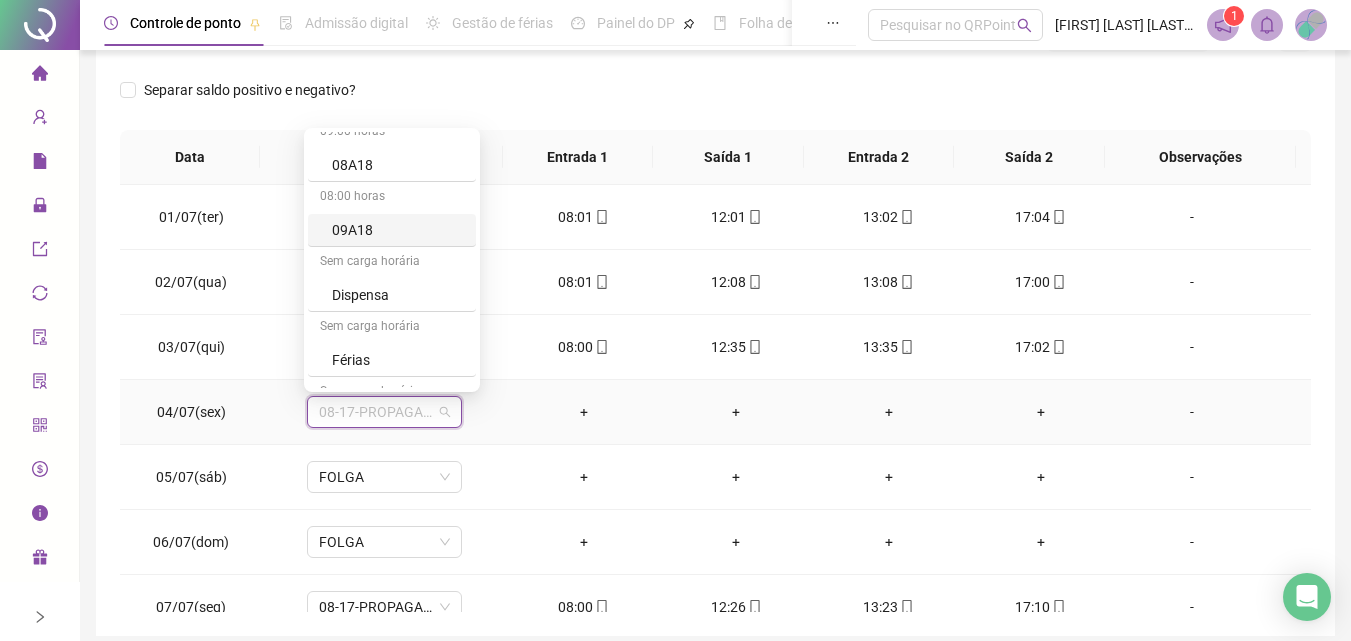 scroll, scrollTop: 800, scrollLeft: 0, axis: vertical 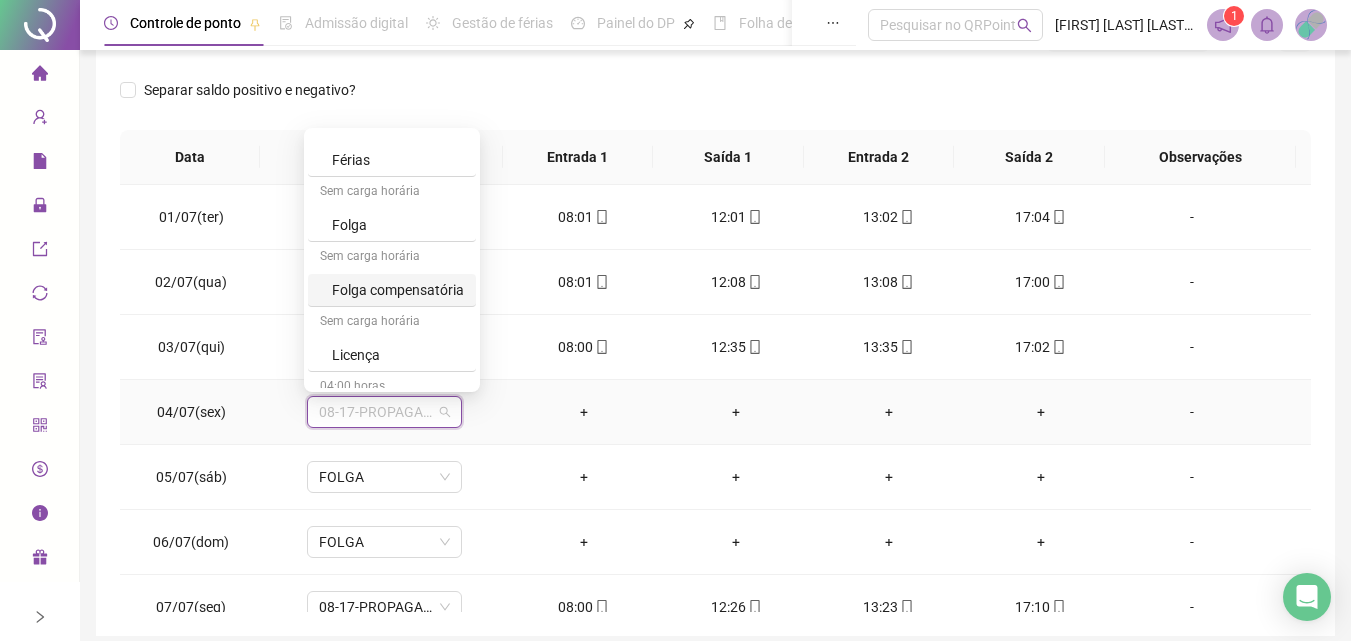 click on "Folga compensatória" at bounding box center (398, 290) 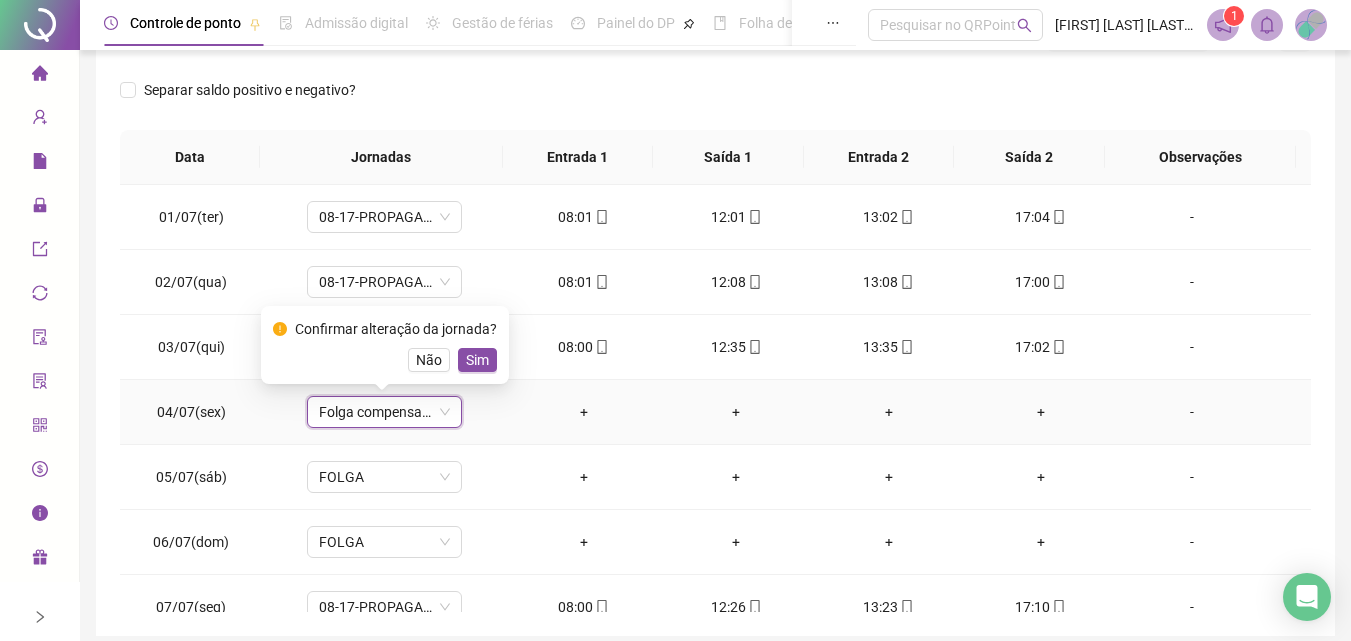 drag, startPoint x: 472, startPoint y: 361, endPoint x: 520, endPoint y: 400, distance: 61.846584 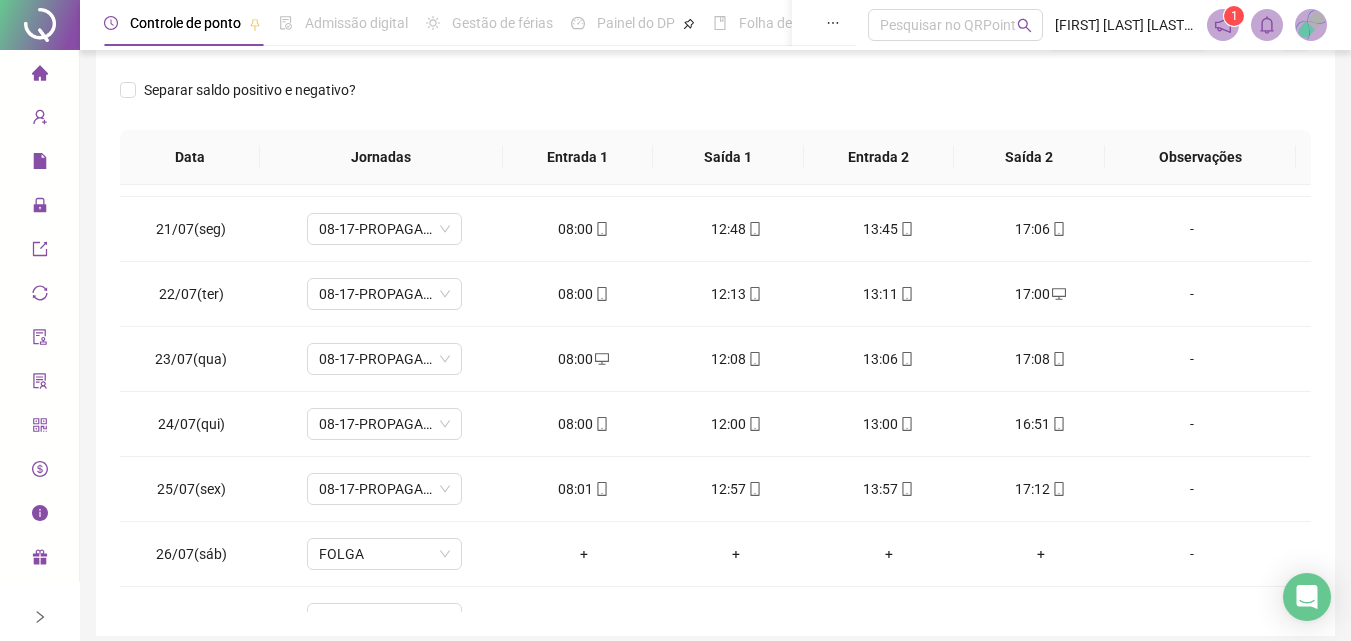 scroll, scrollTop: 1588, scrollLeft: 0, axis: vertical 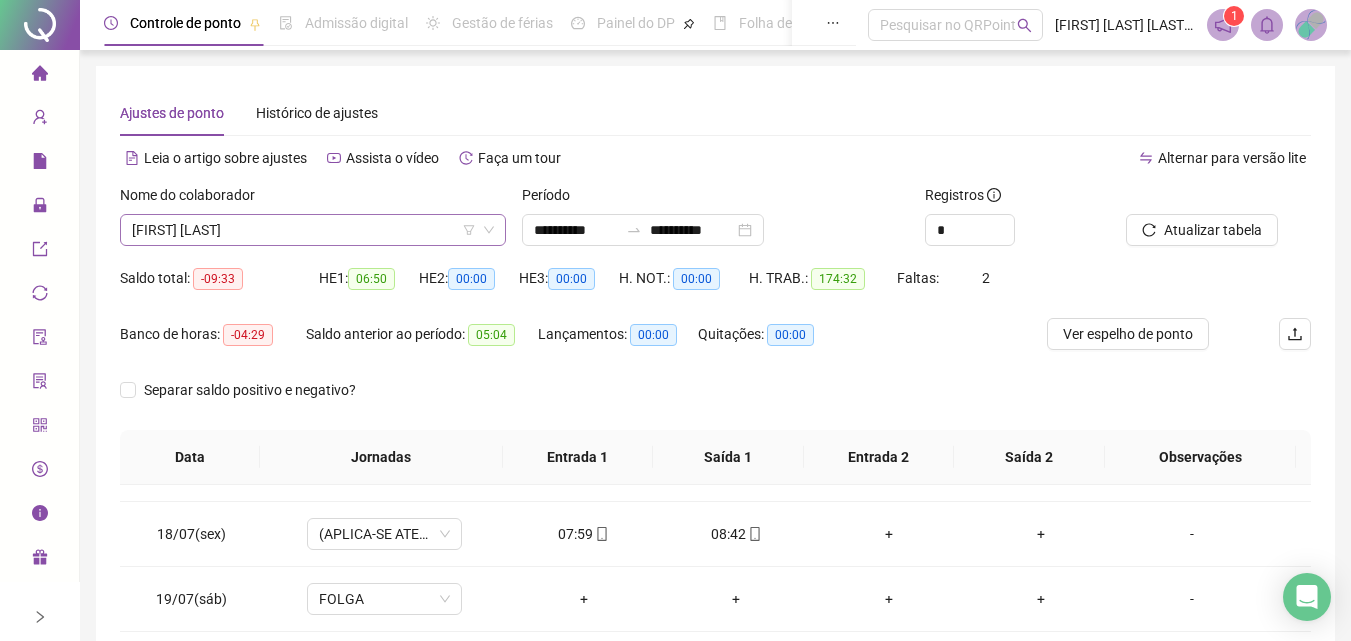 click on "[FIRST] [LAST]" at bounding box center (313, 230) 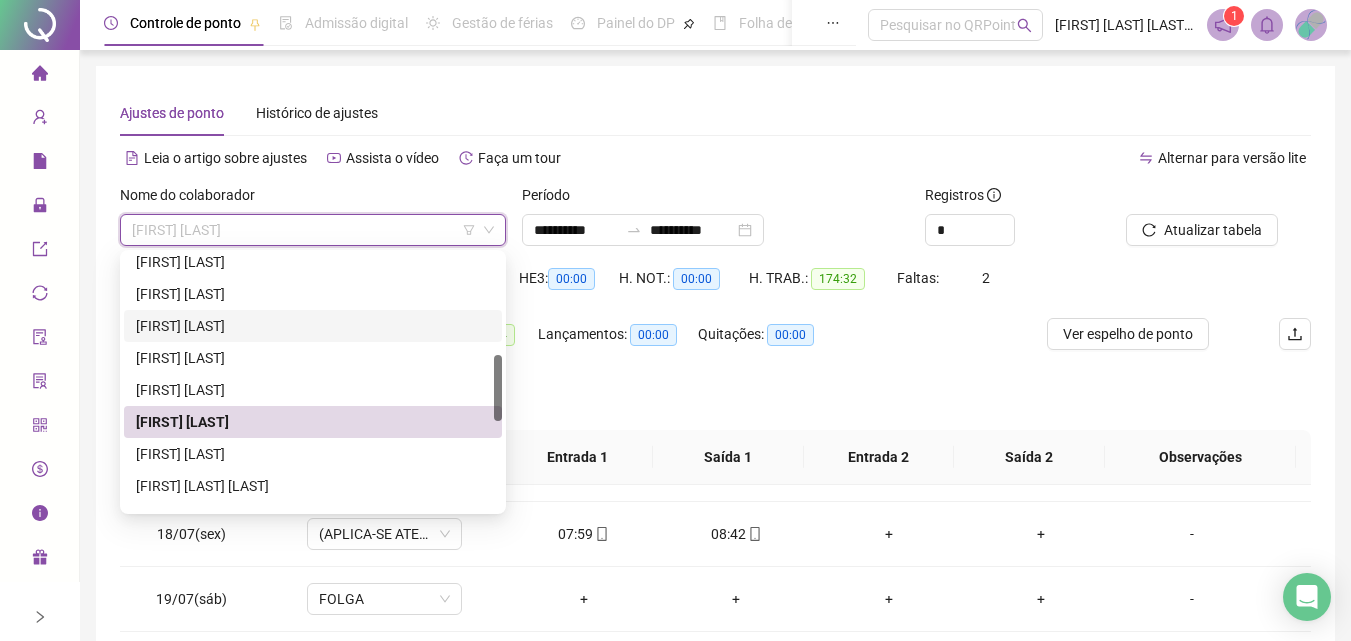 click on "[FIRST] [LAST]" at bounding box center (313, 326) 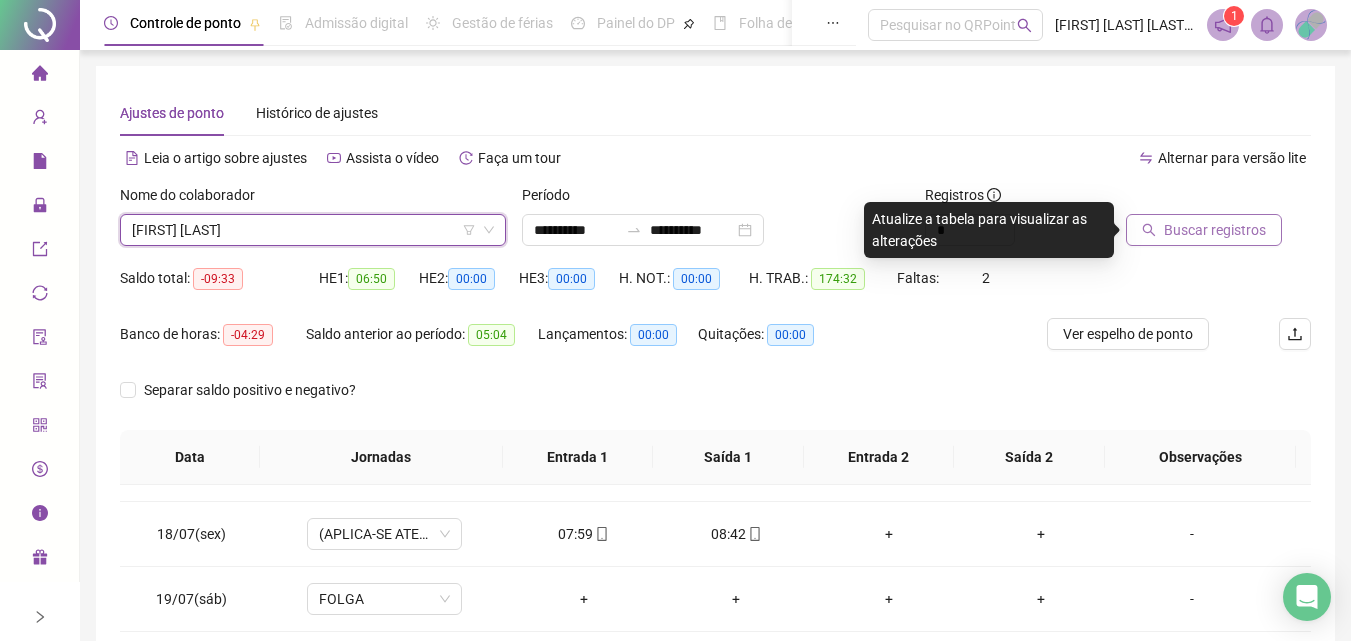 click on "Buscar registros" at bounding box center (1215, 230) 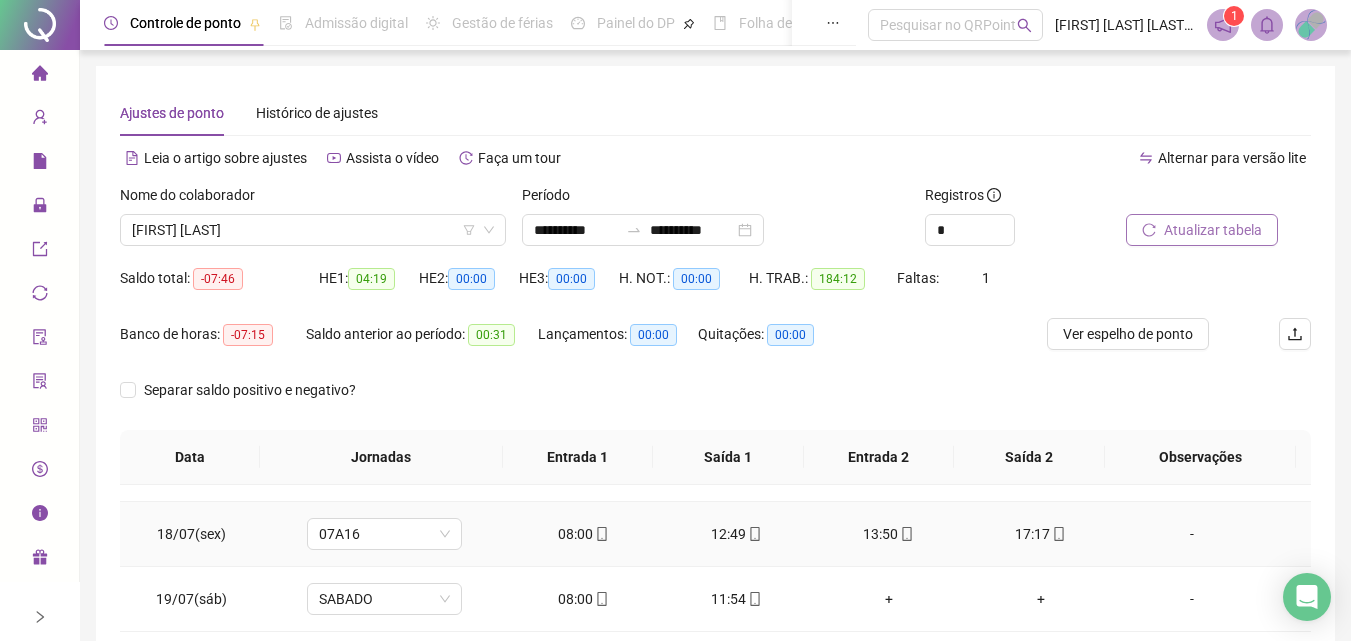 scroll, scrollTop: 200, scrollLeft: 0, axis: vertical 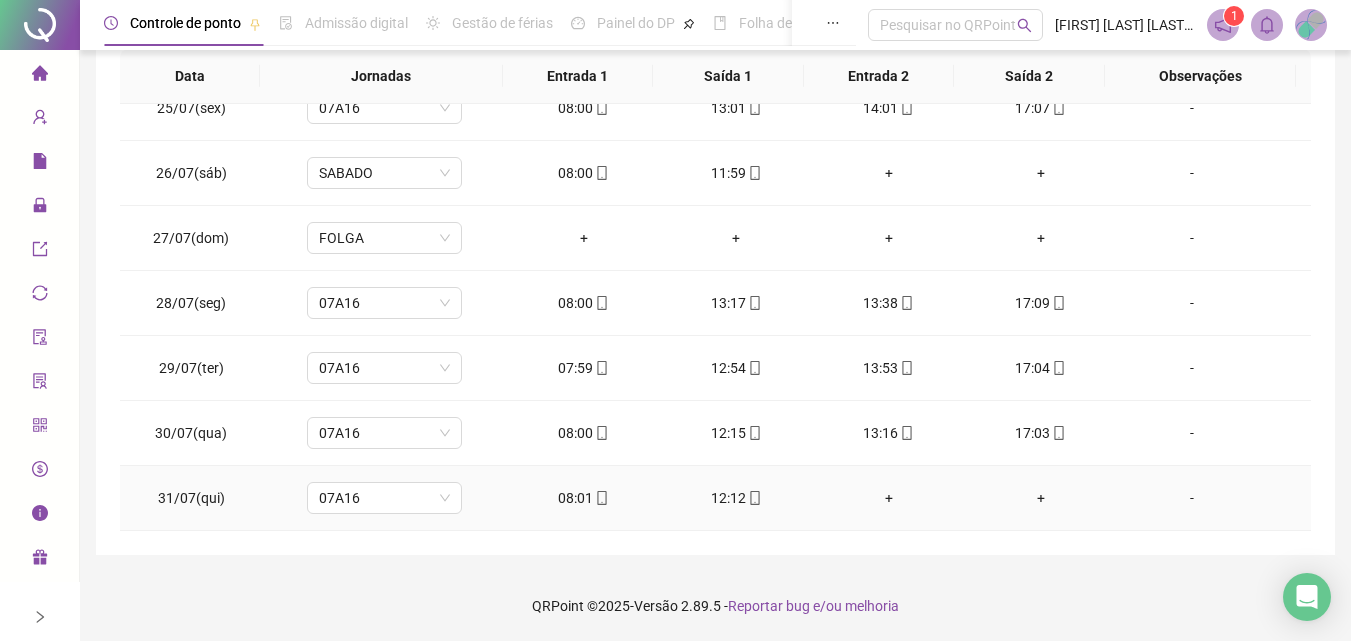 click on "+" at bounding box center [888, 498] 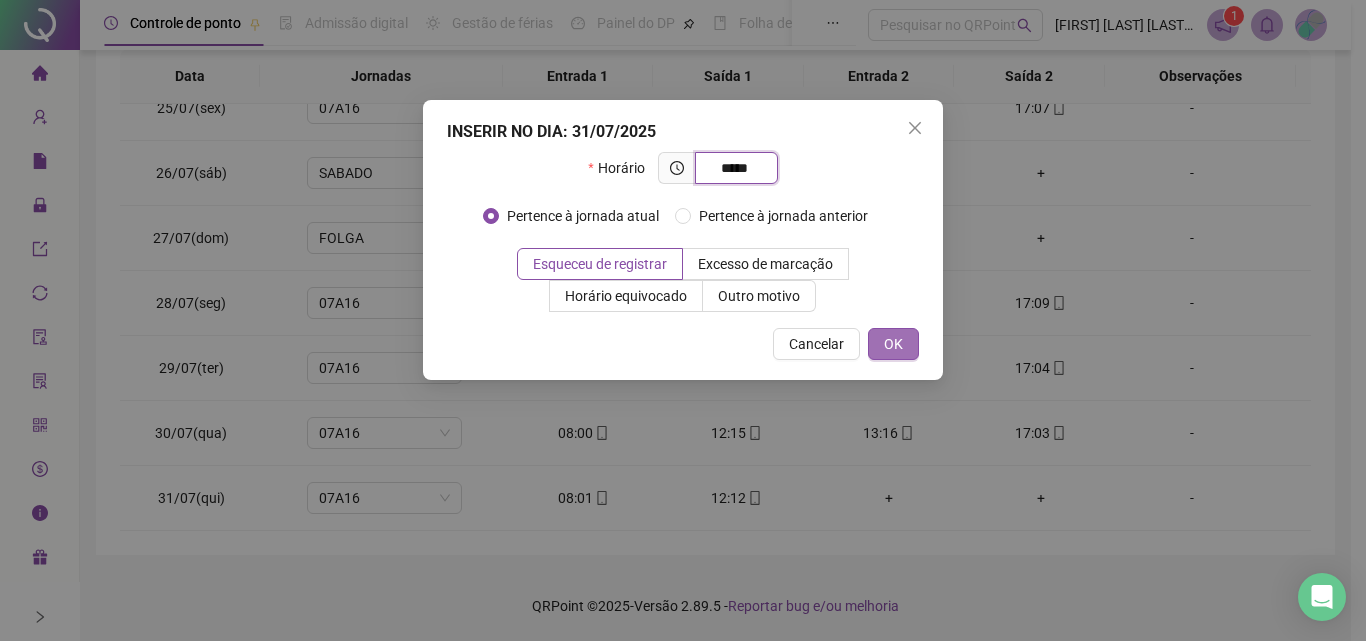 type on "*****" 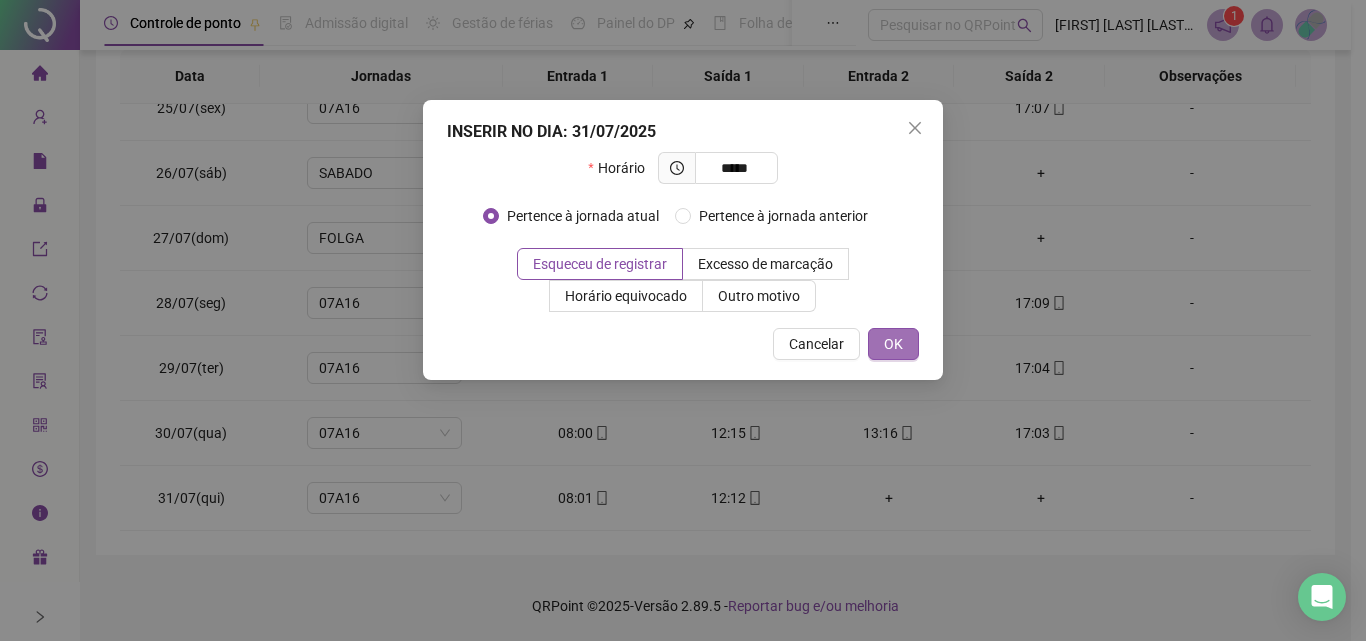 click on "OK" at bounding box center (893, 344) 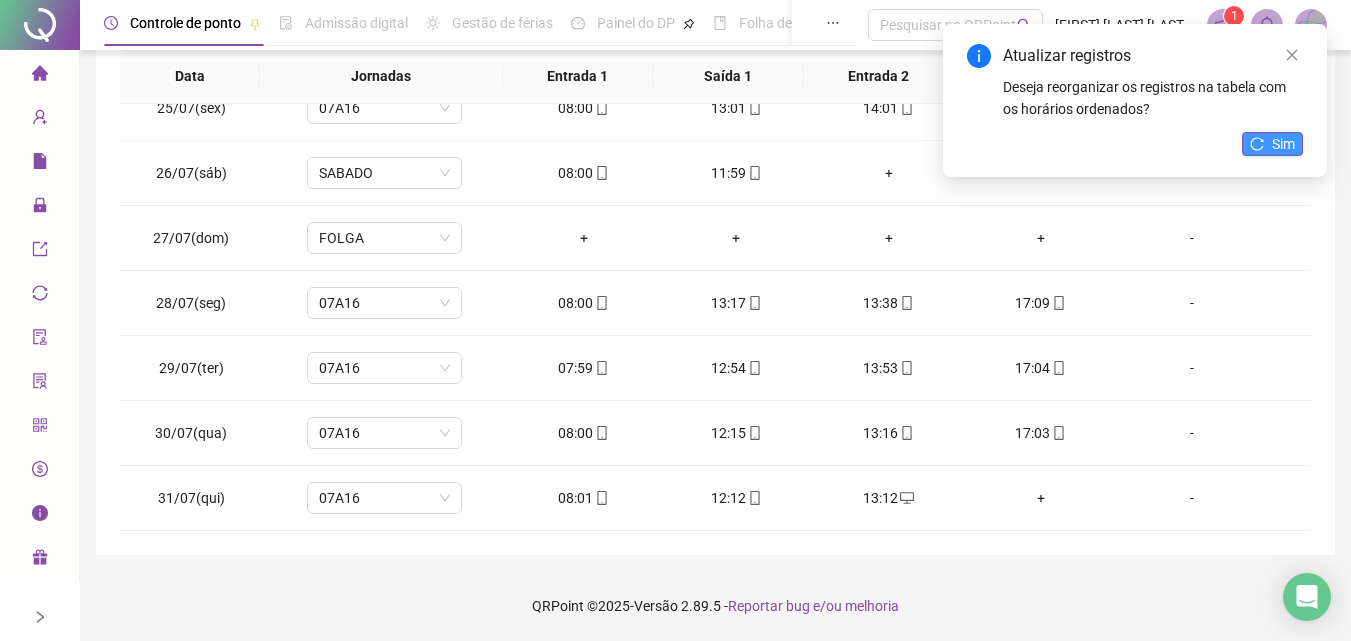 click on "Sim" at bounding box center [1283, 144] 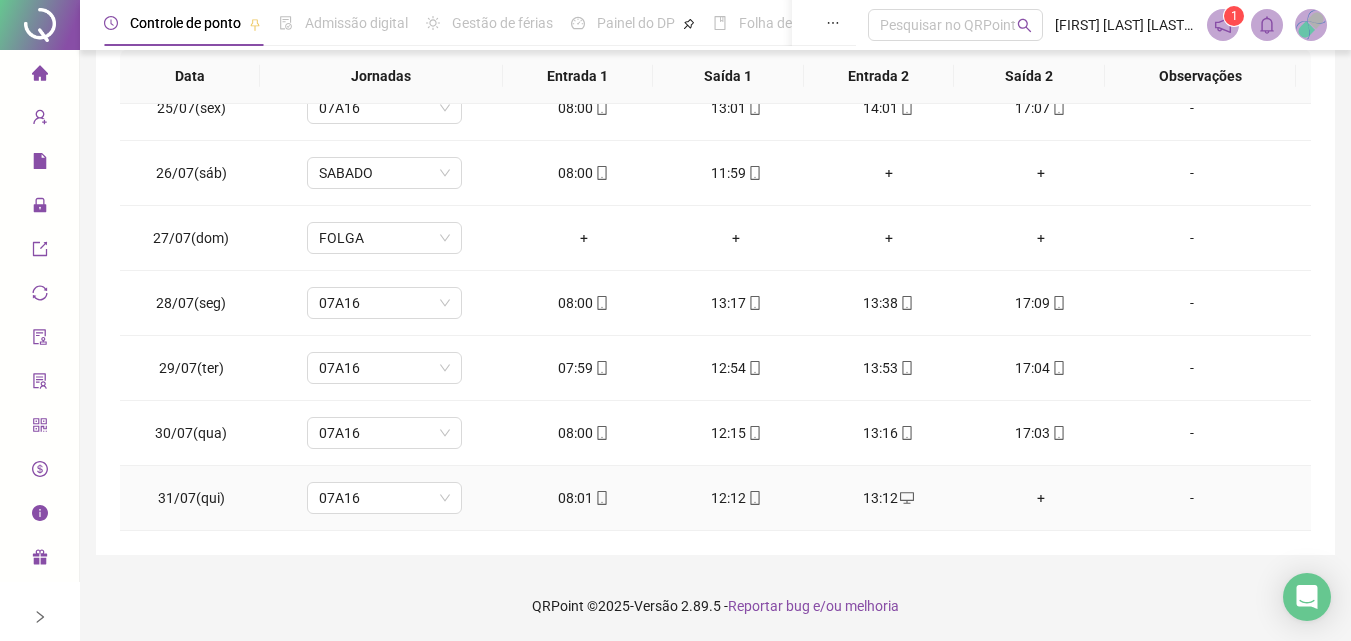 click on "+" at bounding box center [1041, 498] 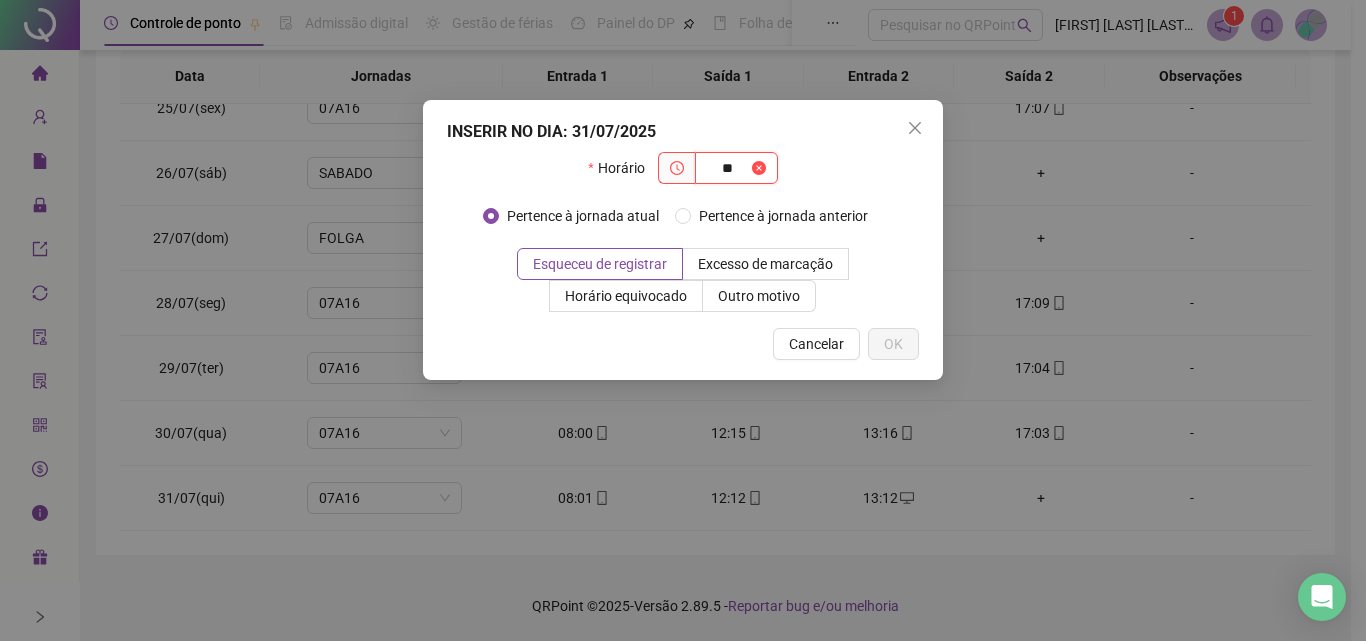 type on "*" 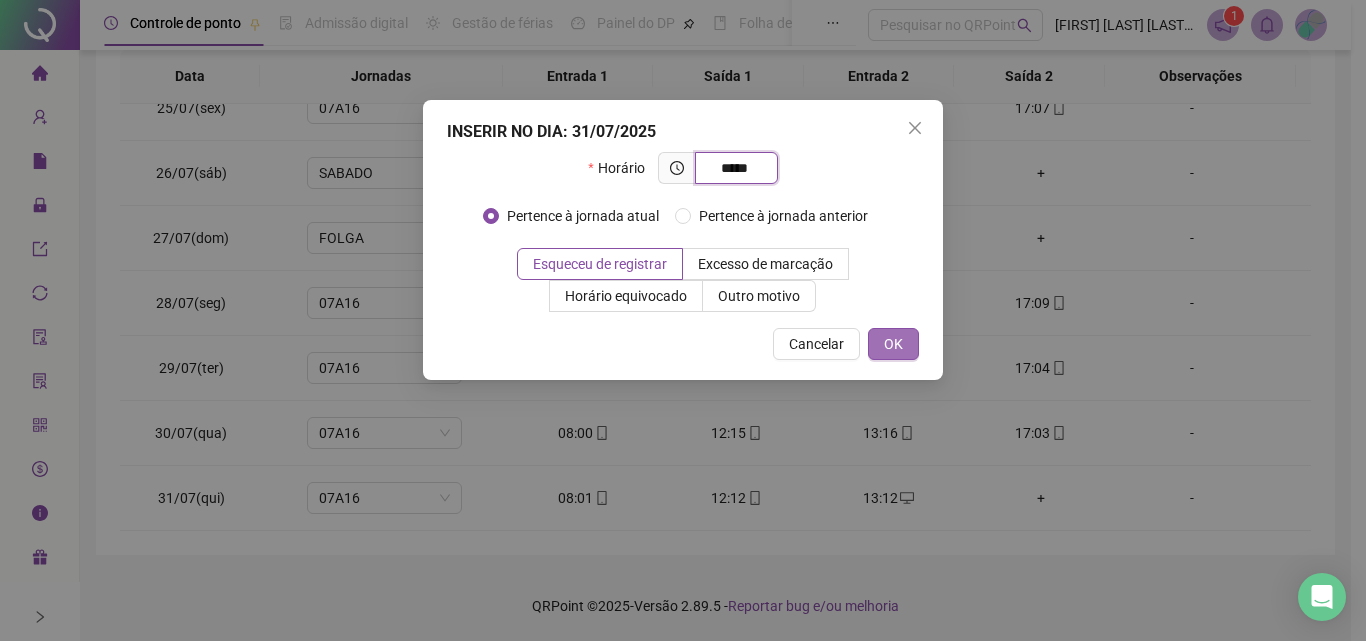 type on "*****" 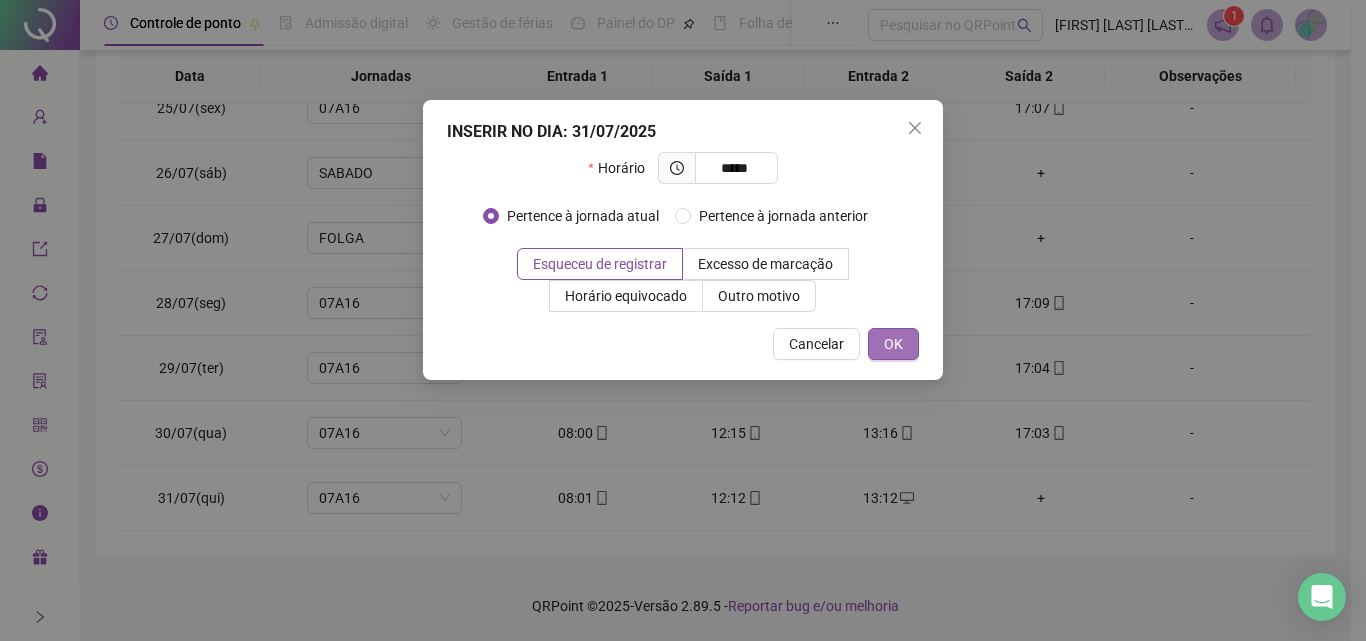 click on "OK" at bounding box center (893, 344) 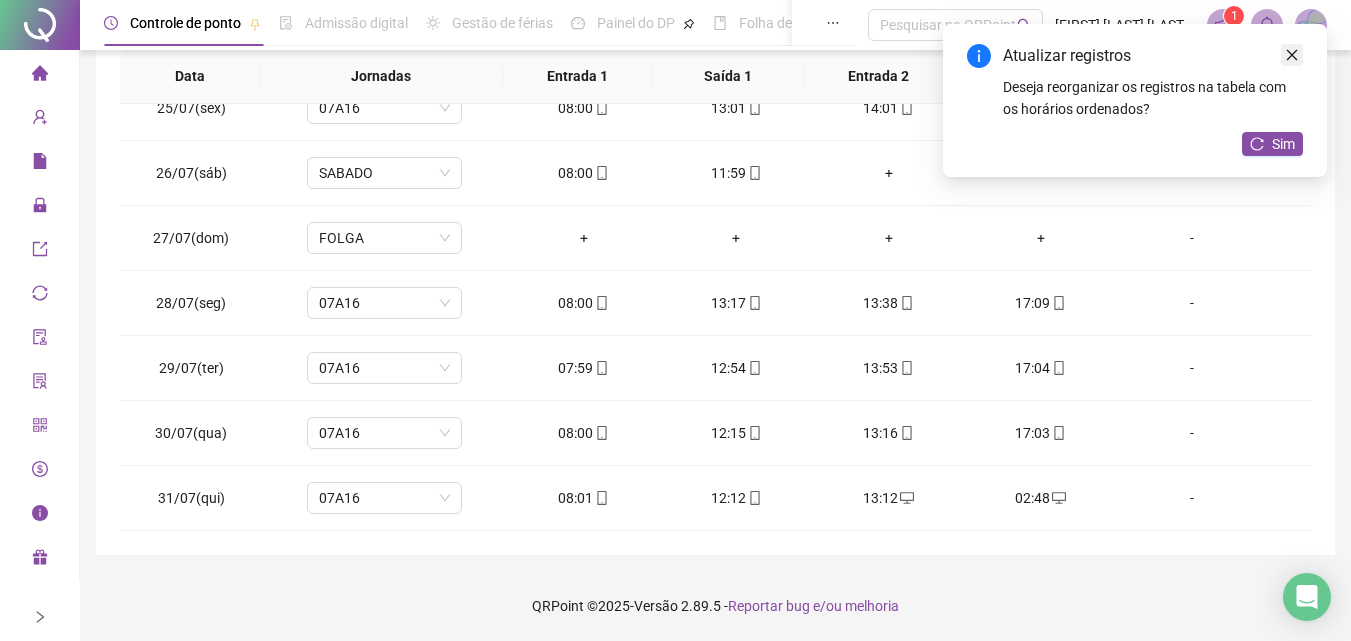 click at bounding box center [1292, 55] 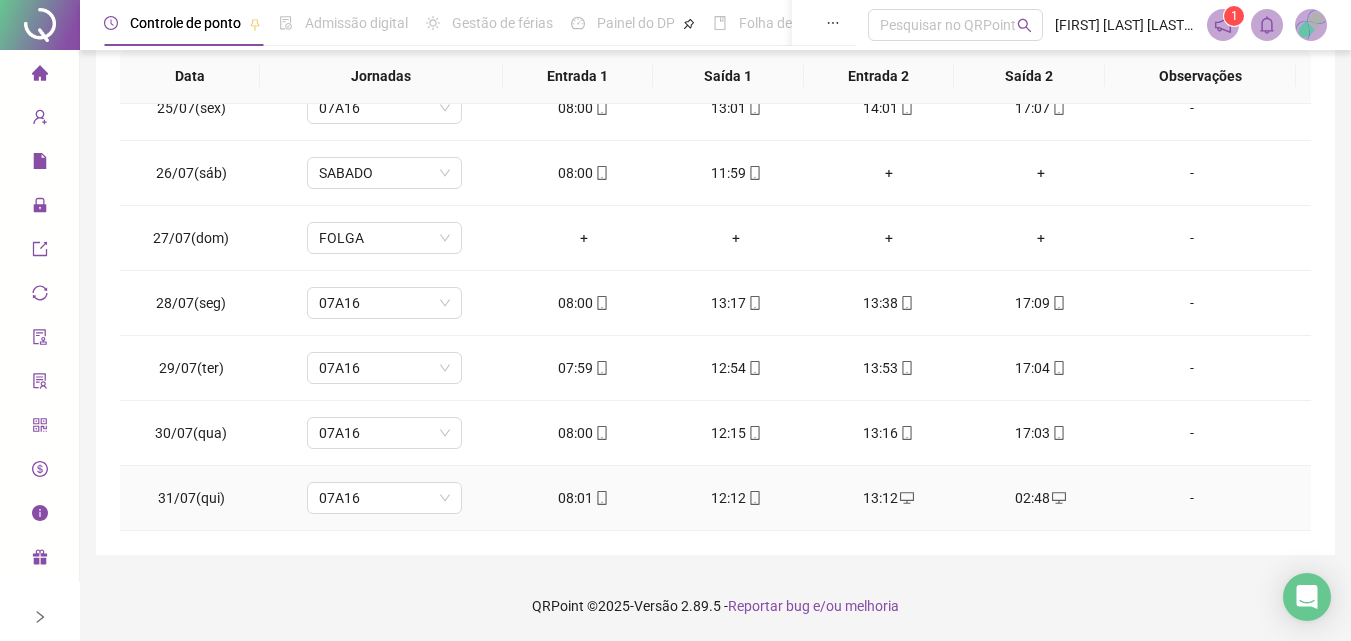 click 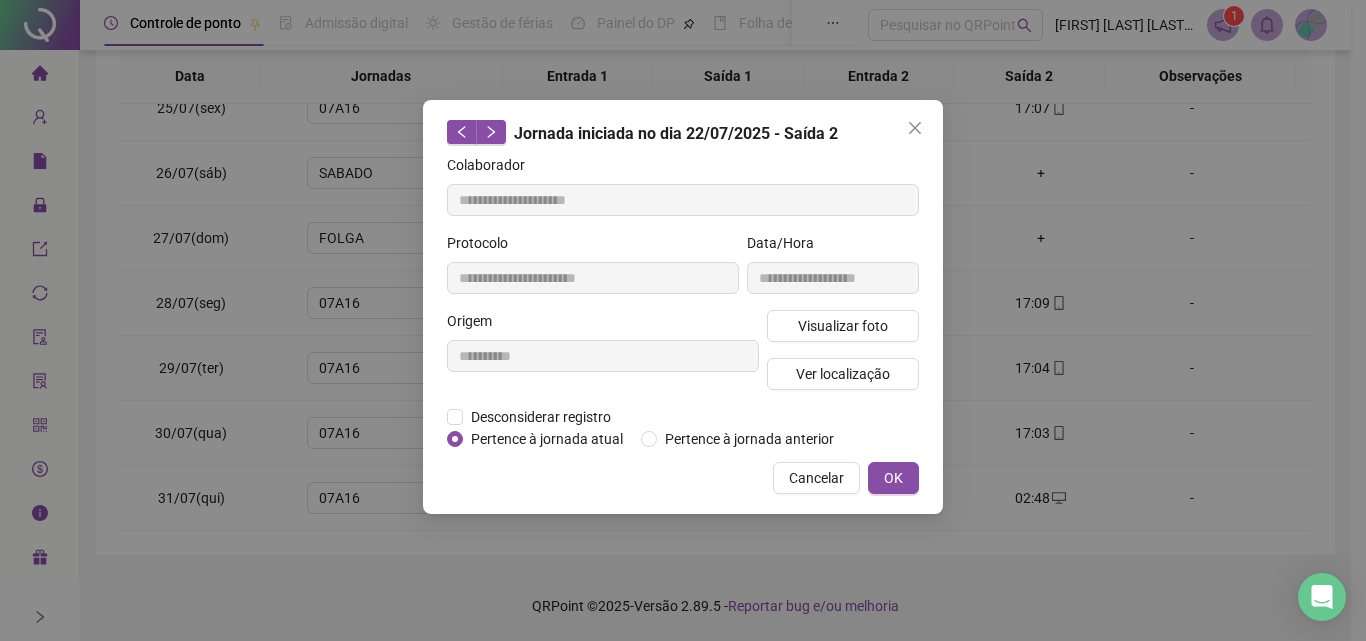 type on "**********" 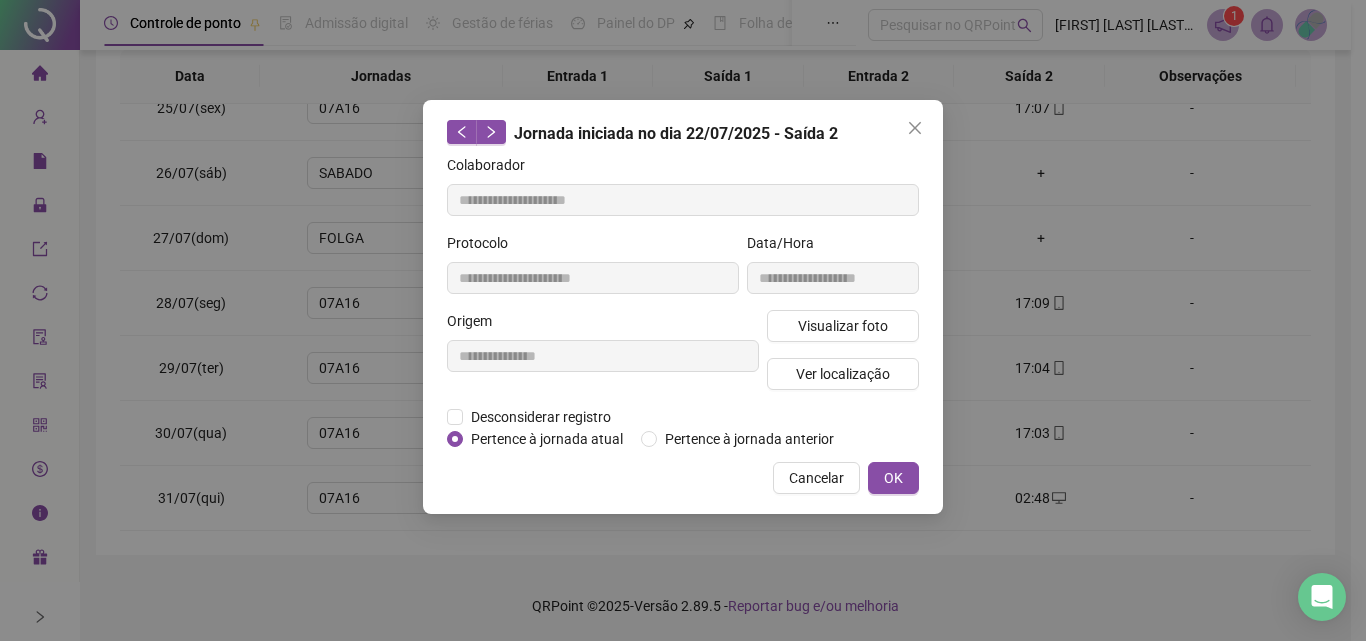 click on "**********" at bounding box center [683, 320] 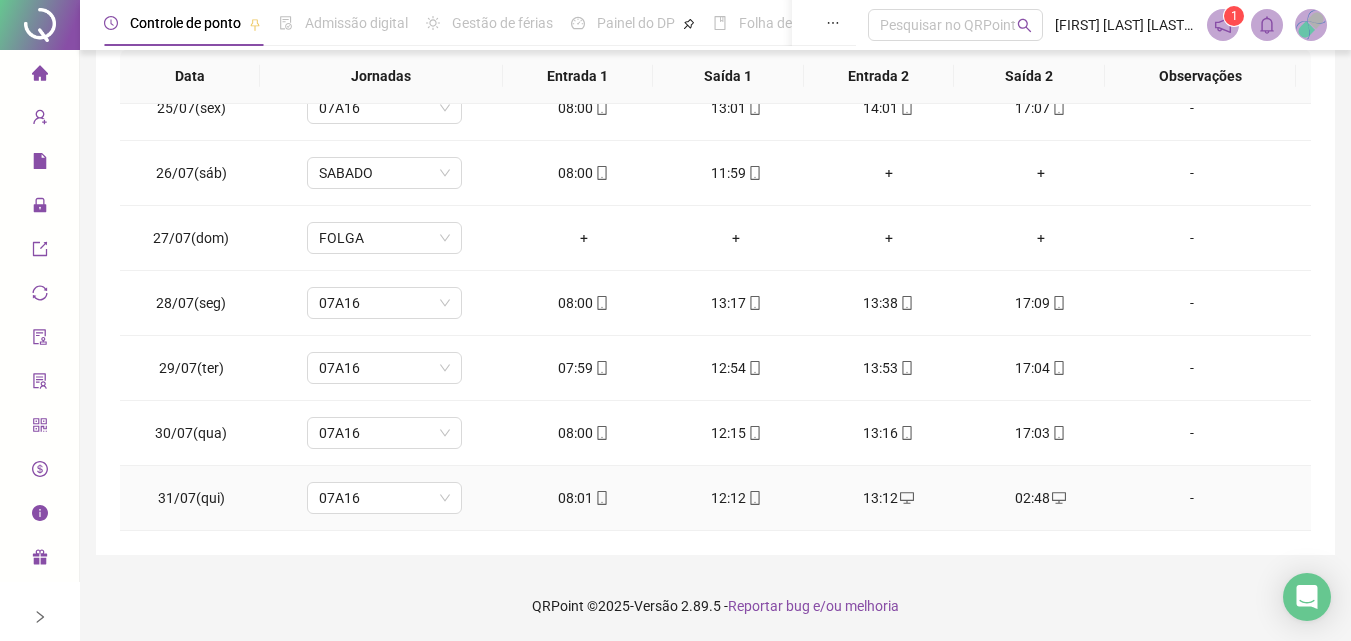 click on "02:48" at bounding box center [1041, 498] 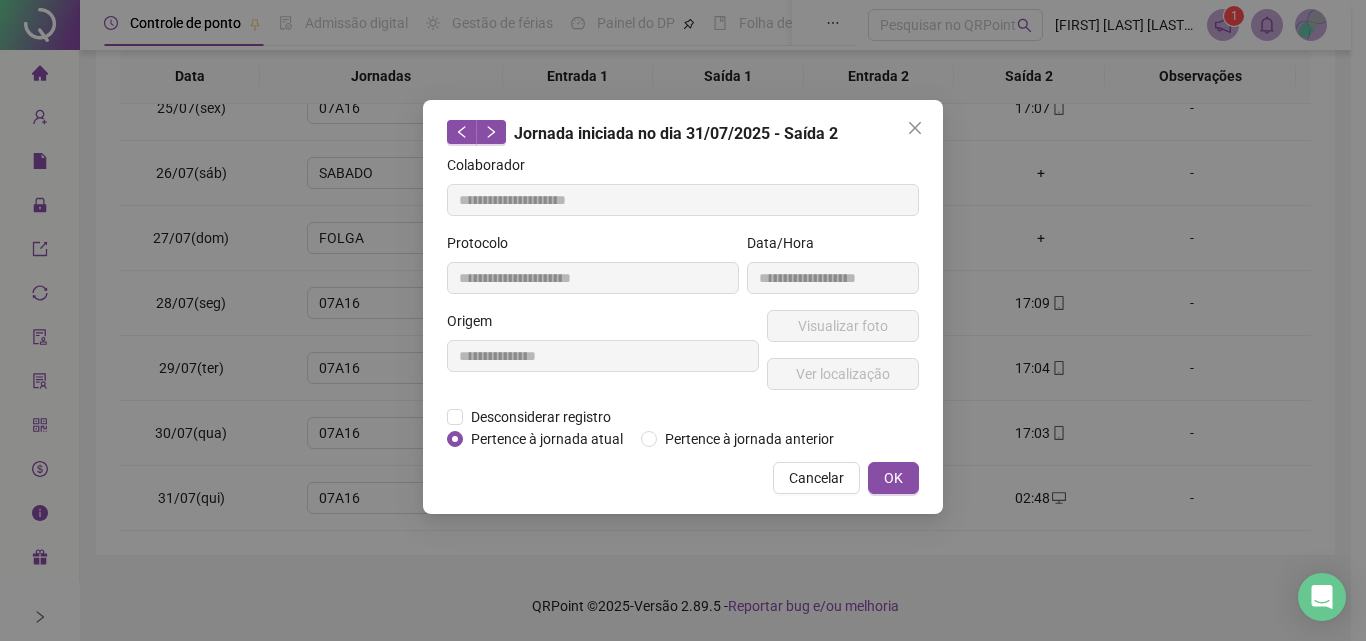 drag, startPoint x: 820, startPoint y: 473, endPoint x: 828, endPoint y: 484, distance: 13.601471 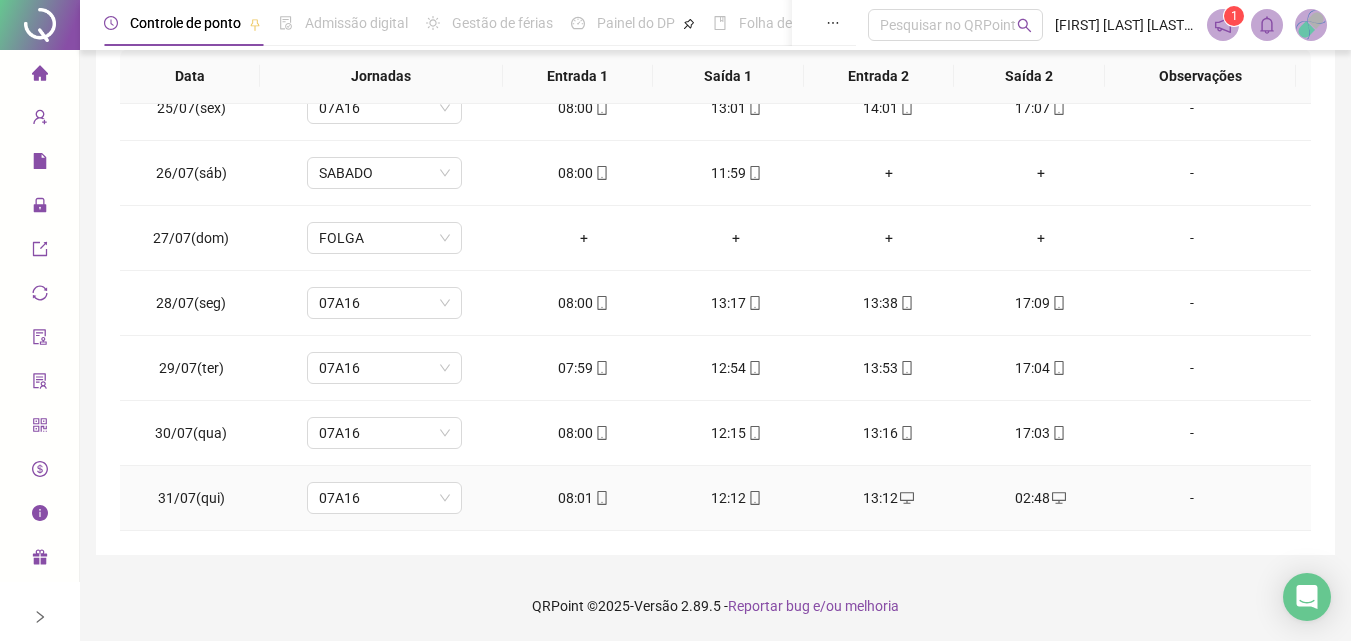 click on "02:48" at bounding box center (1041, 498) 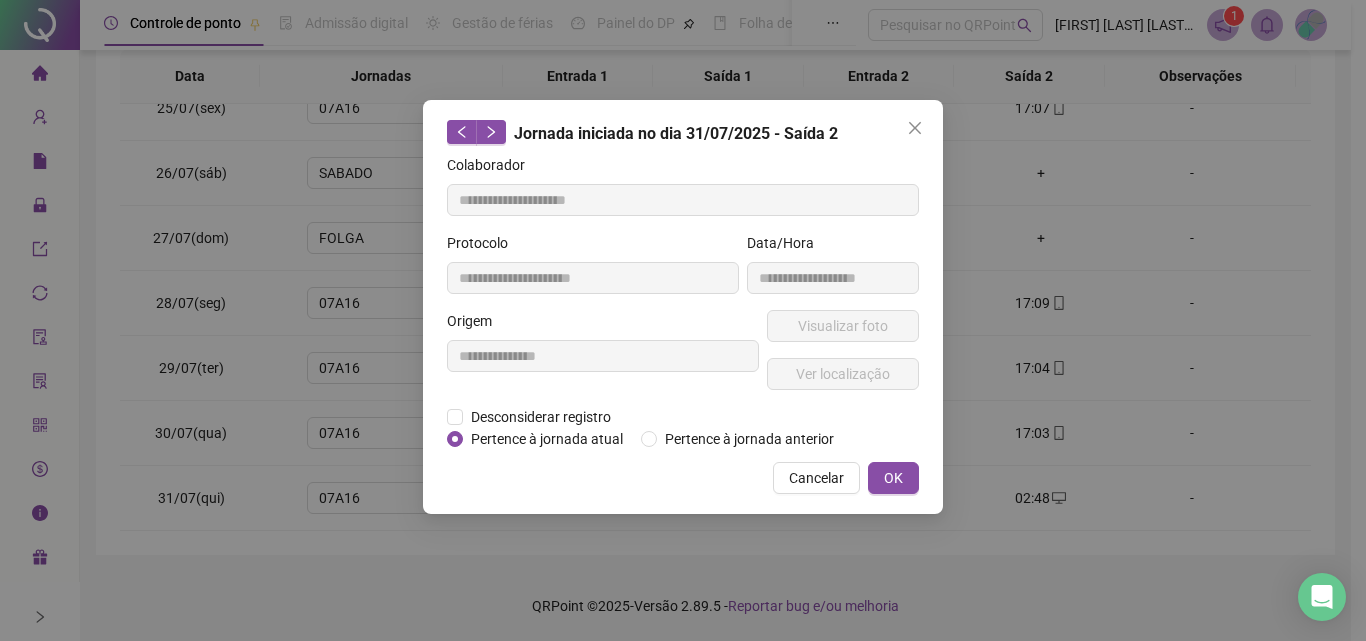 drag, startPoint x: 1034, startPoint y: 494, endPoint x: 1095, endPoint y: 394, distance: 117.13667 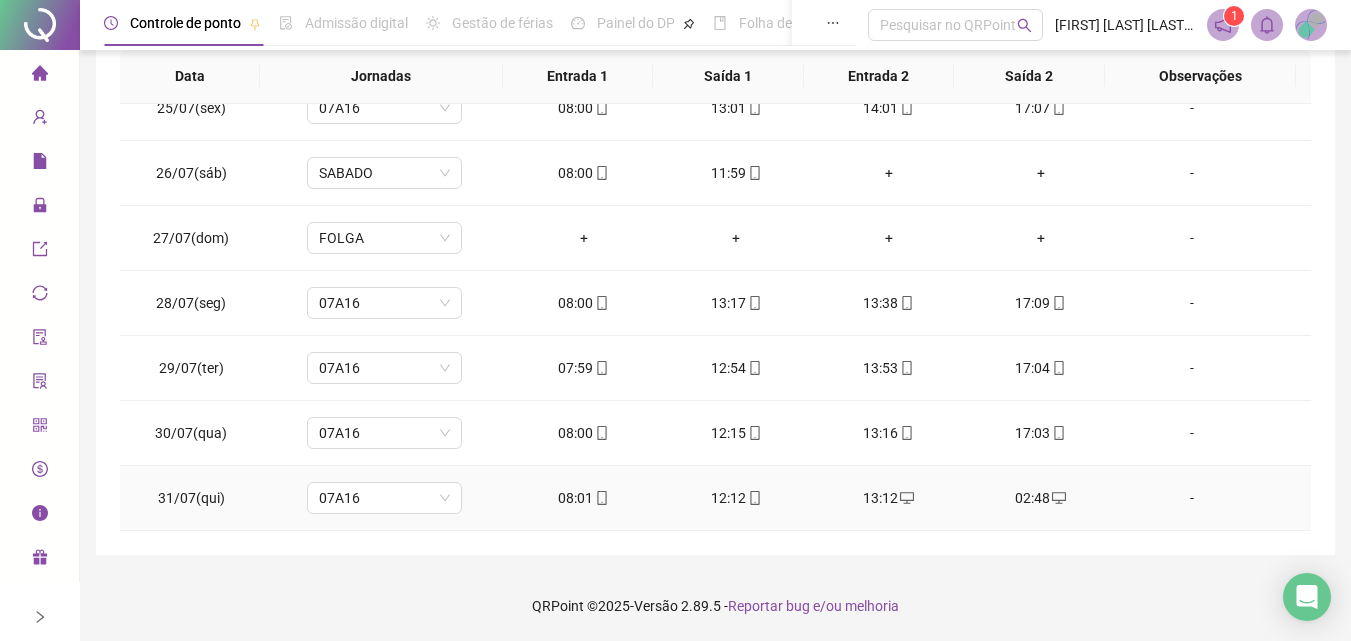 click on "02:48" at bounding box center [1041, 498] 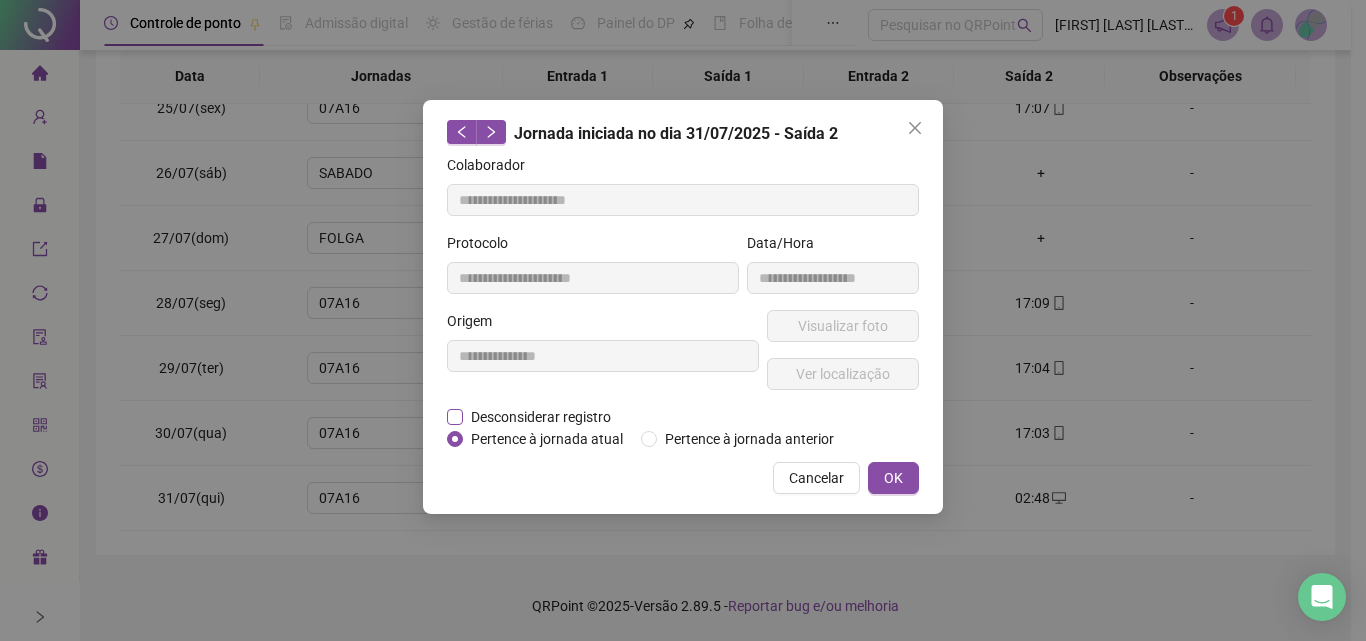 click on "Desconsiderar registro" at bounding box center (541, 417) 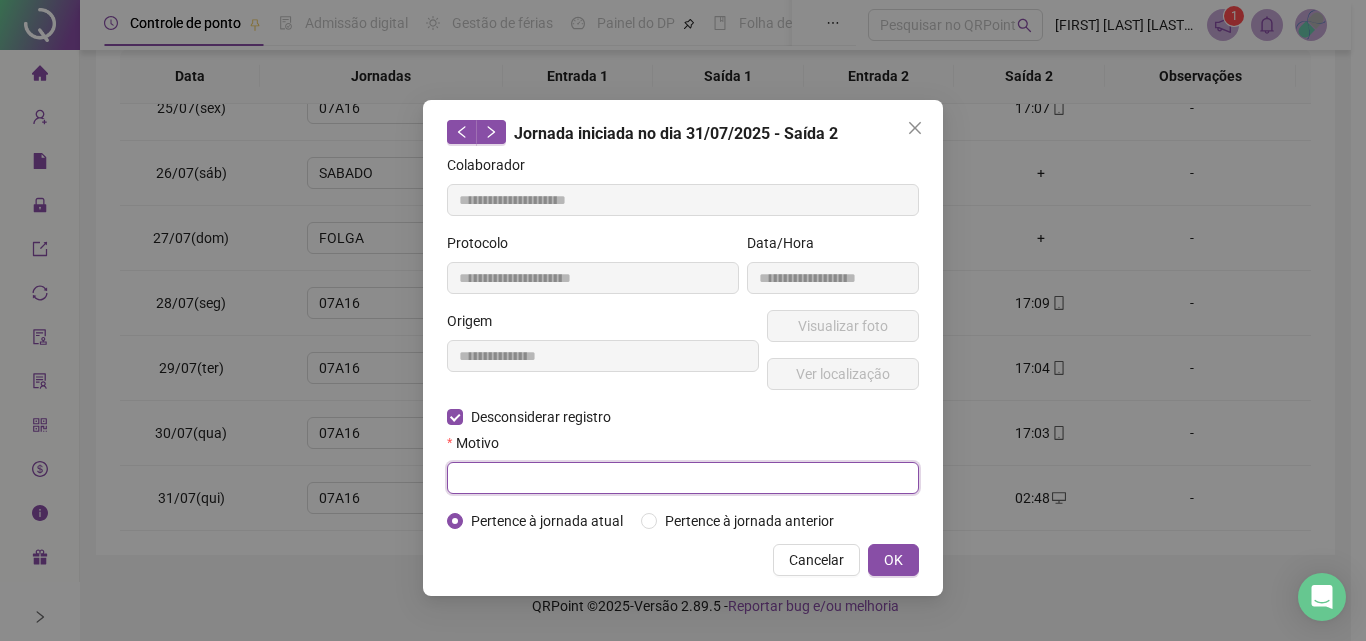 click at bounding box center (683, 478) 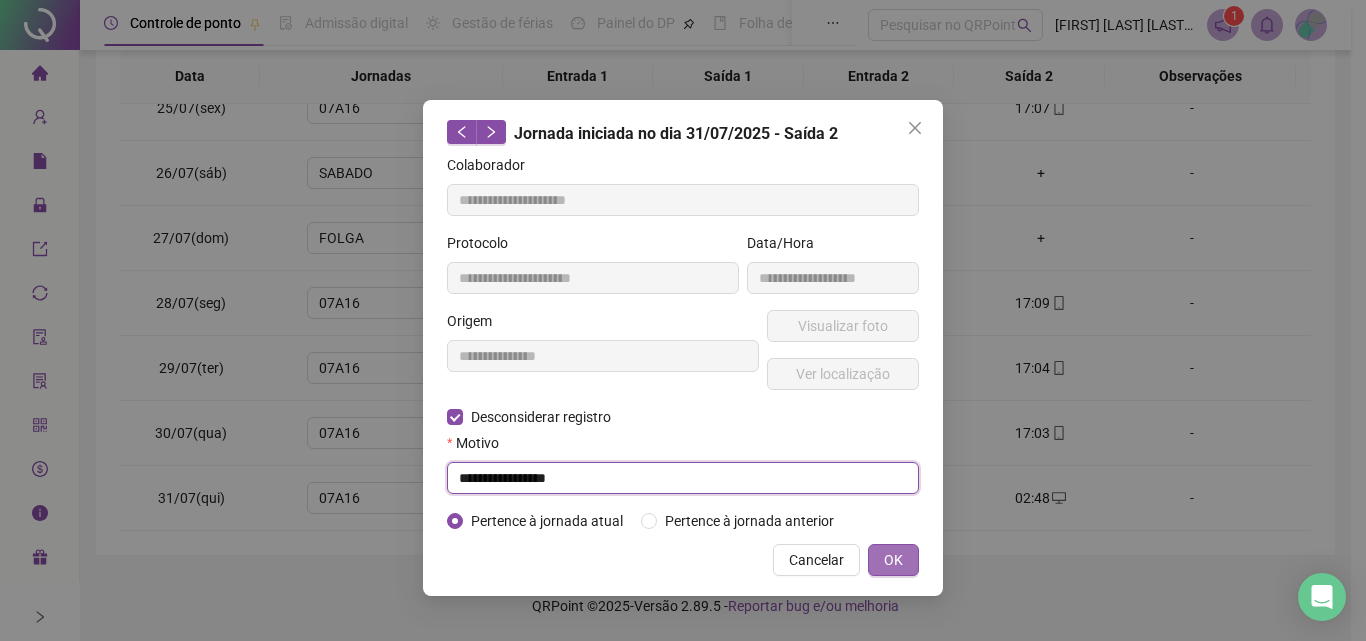 type on "**********" 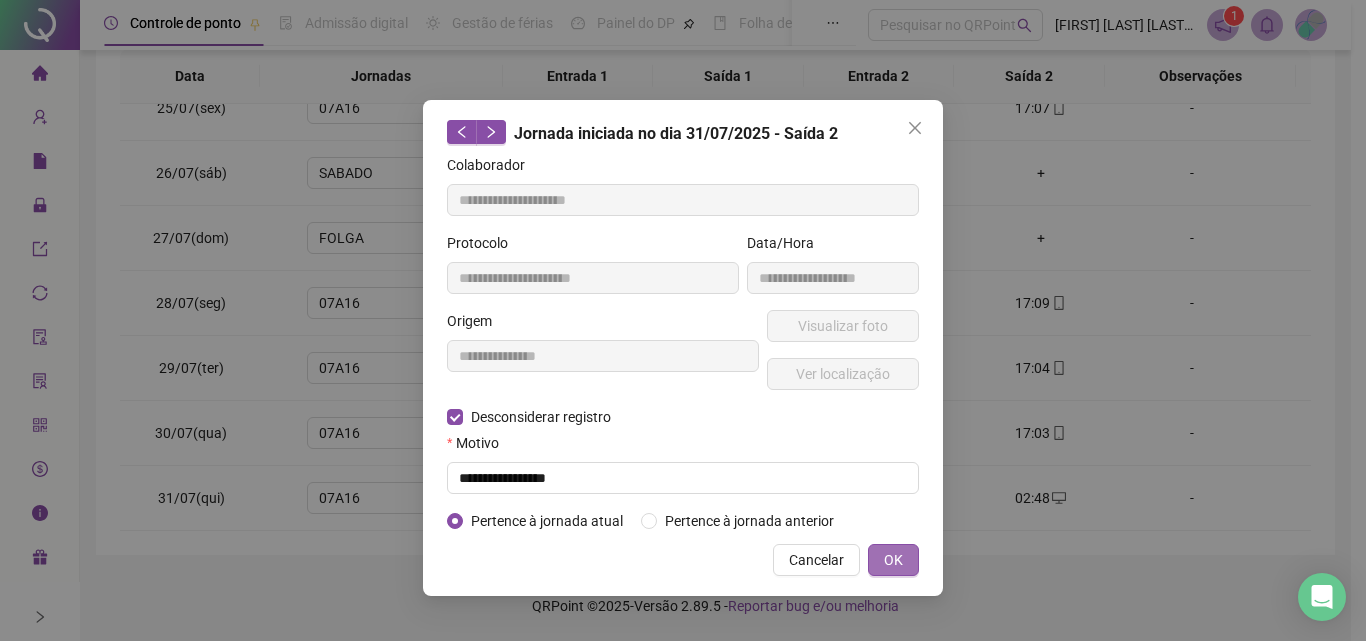 click on "OK" at bounding box center [893, 560] 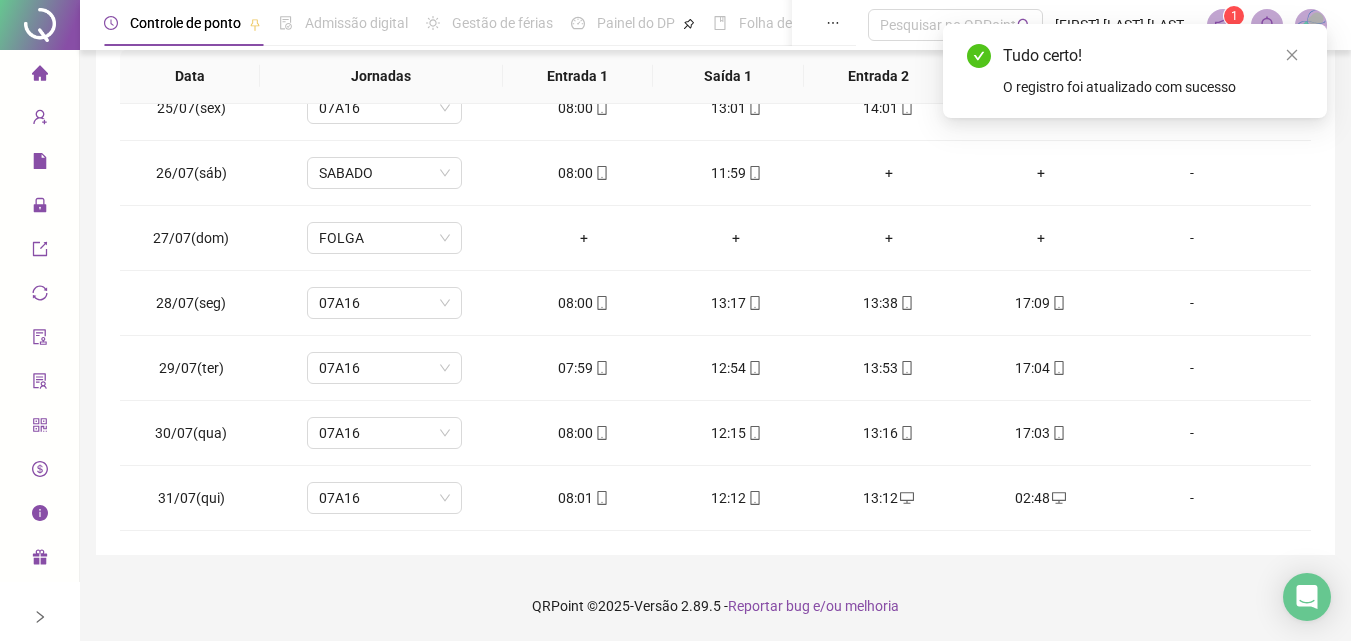 drag, startPoint x: 1286, startPoint y: 52, endPoint x: 1283, endPoint y: 70, distance: 18.248287 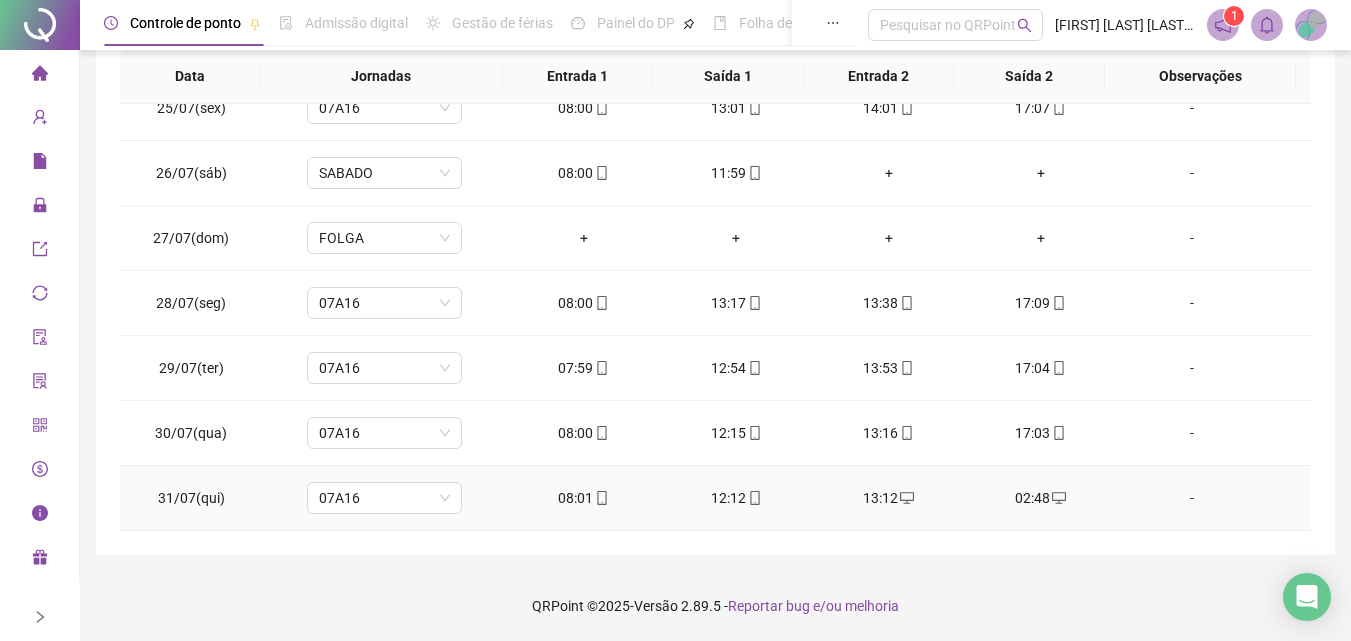 click on "02:48" at bounding box center (1041, 498) 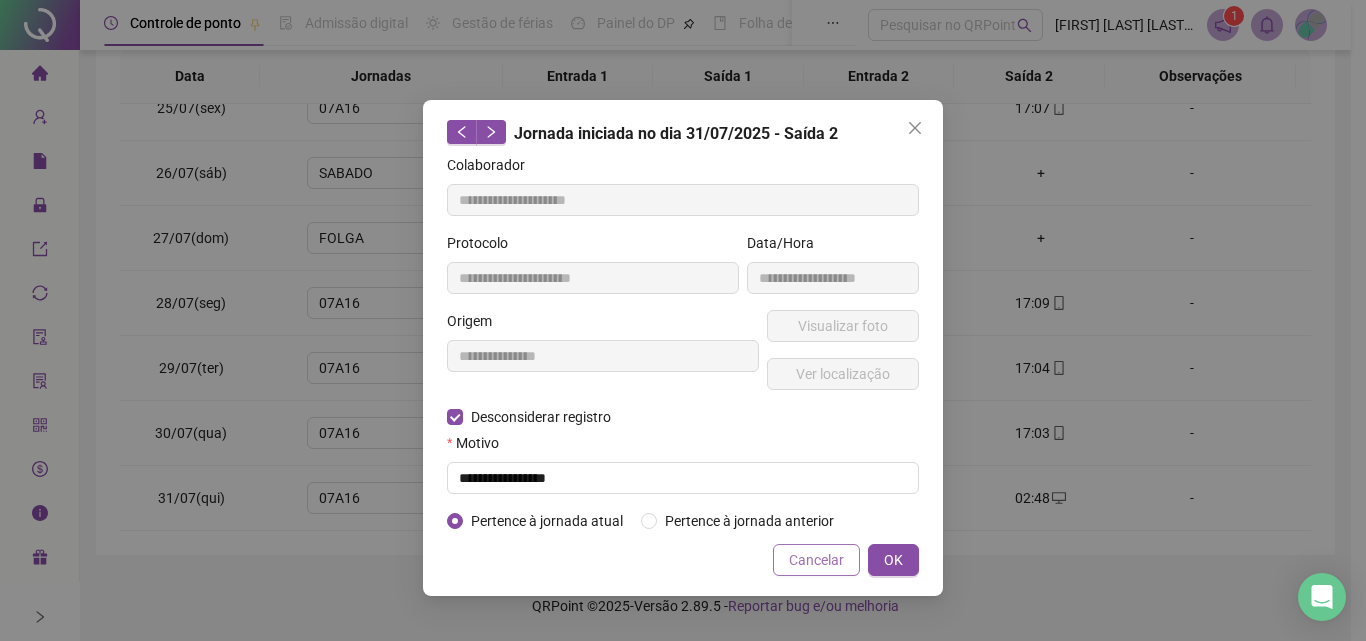 click on "Cancelar" at bounding box center (816, 560) 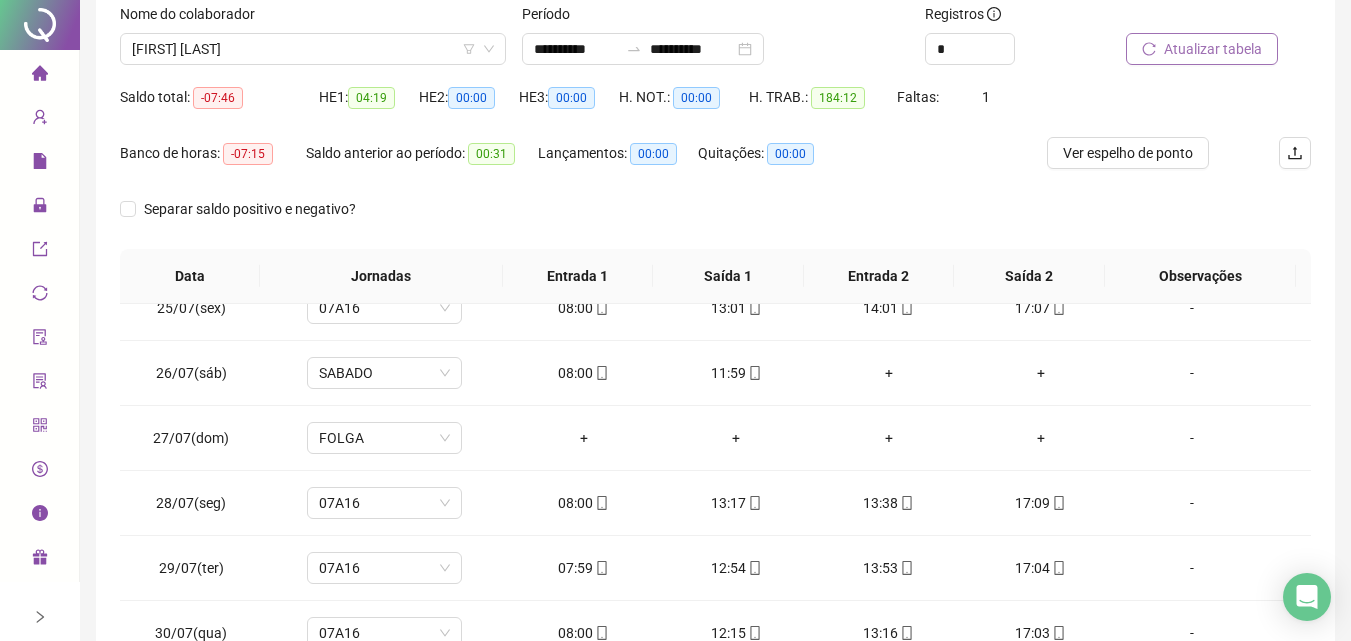 scroll, scrollTop: 0, scrollLeft: 0, axis: both 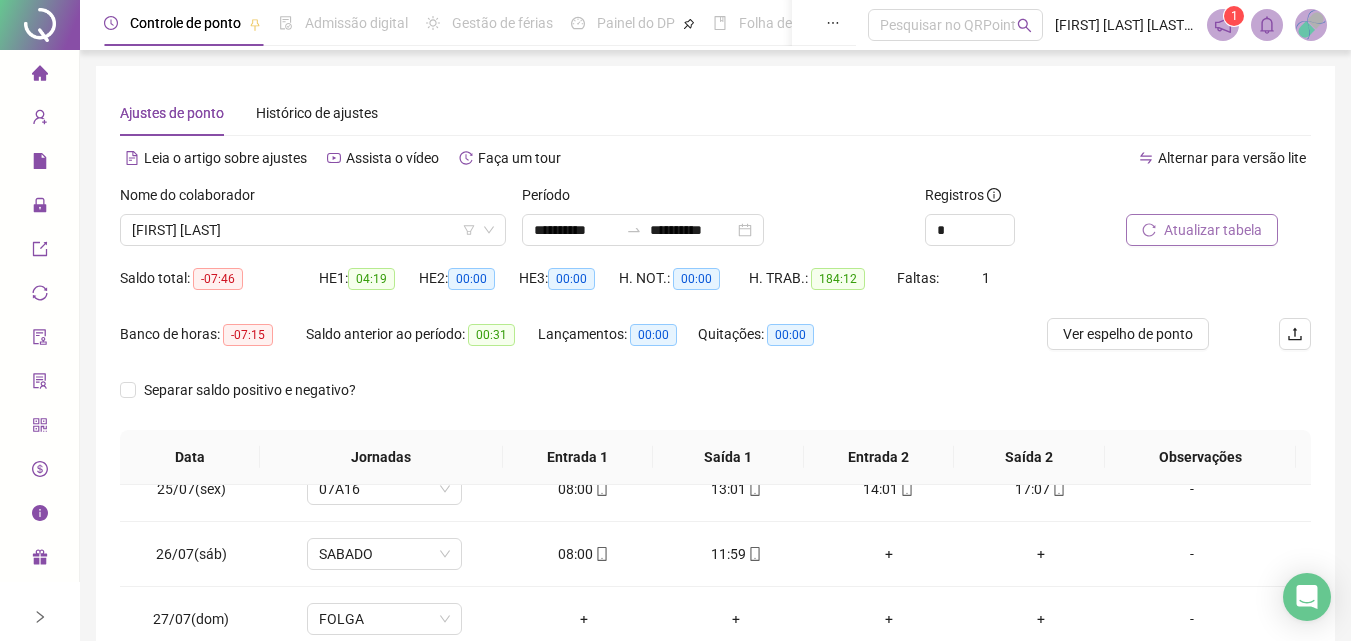 click on "Atualizar tabela" at bounding box center (1202, 230) 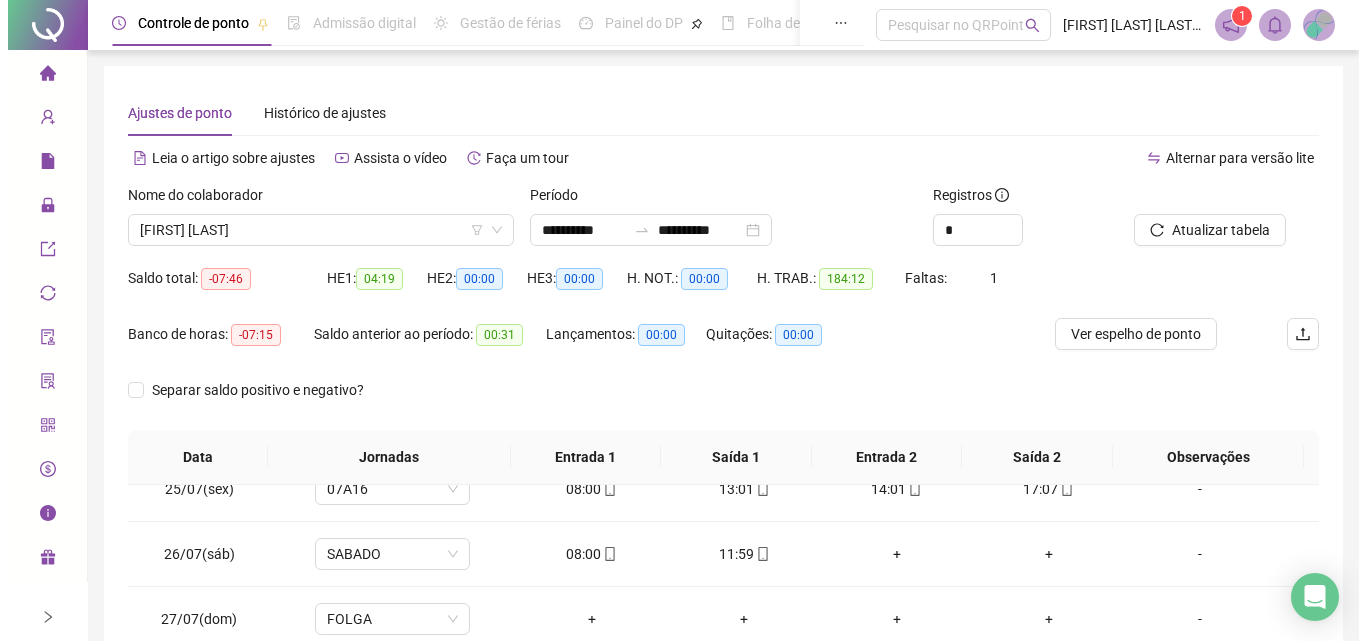 scroll, scrollTop: 381, scrollLeft: 0, axis: vertical 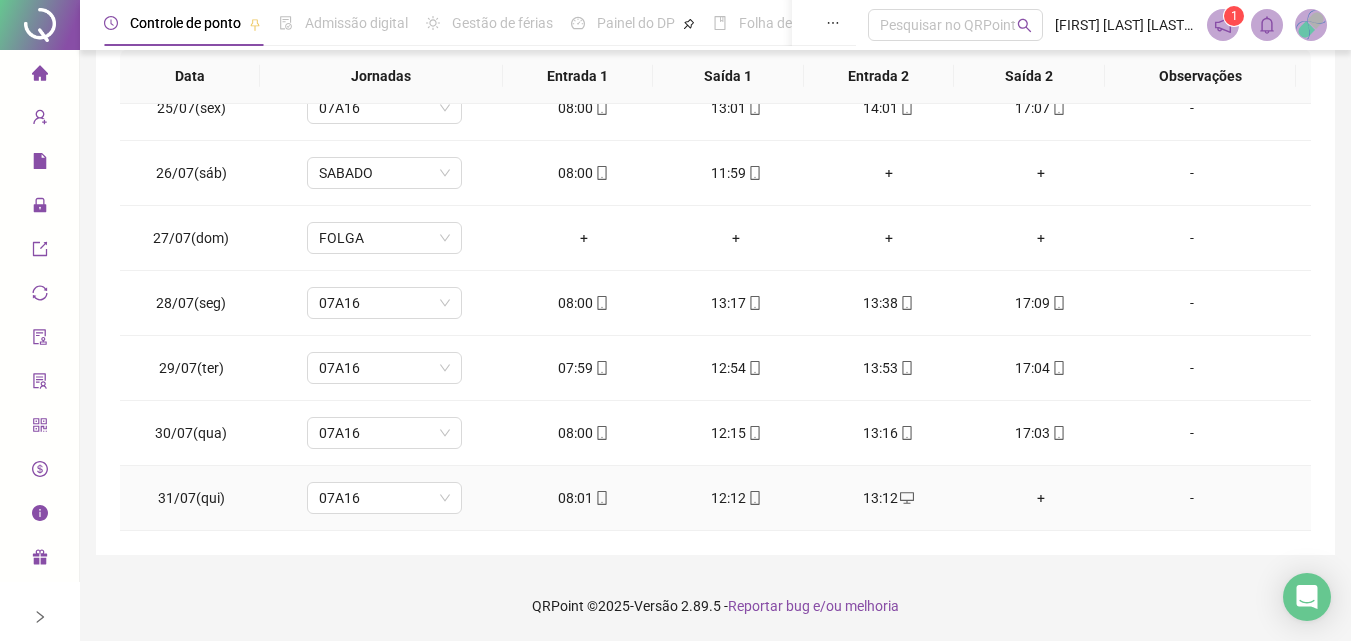 click on "-" at bounding box center (1192, 498) 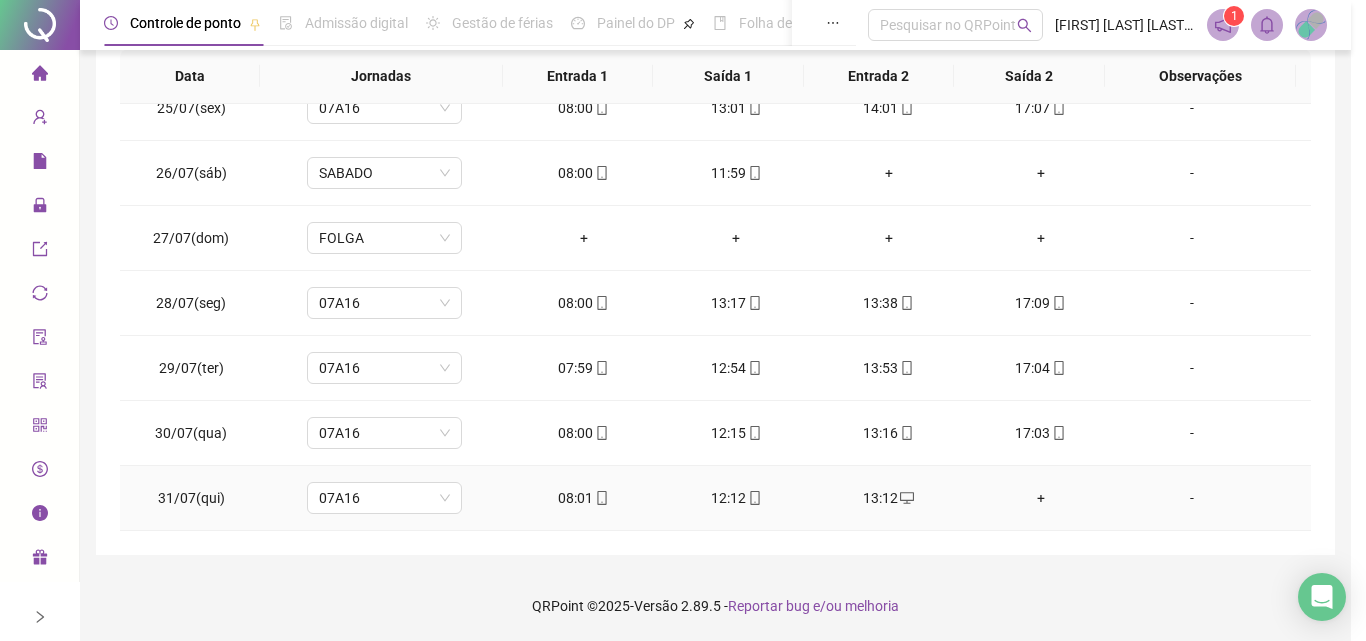 type 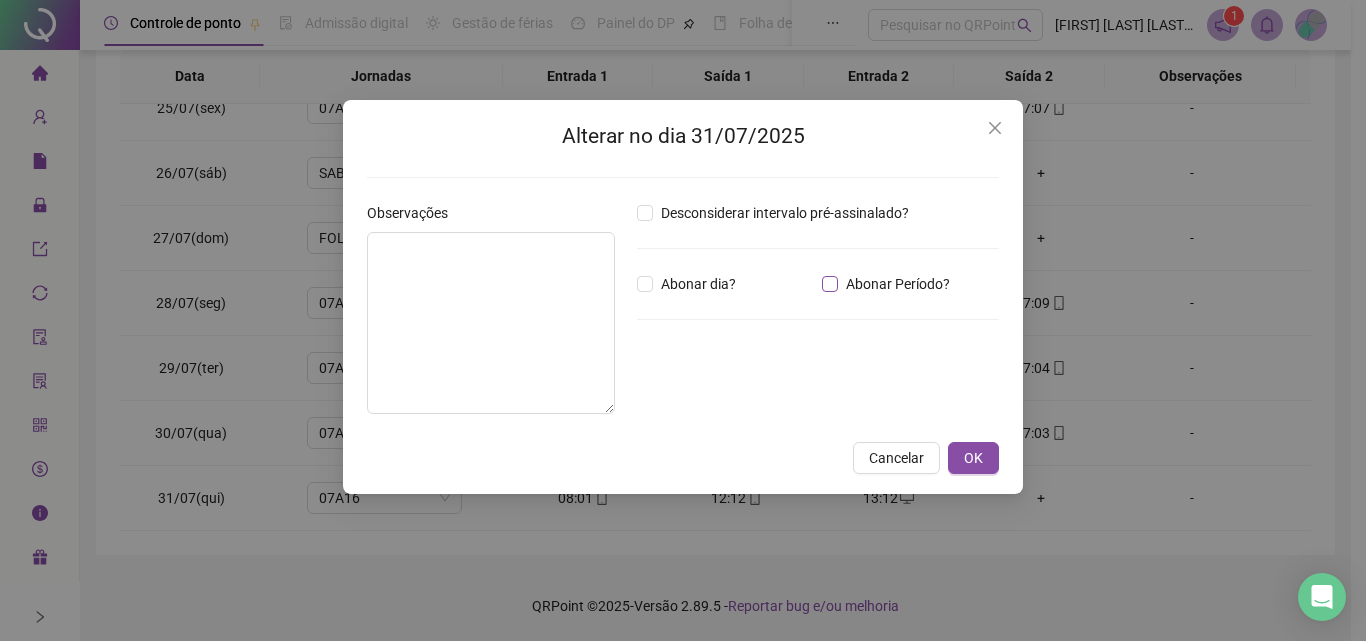 click on "Abonar Período?" at bounding box center [898, 284] 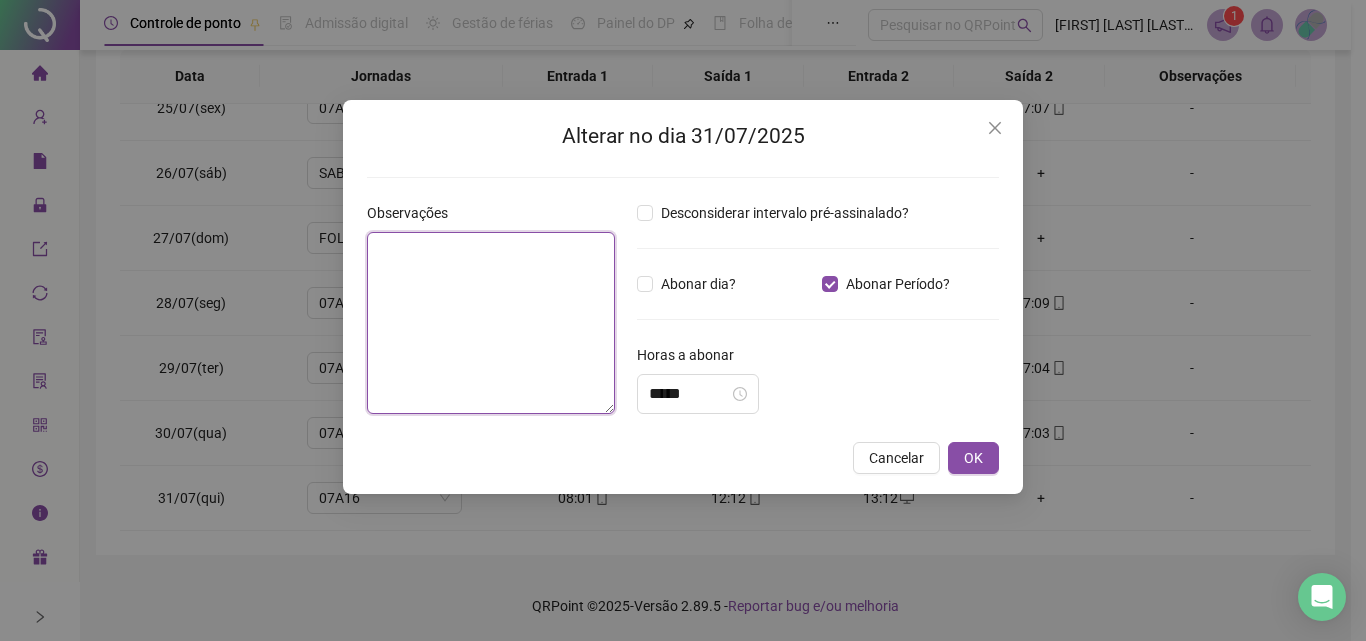 click at bounding box center [491, 323] 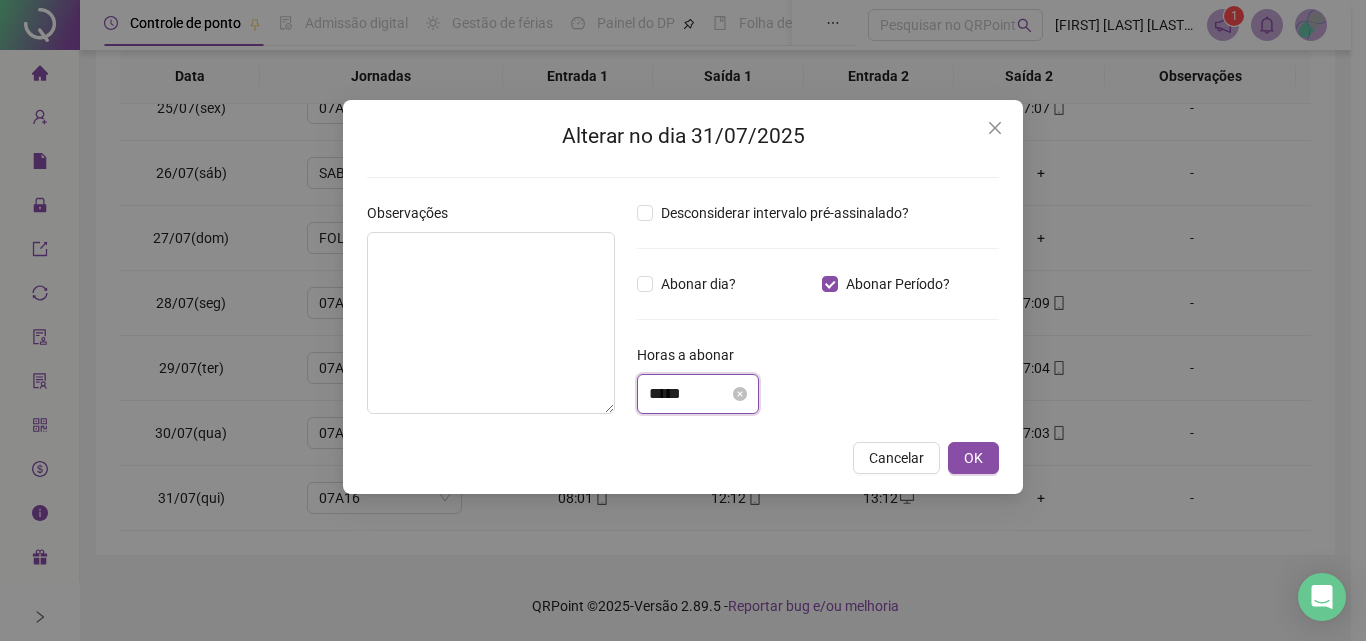 click on "*****" at bounding box center (689, 394) 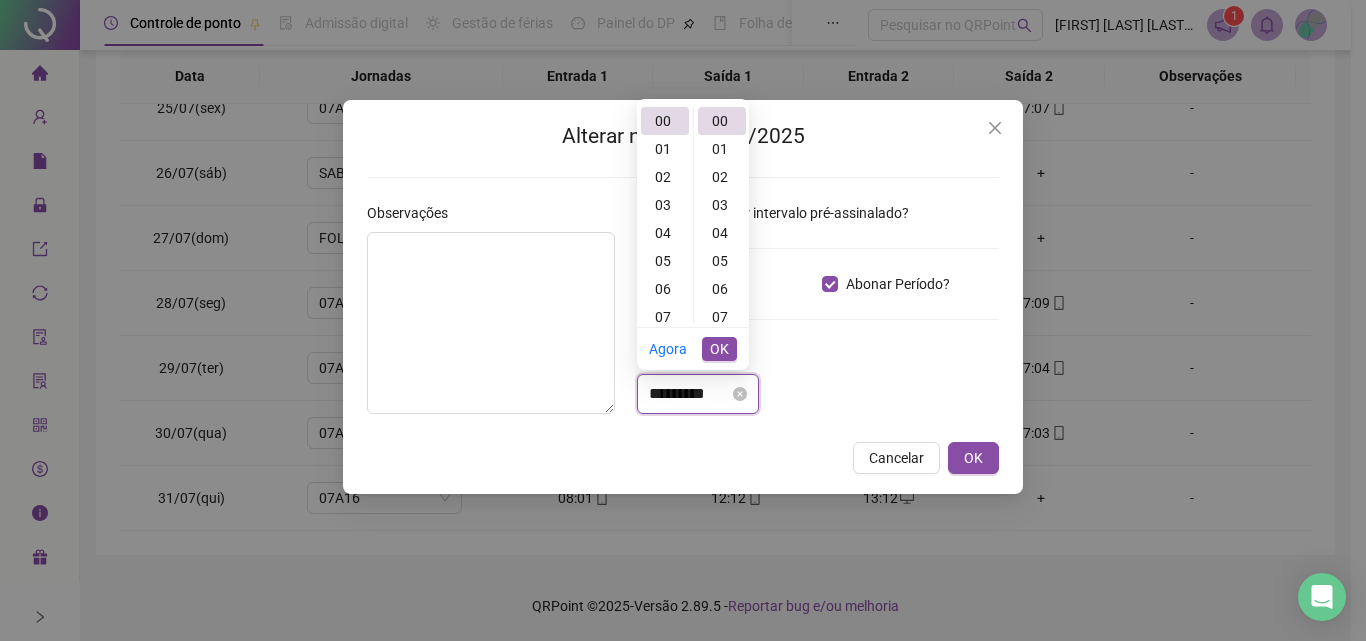 drag, startPoint x: 719, startPoint y: 395, endPoint x: 638, endPoint y: 400, distance: 81.154175 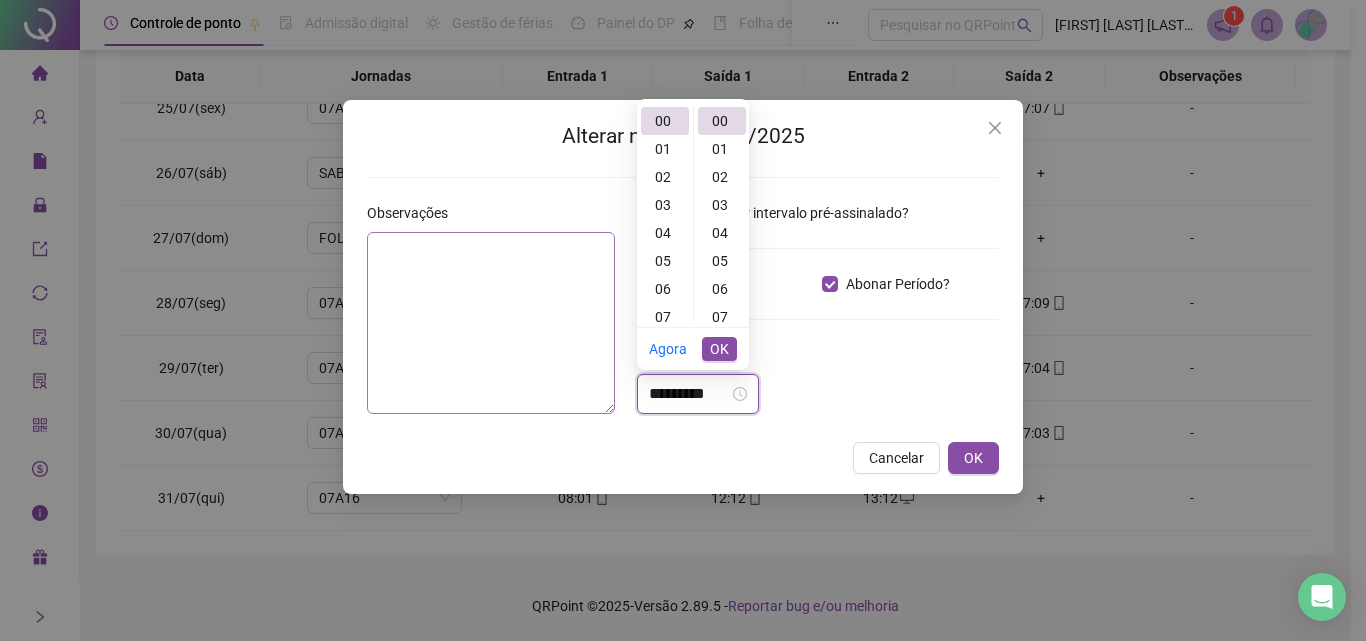 drag, startPoint x: 695, startPoint y: 391, endPoint x: 579, endPoint y: 392, distance: 116.00431 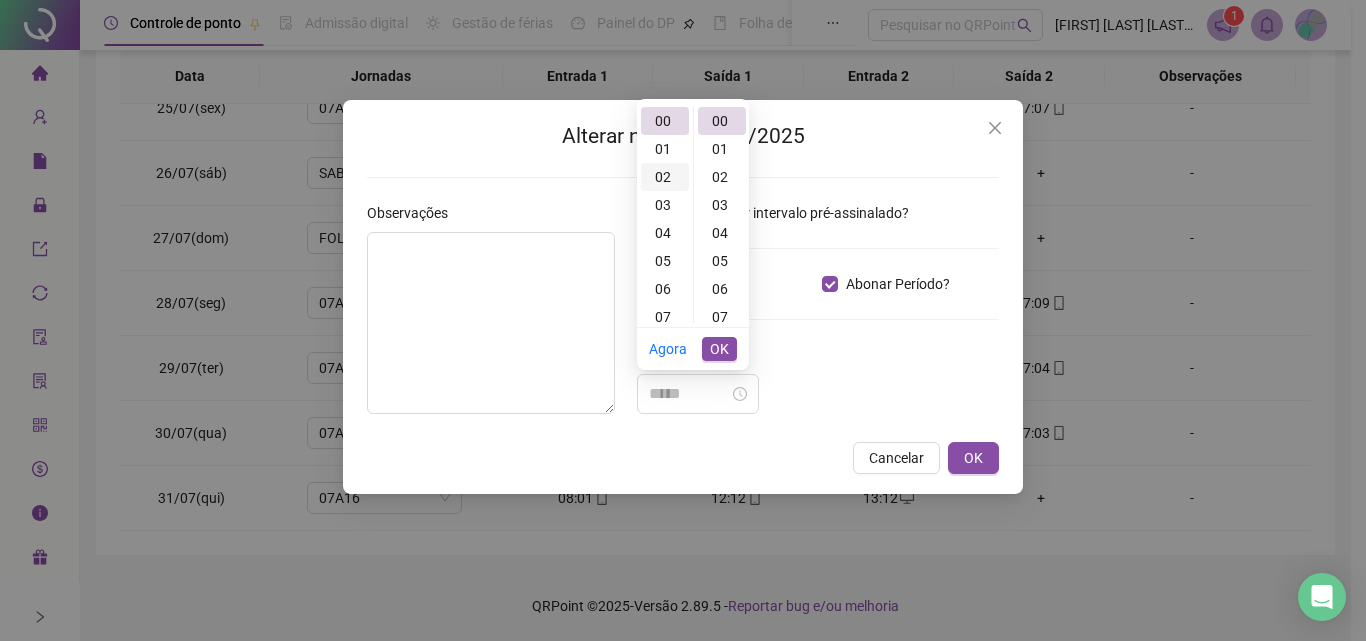 click on "00 01 02 03 04 05 06 07 08 09 10 11 12 13 14 15 16 17 18 19 20 21 22 23" at bounding box center (665, 215) 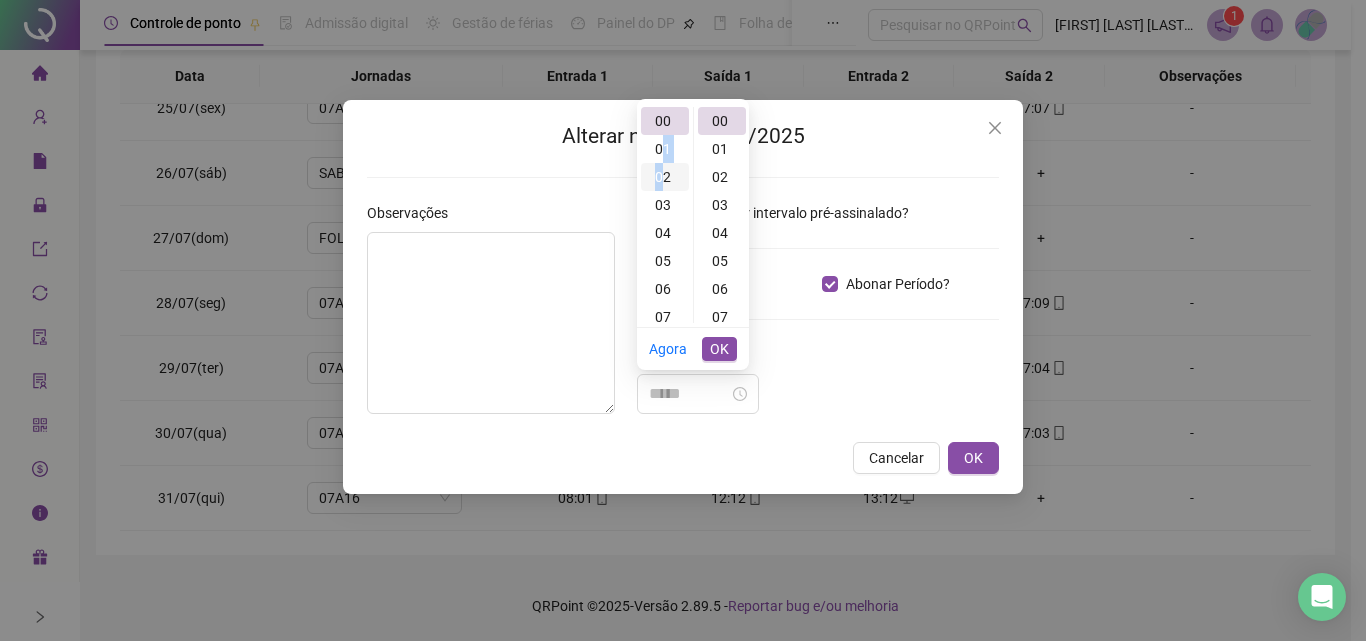 click on "02" at bounding box center [665, 177] 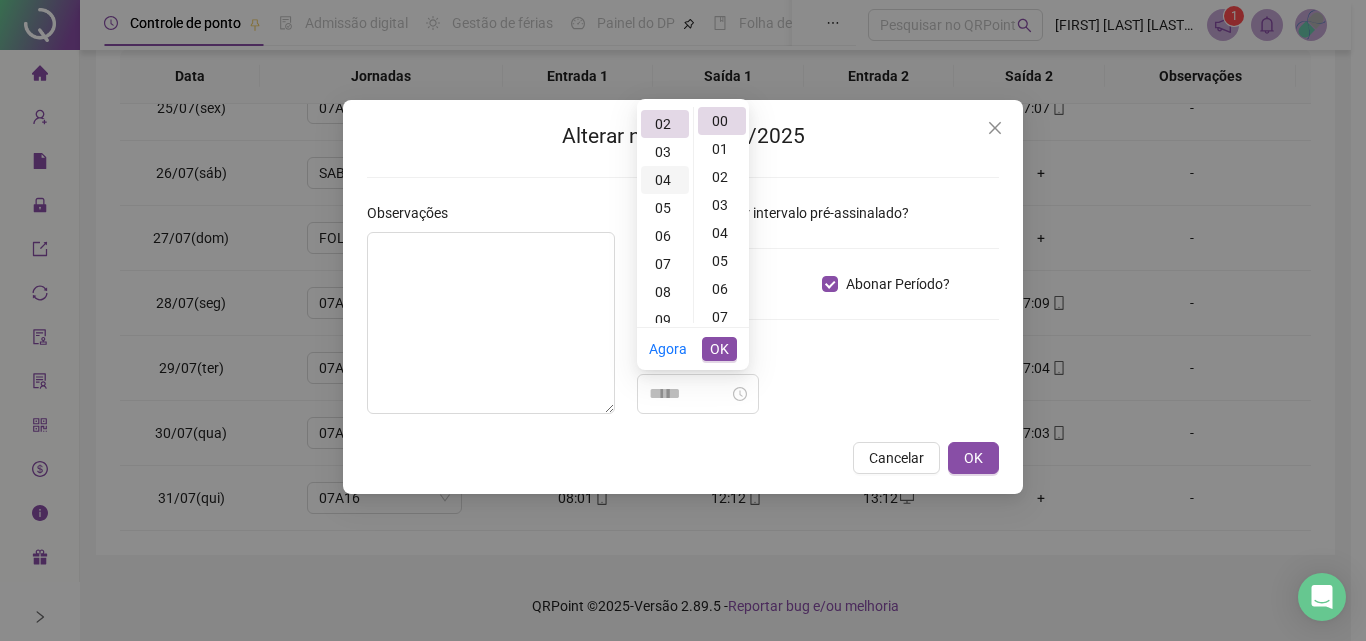 scroll, scrollTop: 56, scrollLeft: 0, axis: vertical 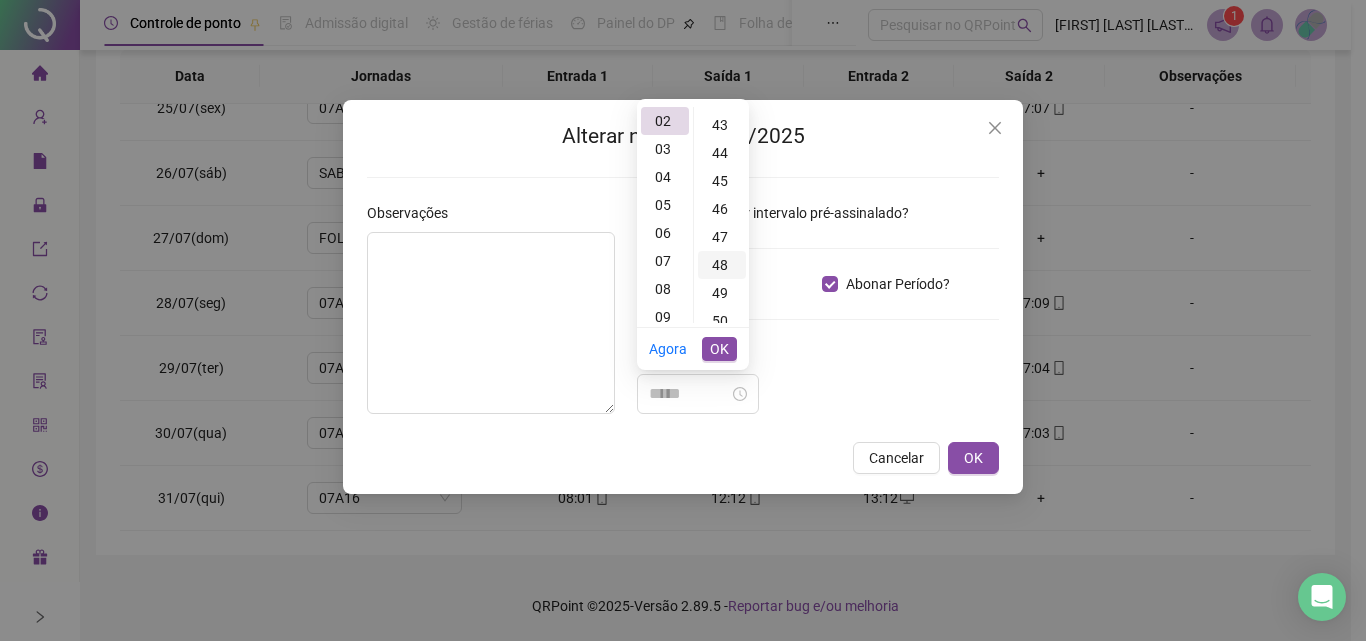 click on "48" at bounding box center [722, 265] 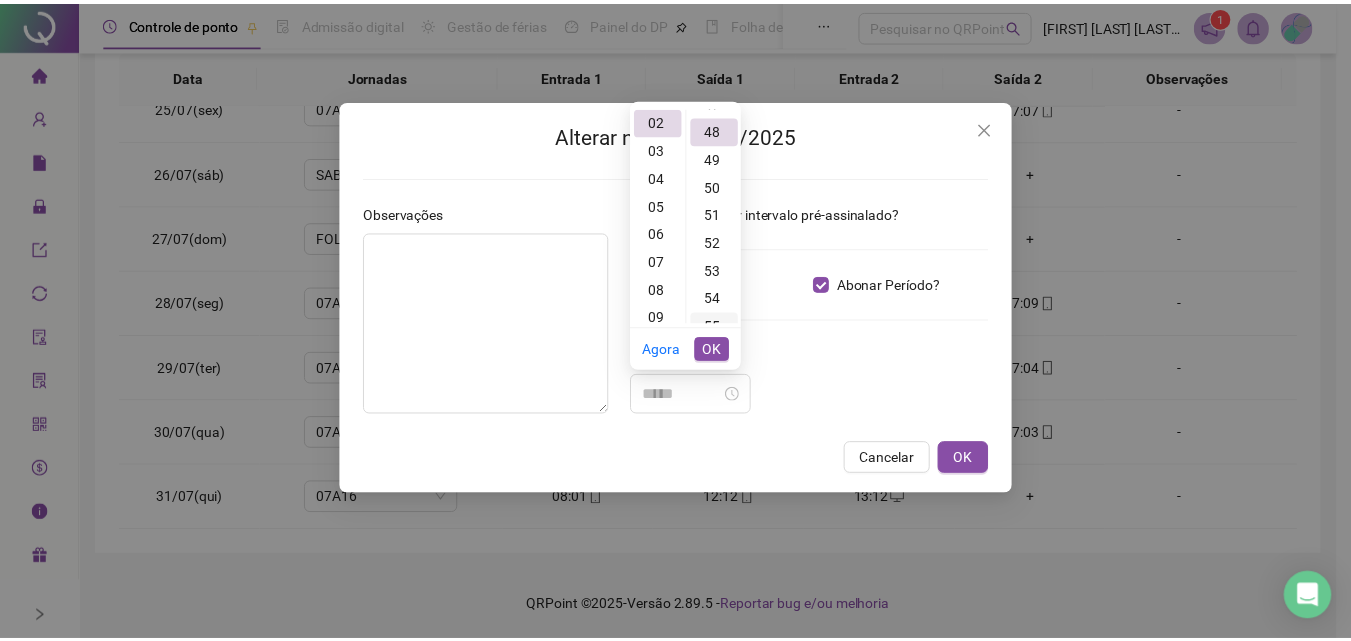 scroll, scrollTop: 1344, scrollLeft: 0, axis: vertical 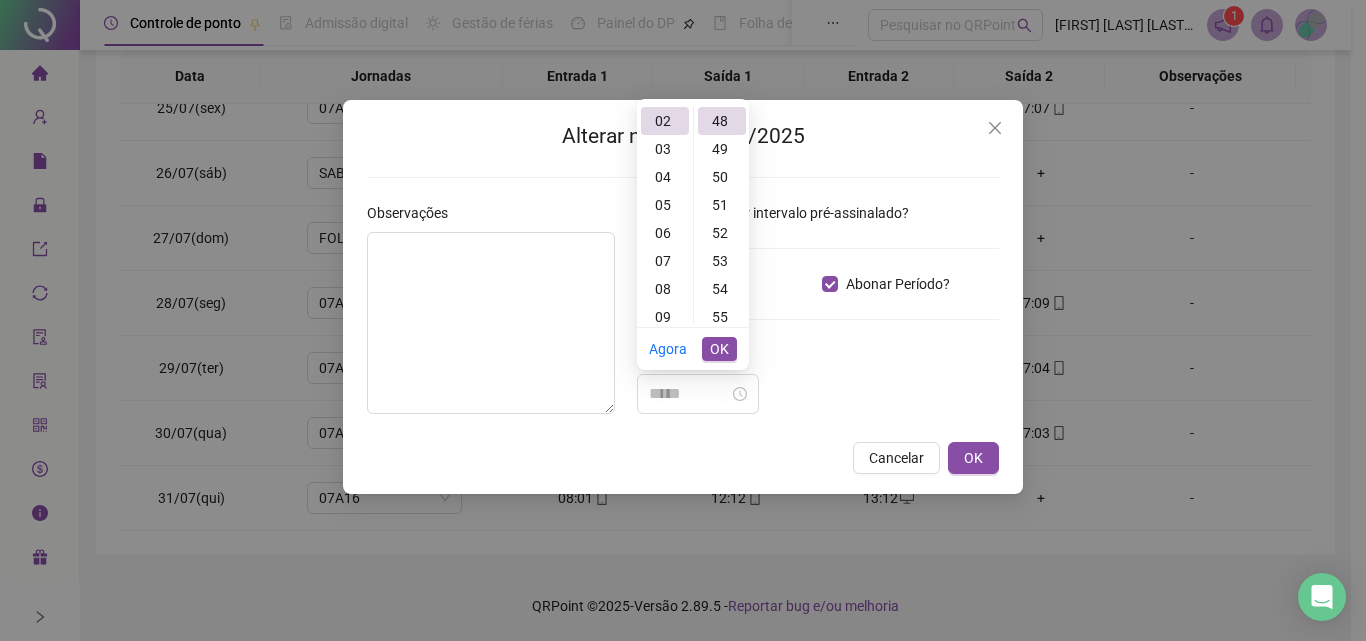 type on "*****" 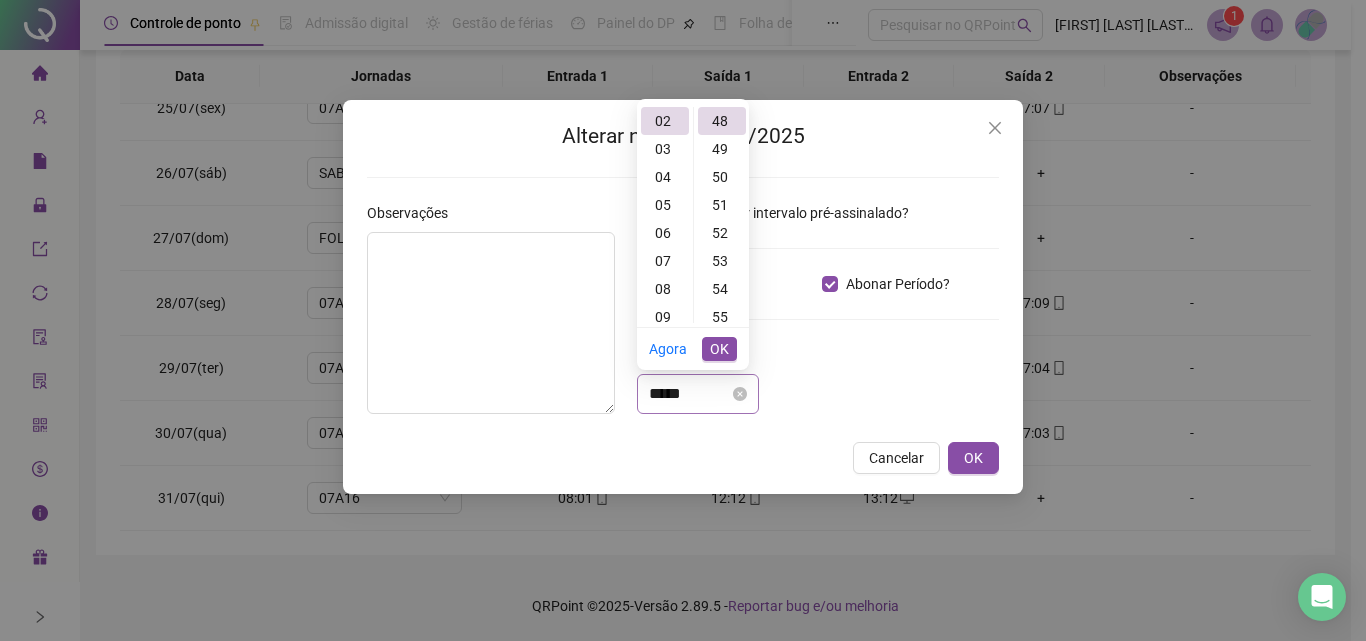 click on "*****" at bounding box center (698, 394) 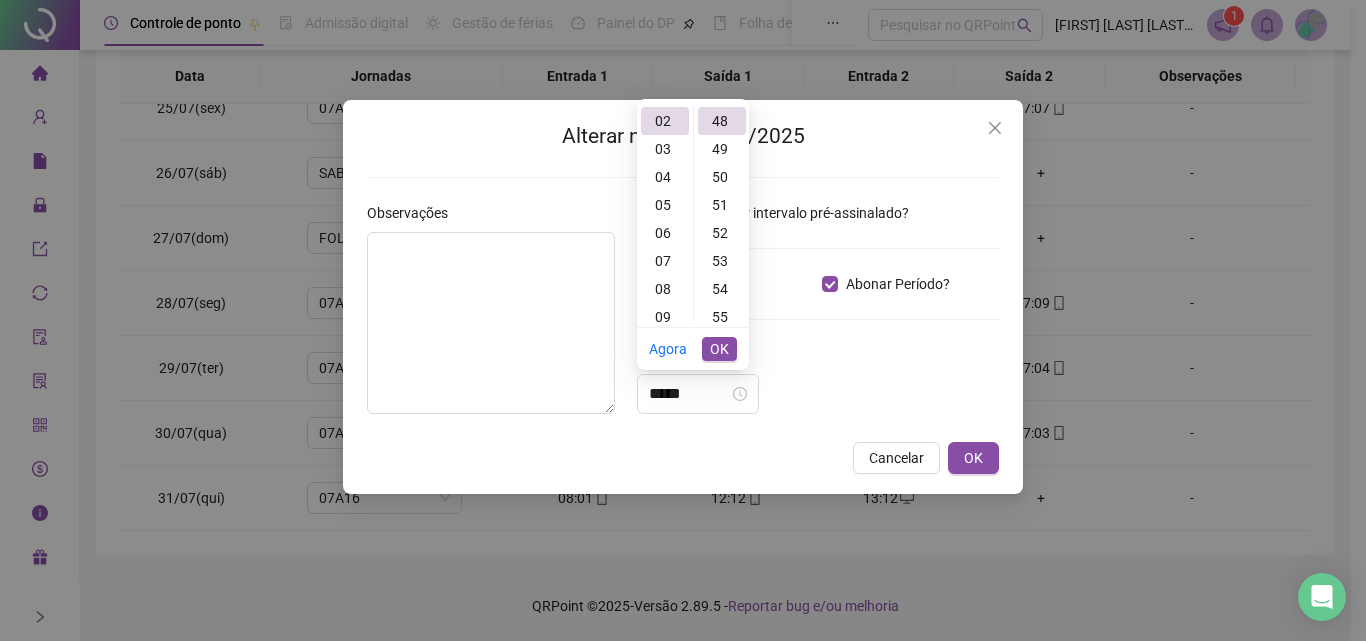 click on "OK" at bounding box center (719, 349) 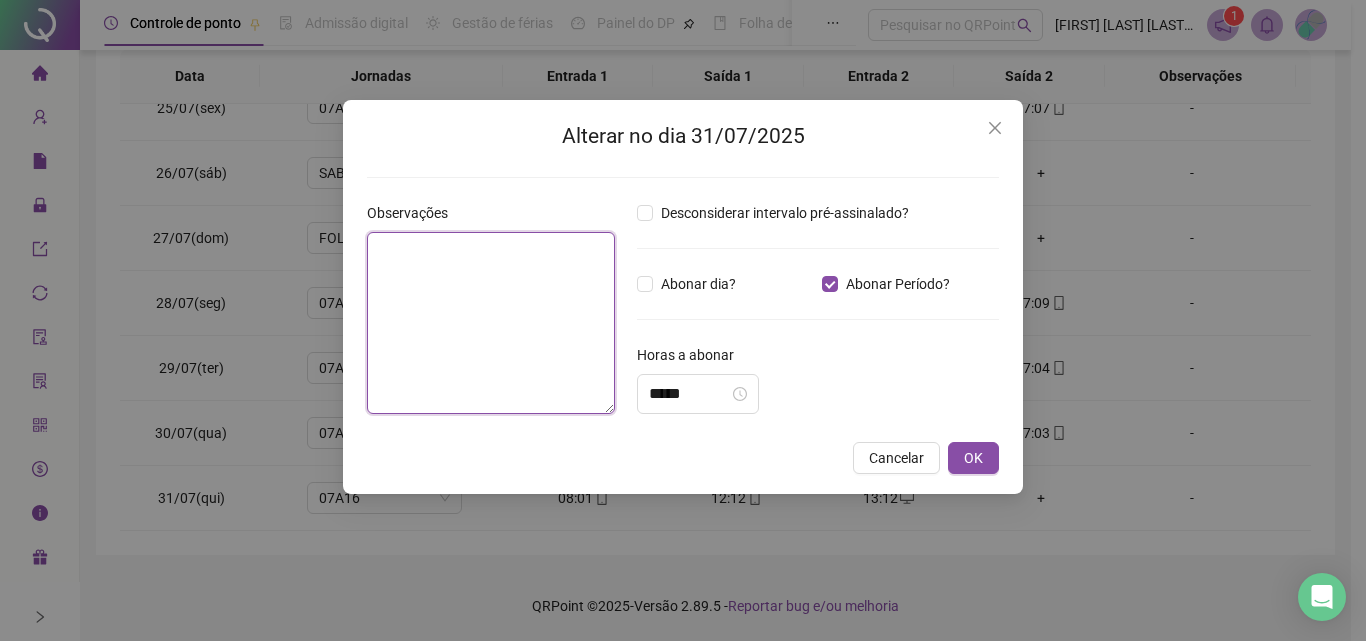 click at bounding box center (491, 323) 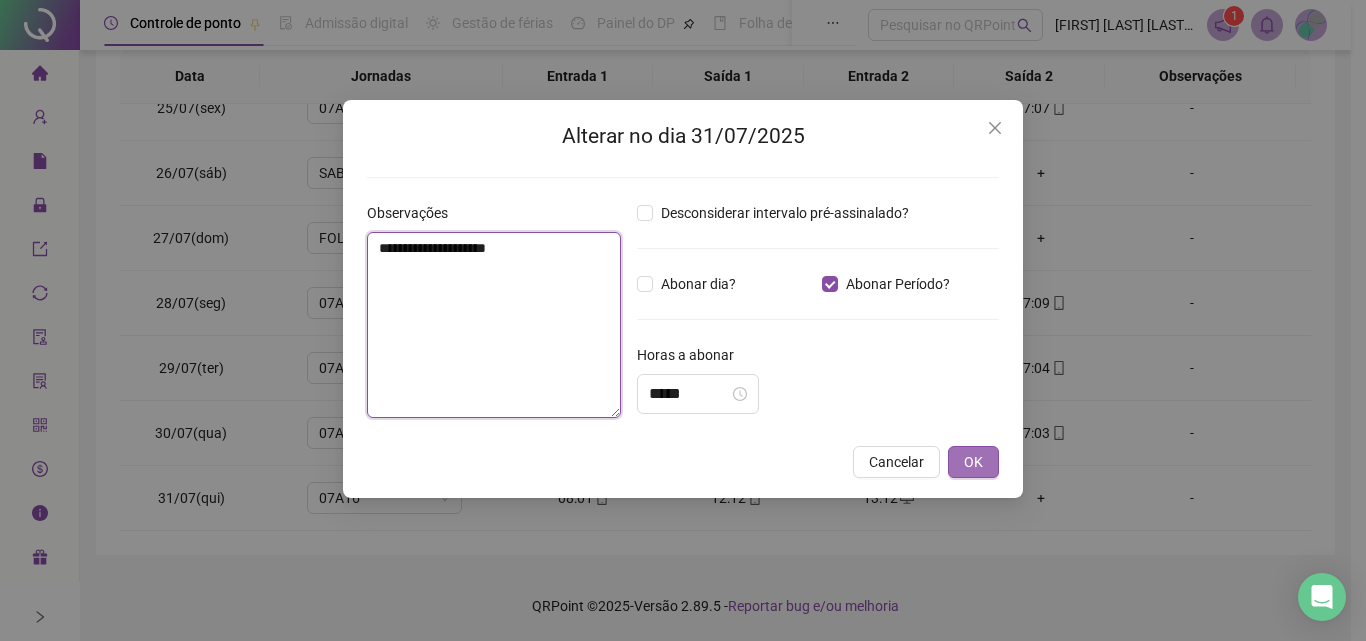 type on "**********" 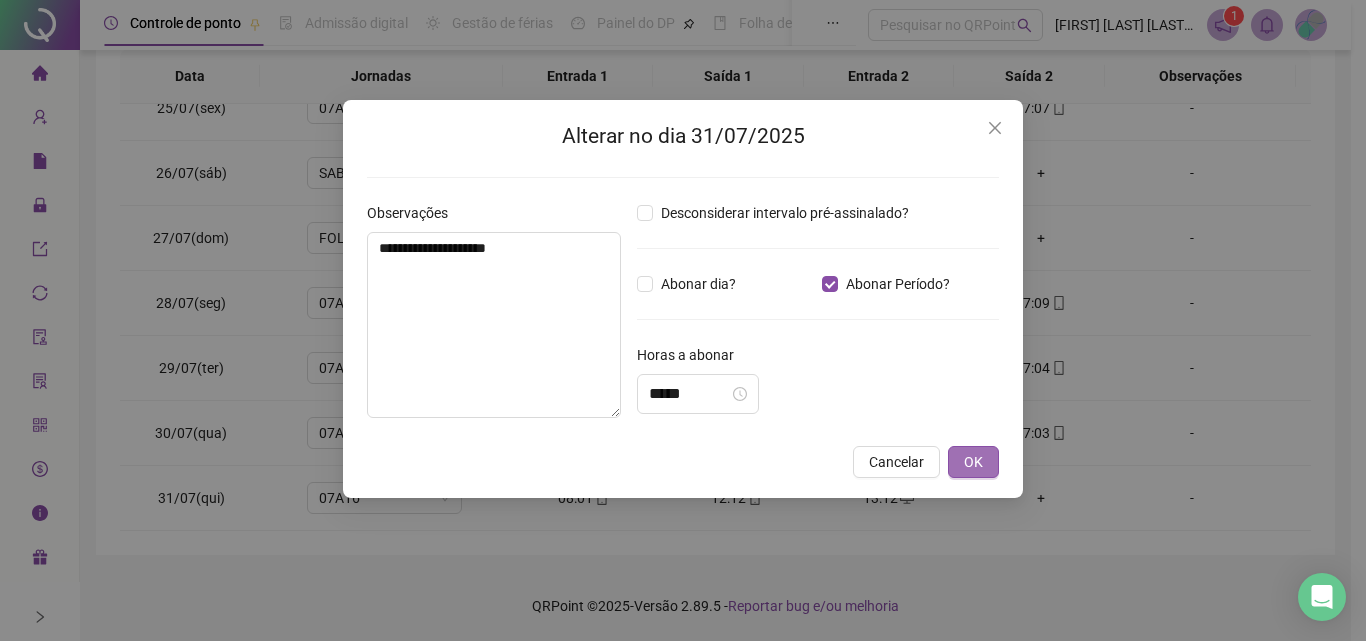 click on "OK" at bounding box center (973, 462) 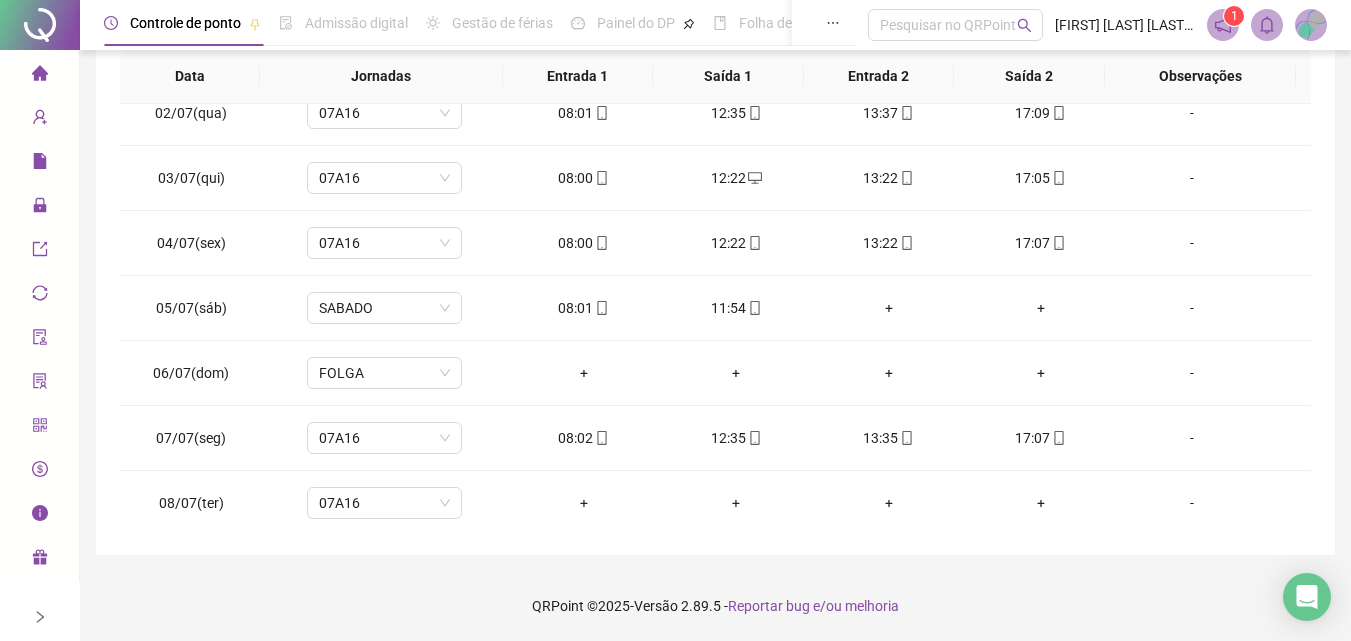 scroll, scrollTop: 0, scrollLeft: 0, axis: both 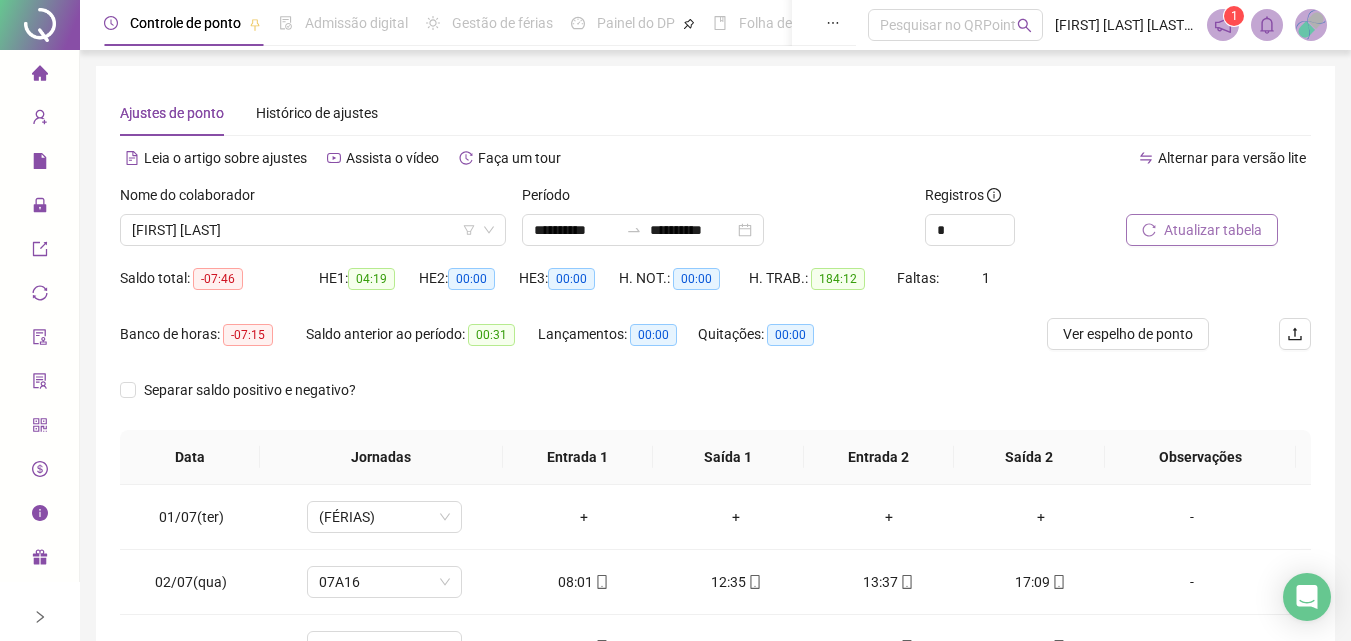 click on "Atualizar tabela" at bounding box center (1213, 230) 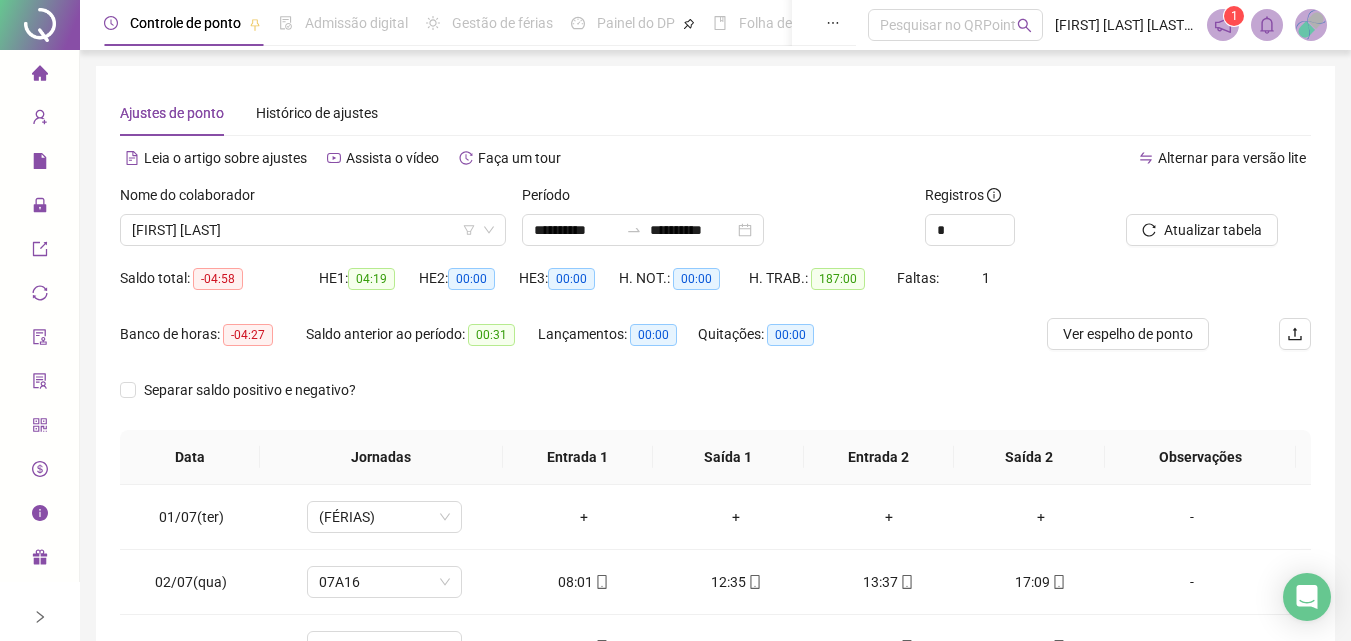 drag, startPoint x: 1151, startPoint y: 331, endPoint x: 1166, endPoint y: 373, distance: 44.598206 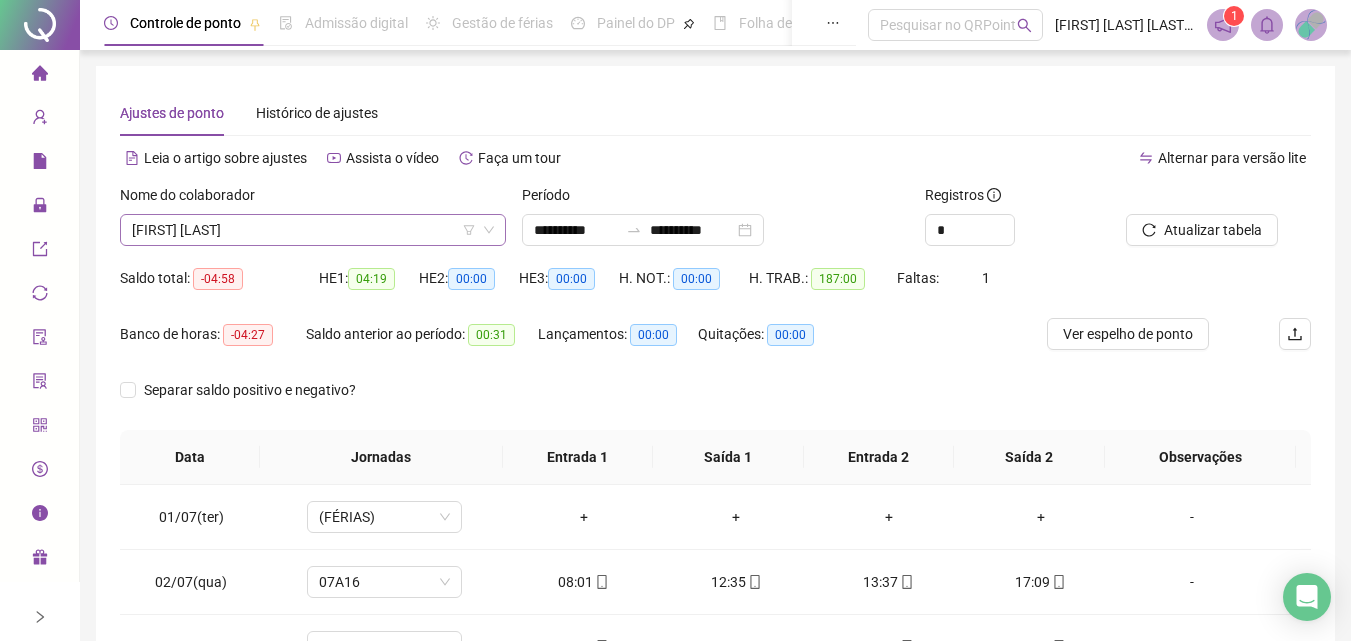 click on "[FIRST] [LAST]" at bounding box center [313, 230] 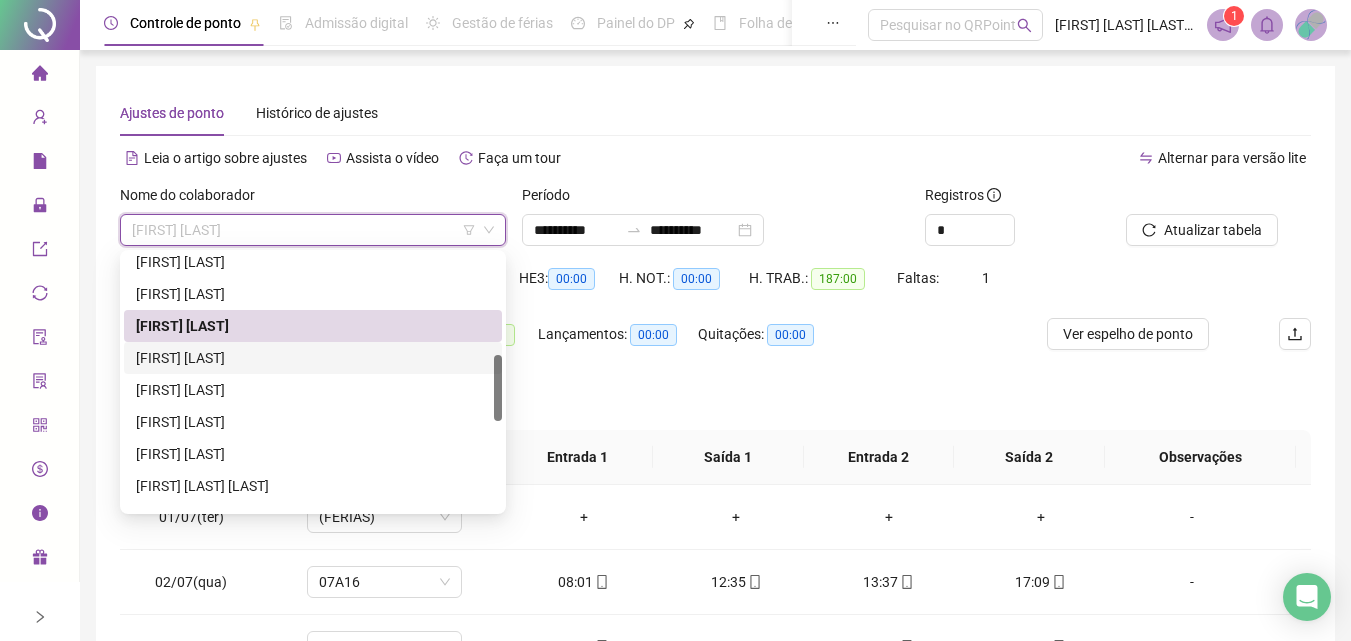 click on "[FIRST] [LAST]" at bounding box center (313, 358) 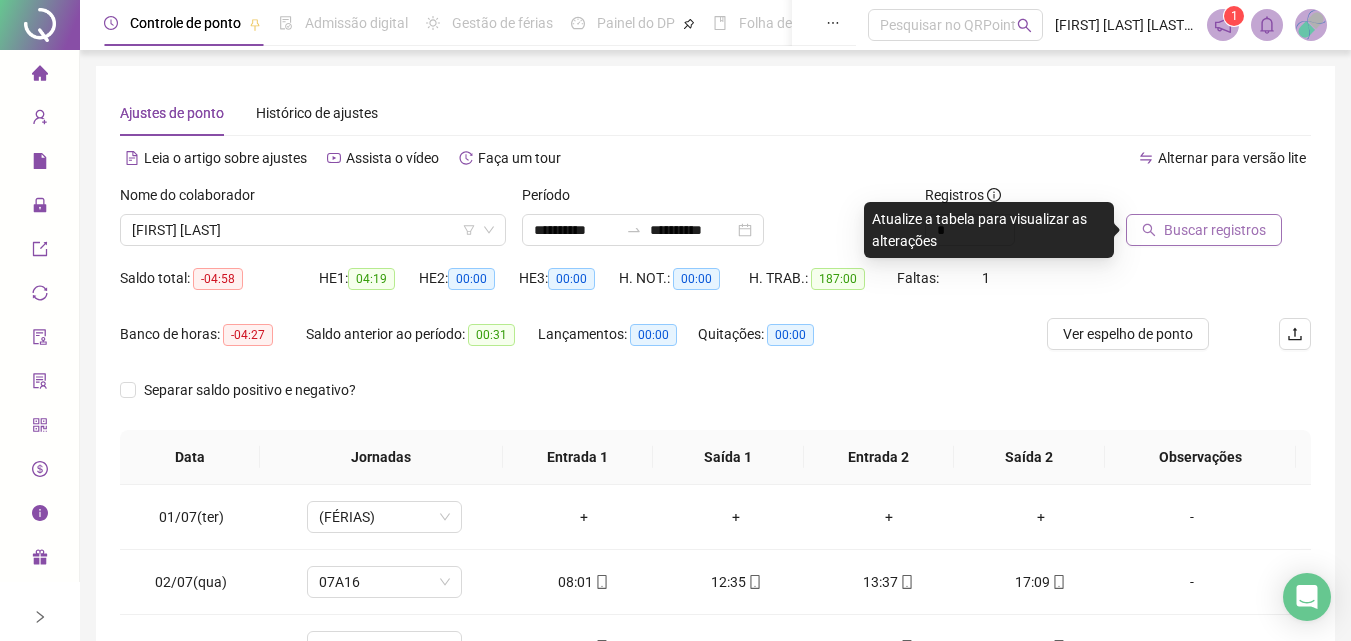 click on "Buscar registros" at bounding box center (1204, 230) 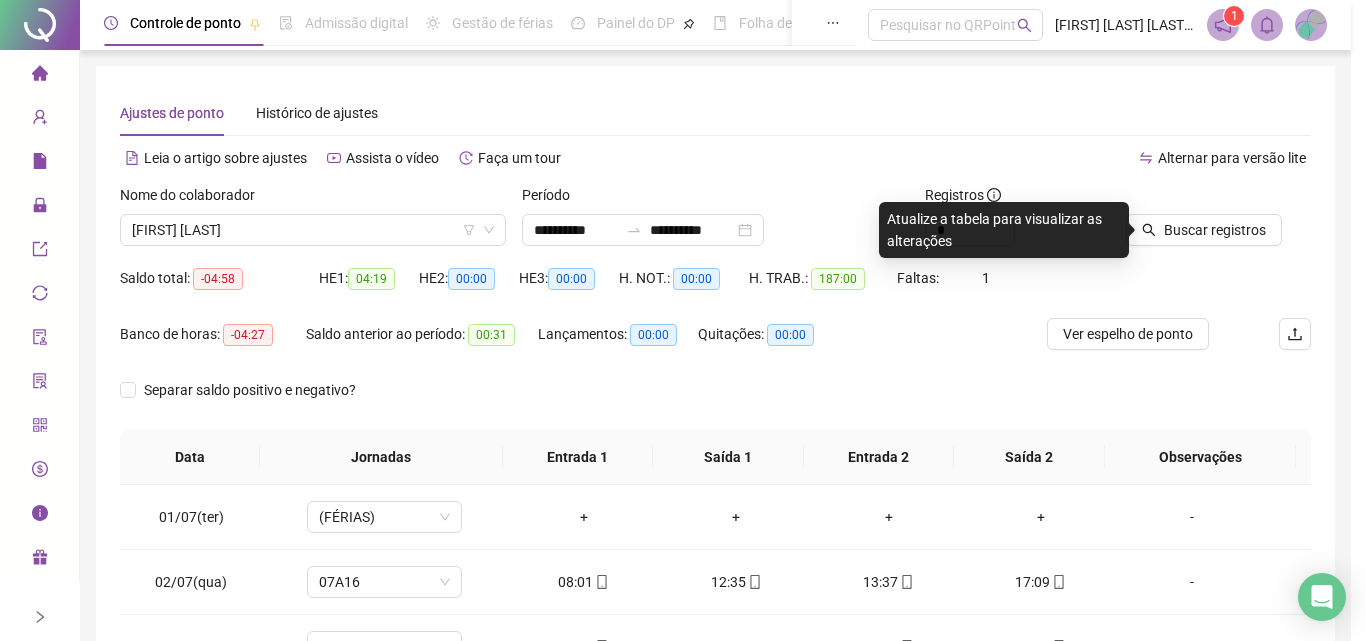 click on "Buscando registros Os registros de ponto estão sendo buscados... OK" at bounding box center [683, 320] 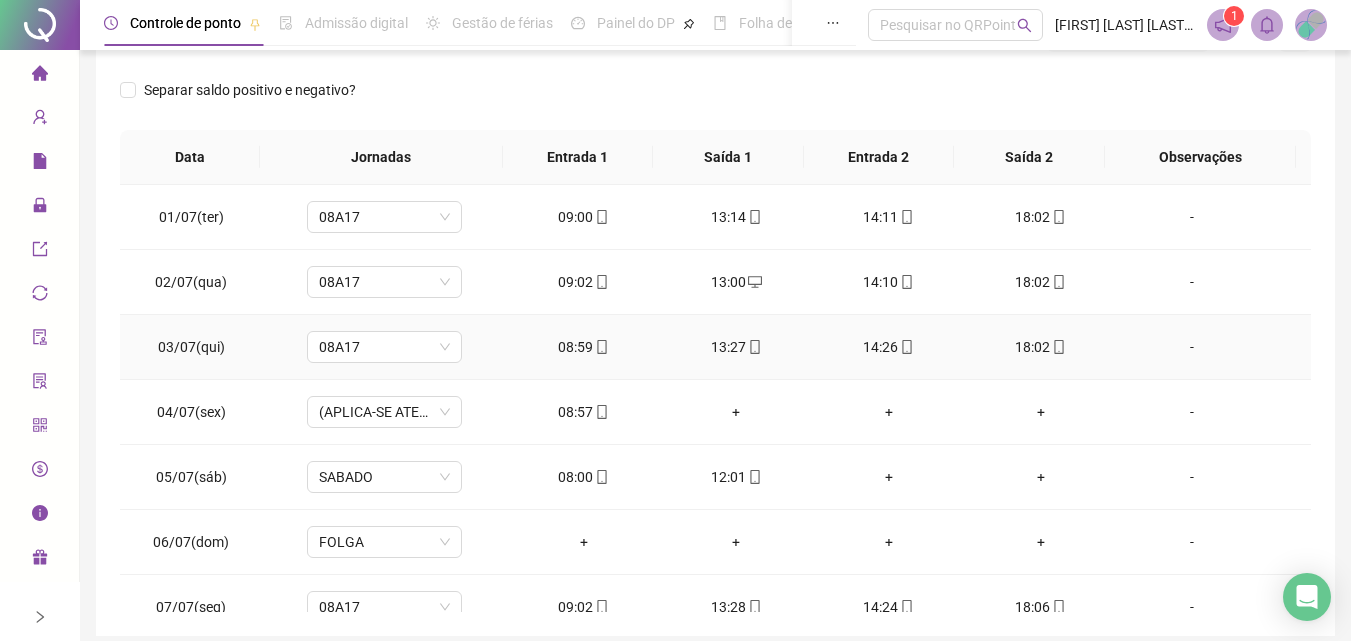 scroll, scrollTop: 0, scrollLeft: 0, axis: both 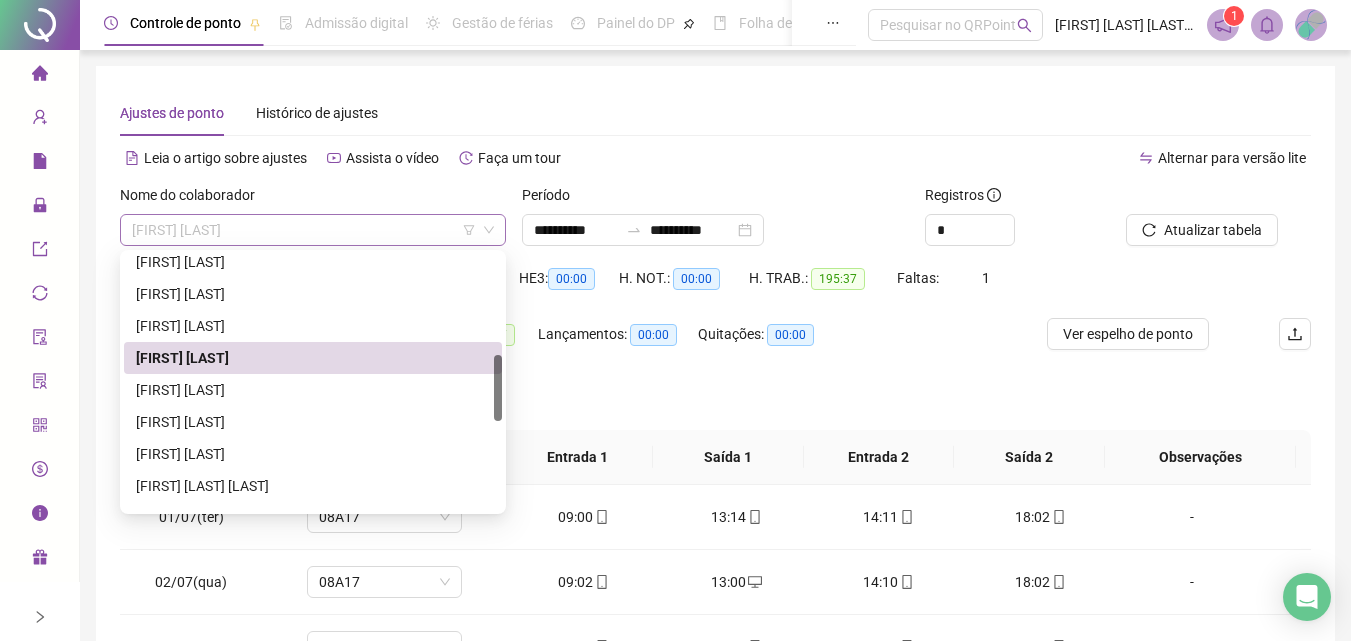 click on "[FIRST] [LAST]" at bounding box center (313, 230) 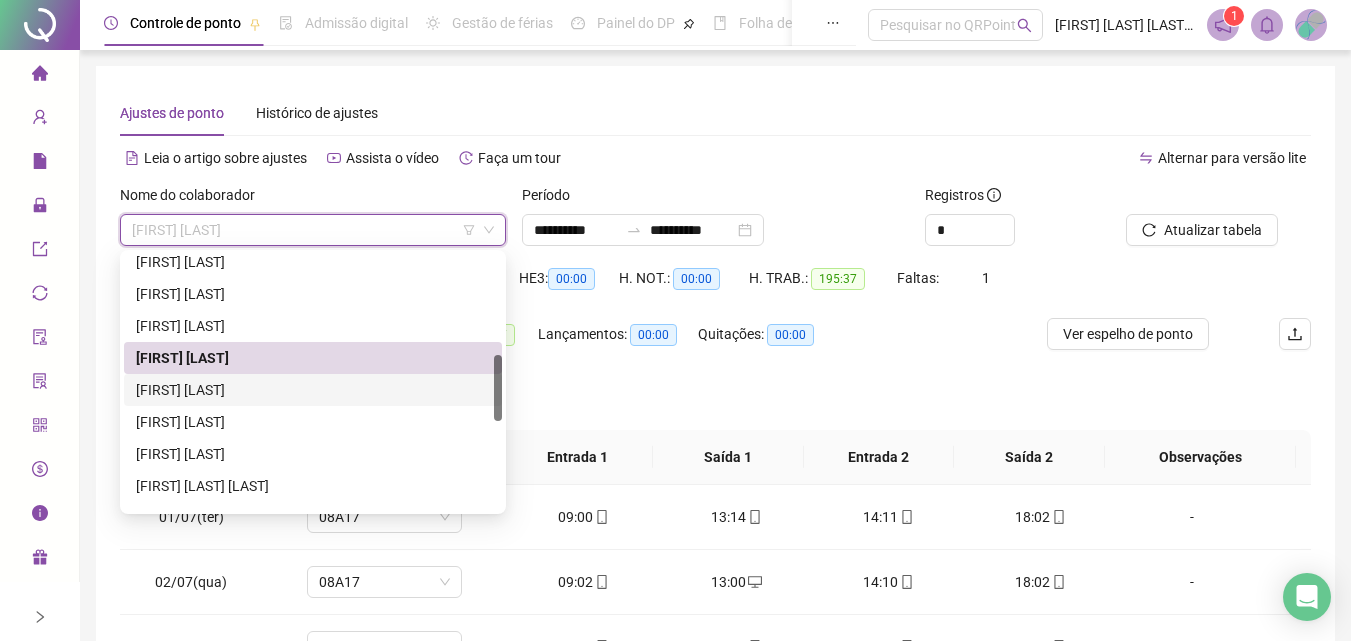 click on "[FIRST] [LAST]" at bounding box center (313, 390) 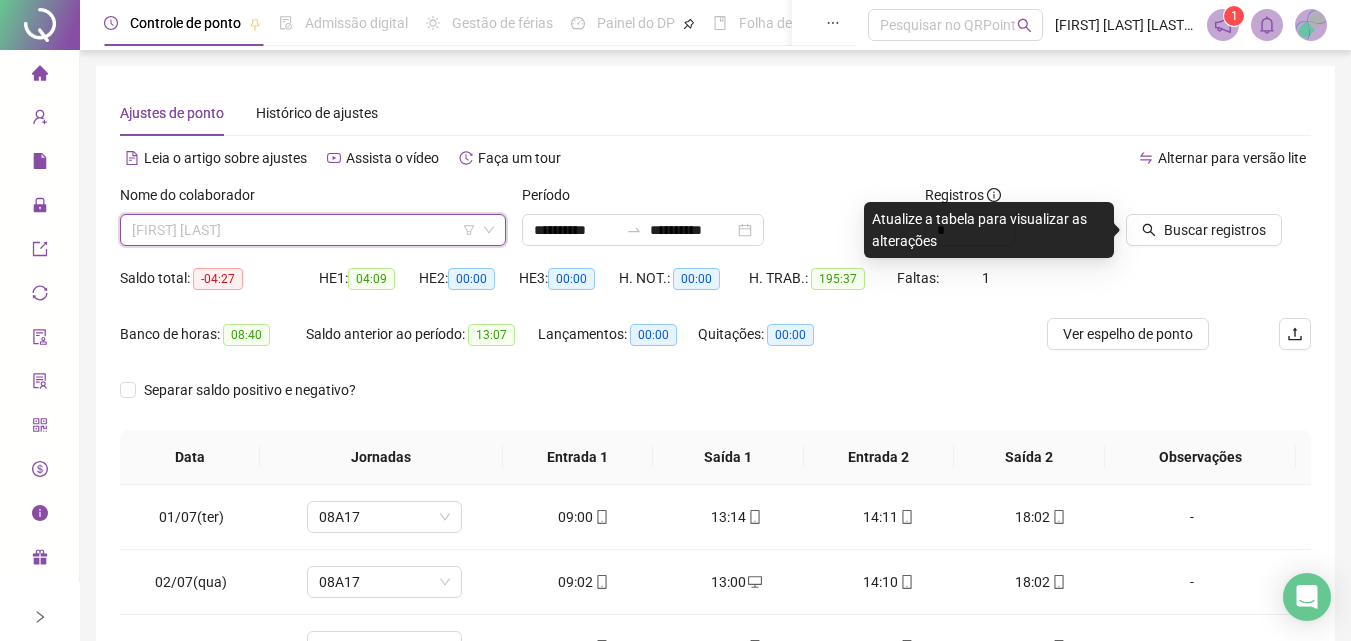 click on "[FIRST] [LAST]" at bounding box center (313, 230) 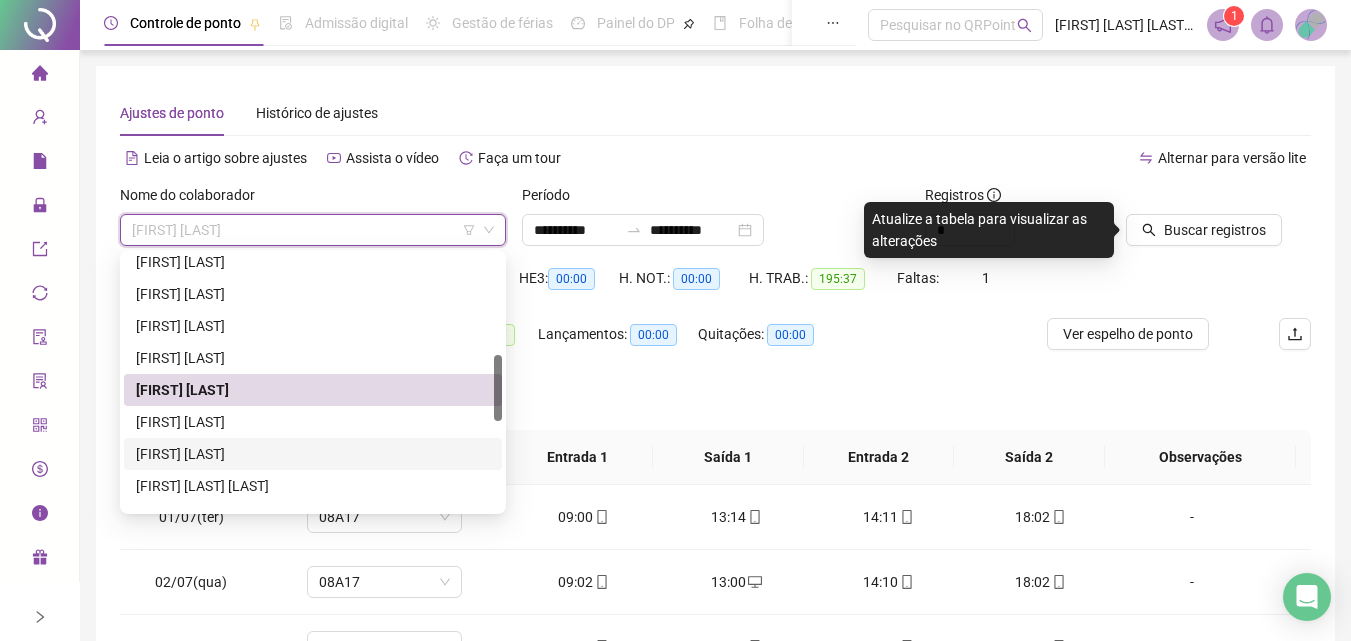 click on "[FIRST] [LAST]" at bounding box center (313, 454) 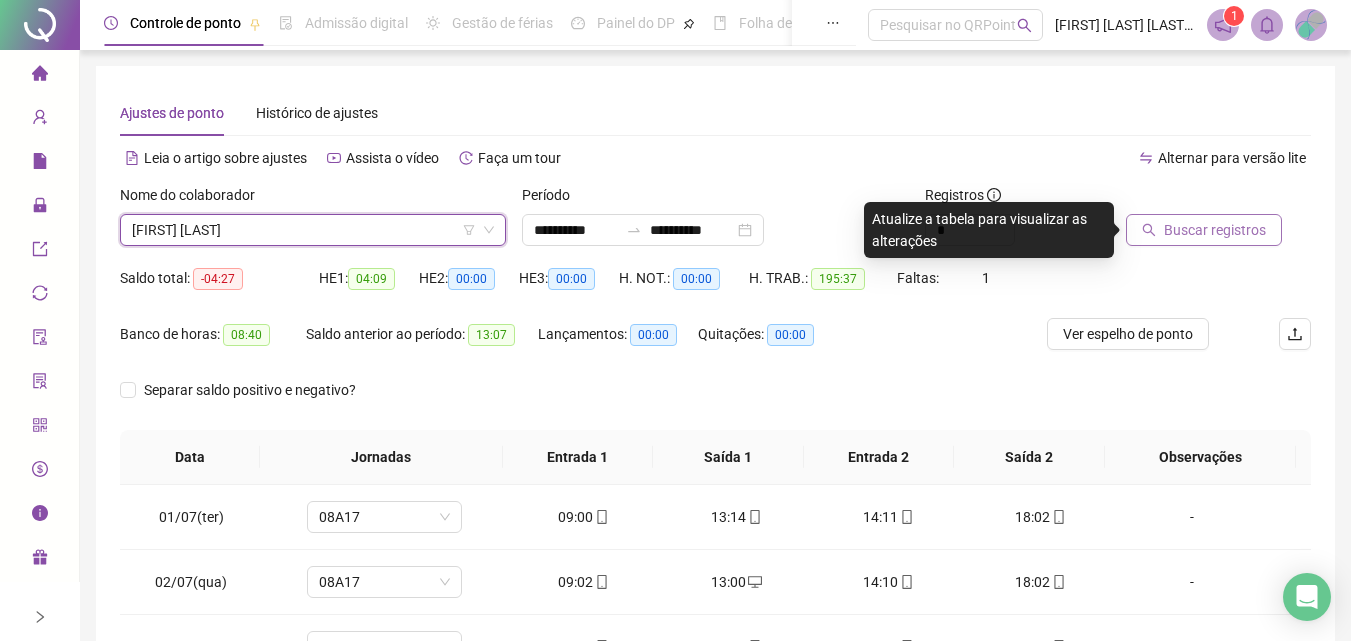 click on "Buscar registros" at bounding box center (1215, 230) 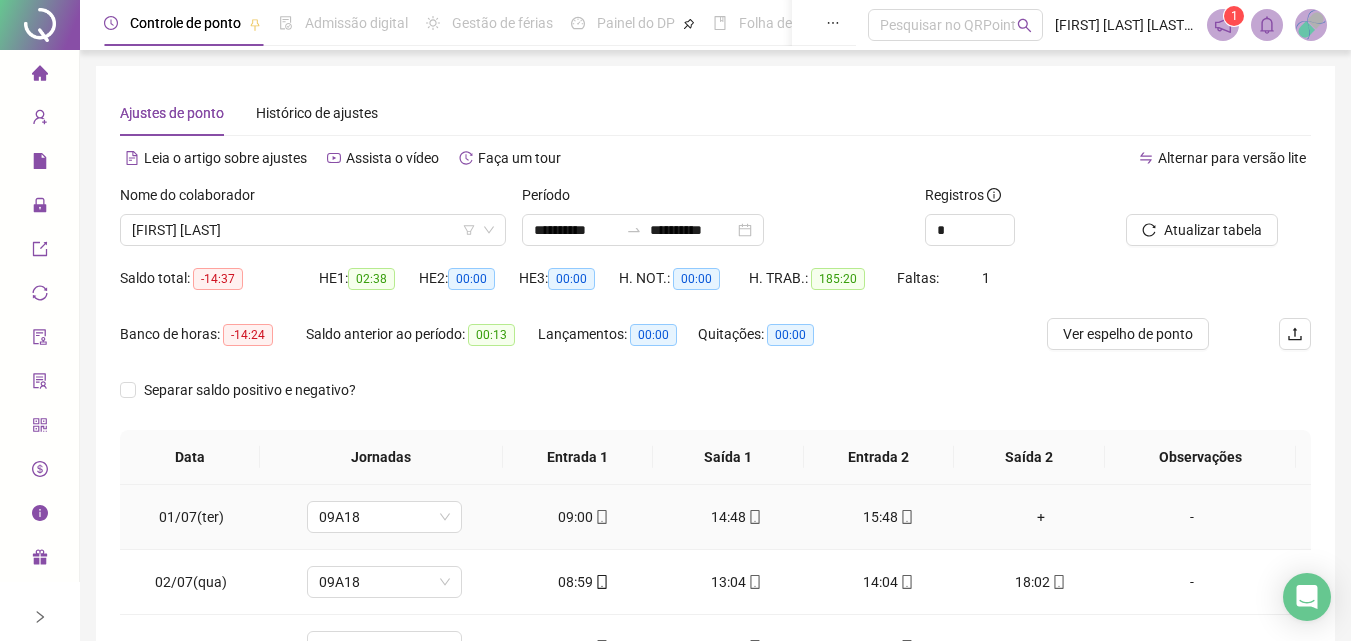 click on "+" at bounding box center (1041, 517) 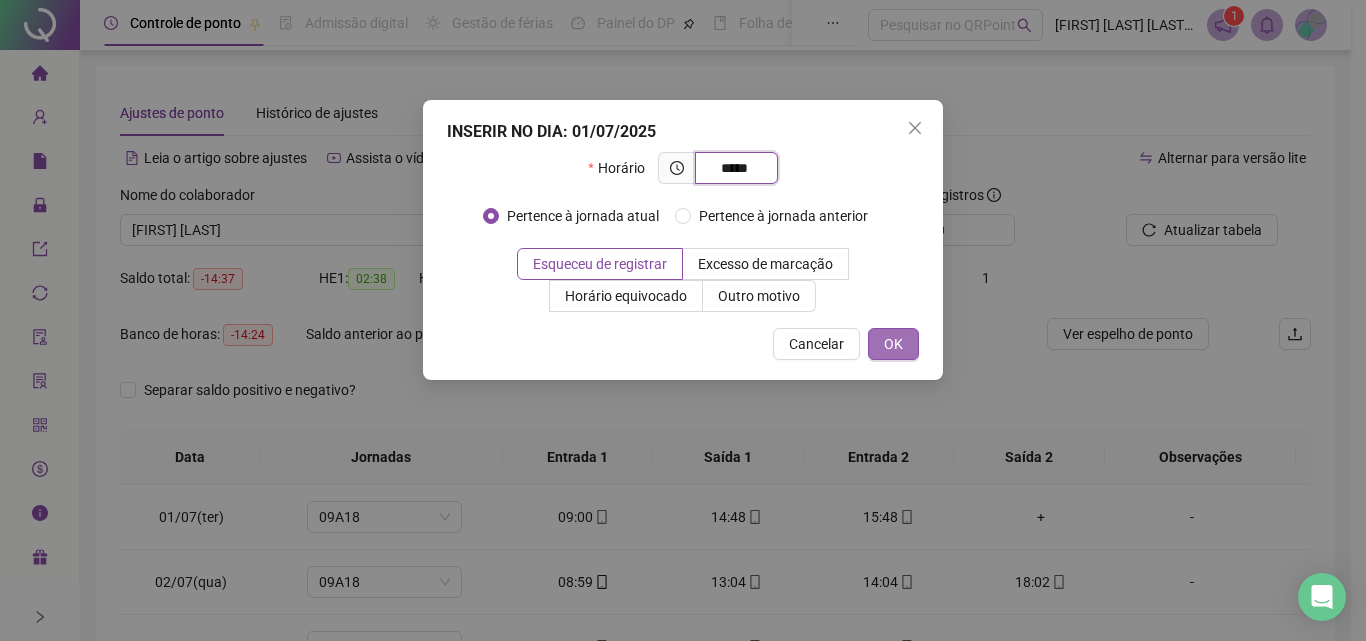 type on "*****" 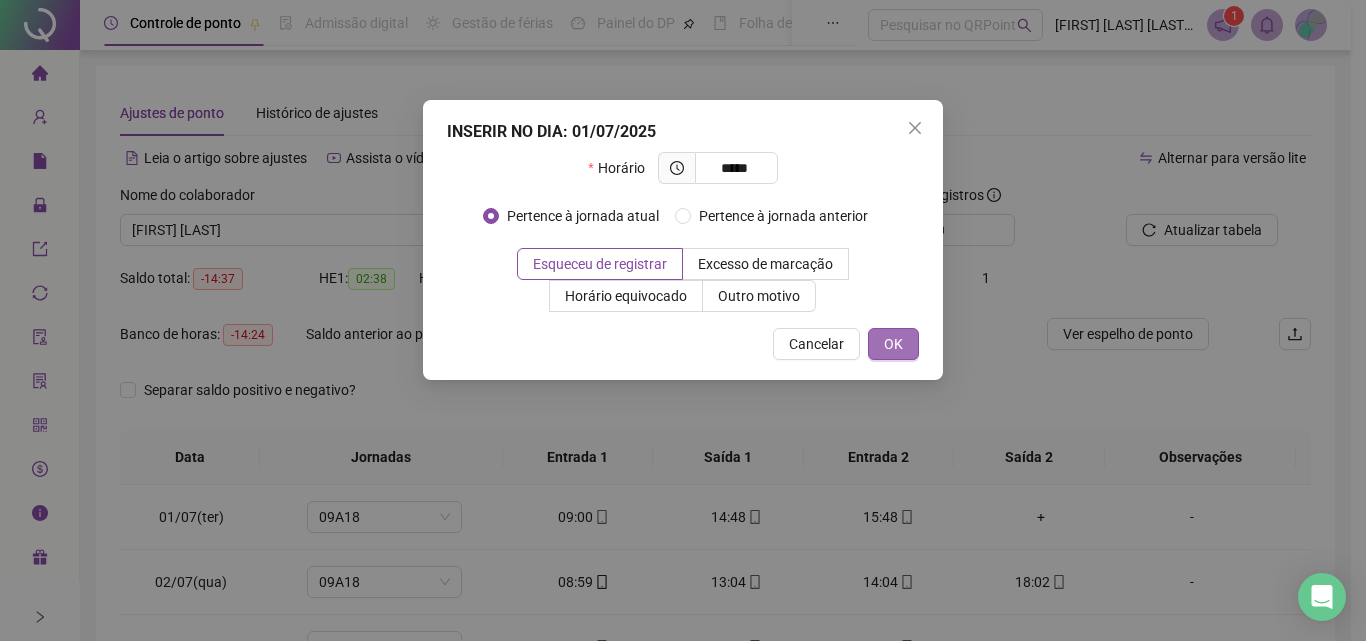 click on "OK" at bounding box center (893, 344) 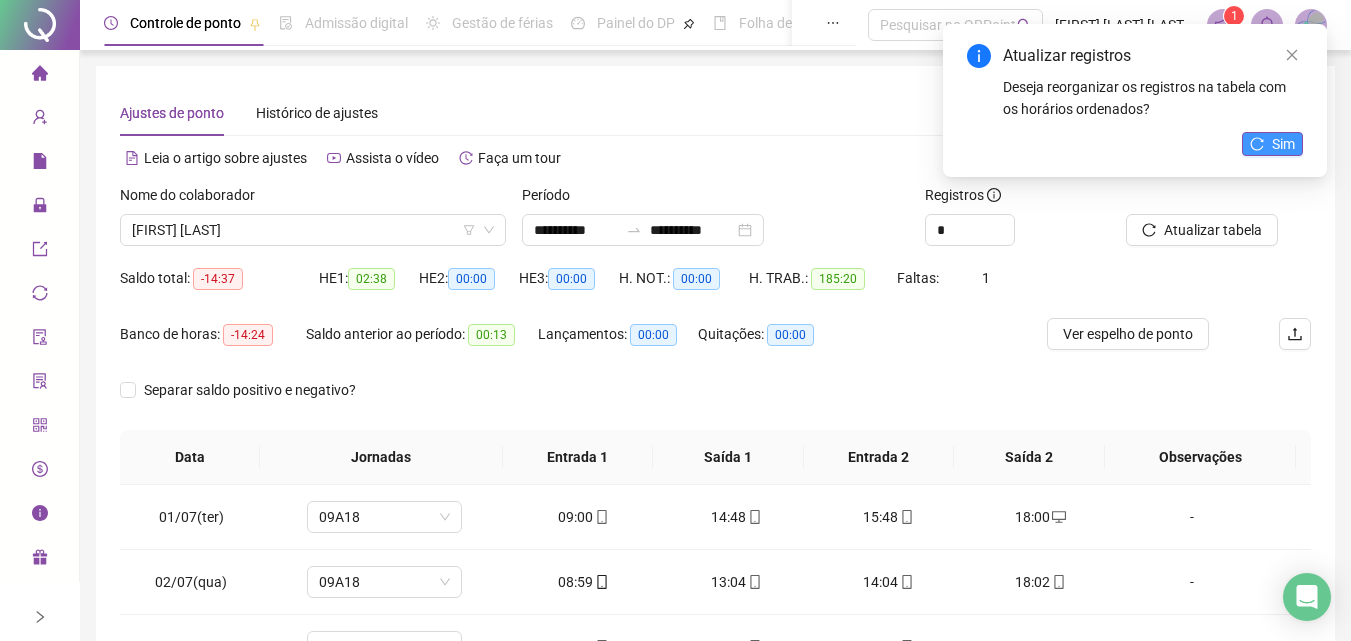 drag, startPoint x: 1277, startPoint y: 146, endPoint x: 1262, endPoint y: 155, distance: 17.492855 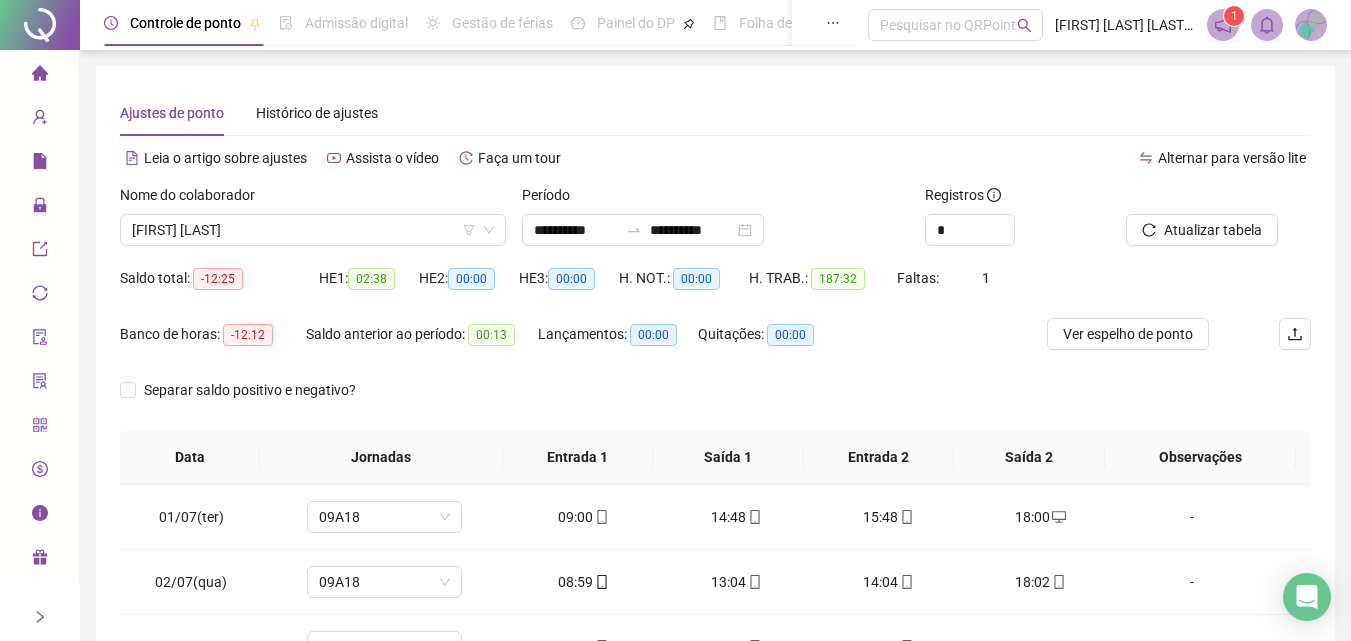 click on "Saldo total:   -12:25 HE 1:   02:38 HE 2:   00:00 HE 3:   00:00 H. NOT.:   00:00 H. TRAB.:   187:32 Faltas:   1" at bounding box center (715, 290) 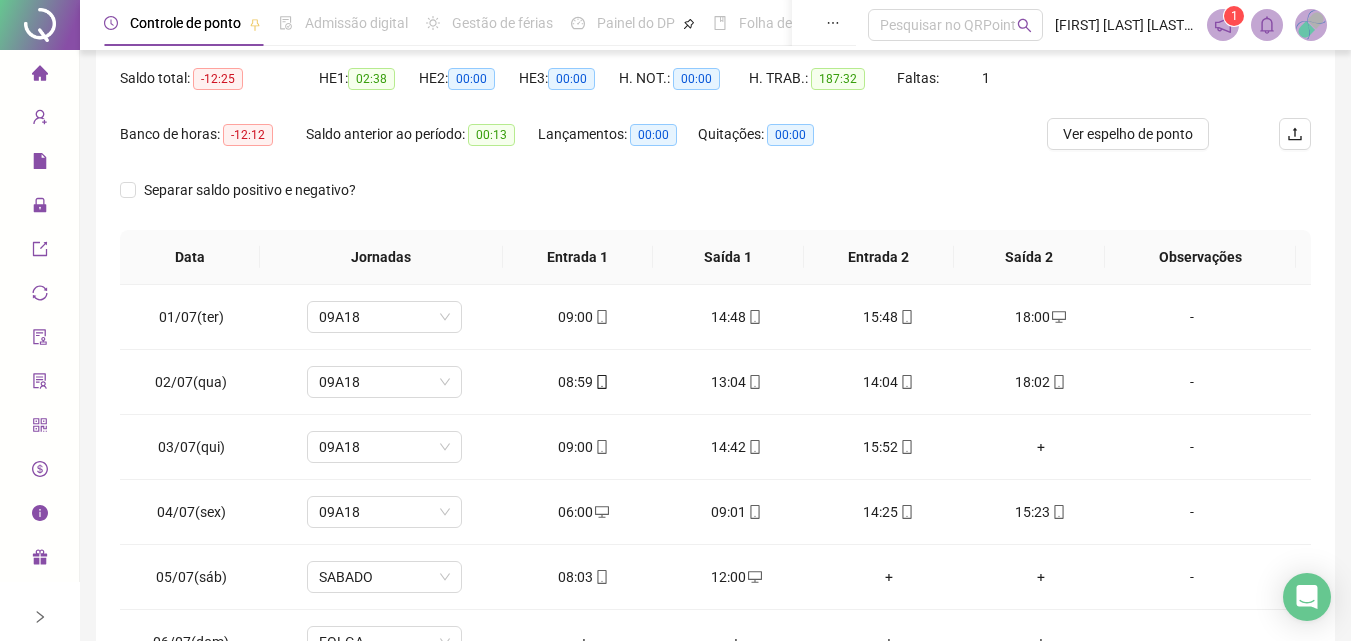 scroll, scrollTop: 300, scrollLeft: 0, axis: vertical 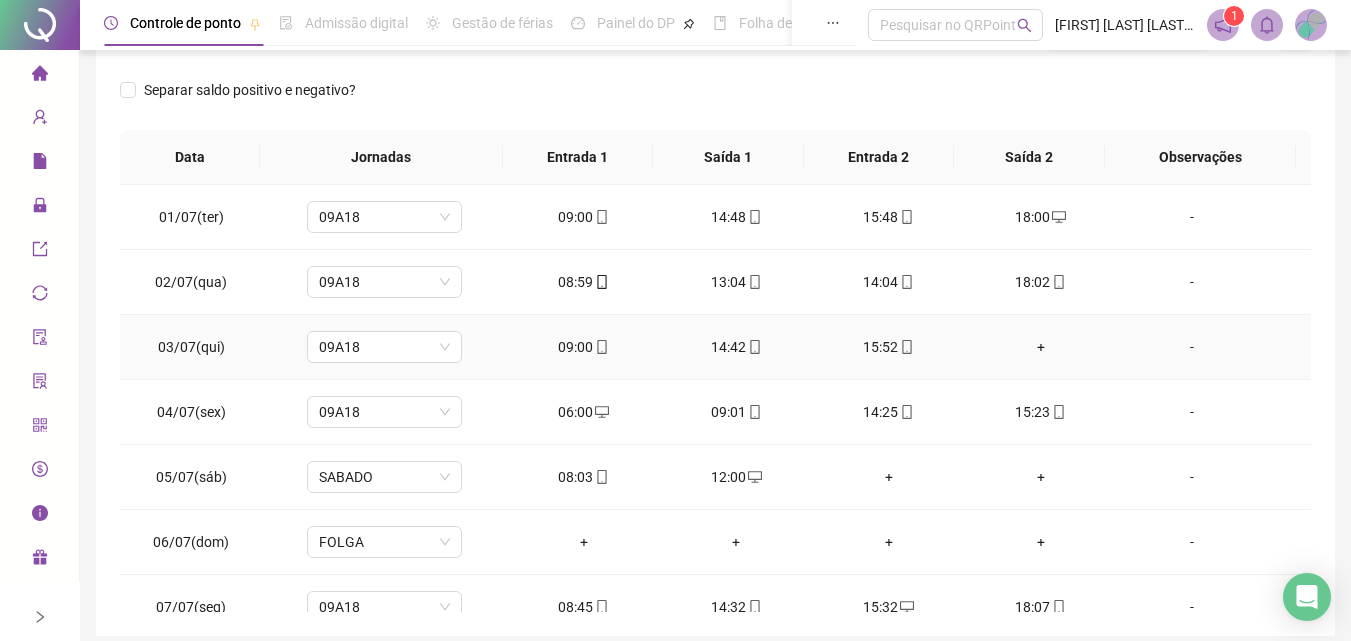 click on "+" at bounding box center (1041, 347) 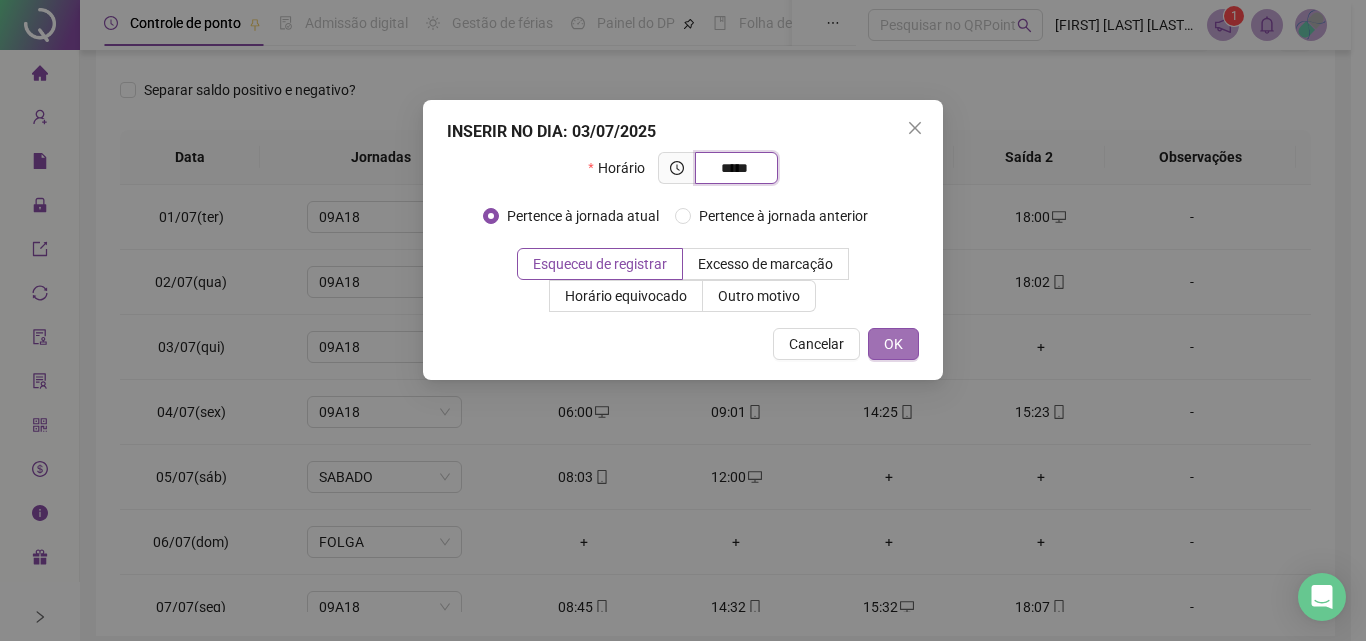 type on "*****" 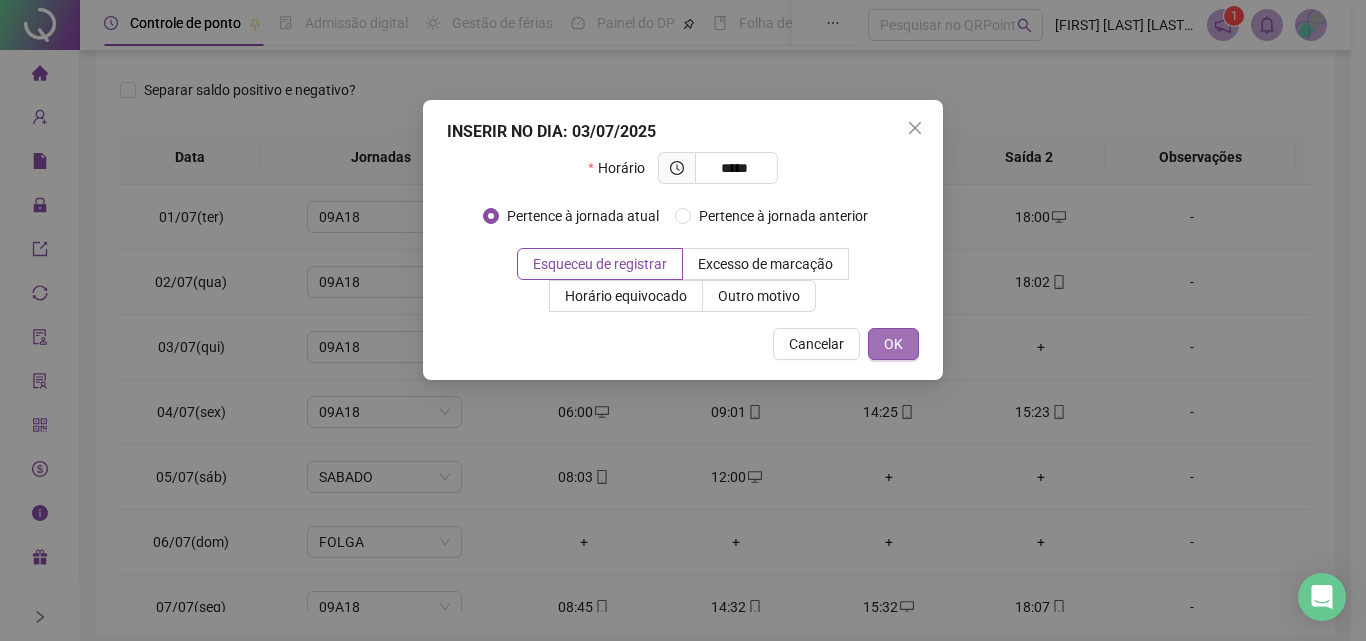 click on "OK" at bounding box center [893, 344] 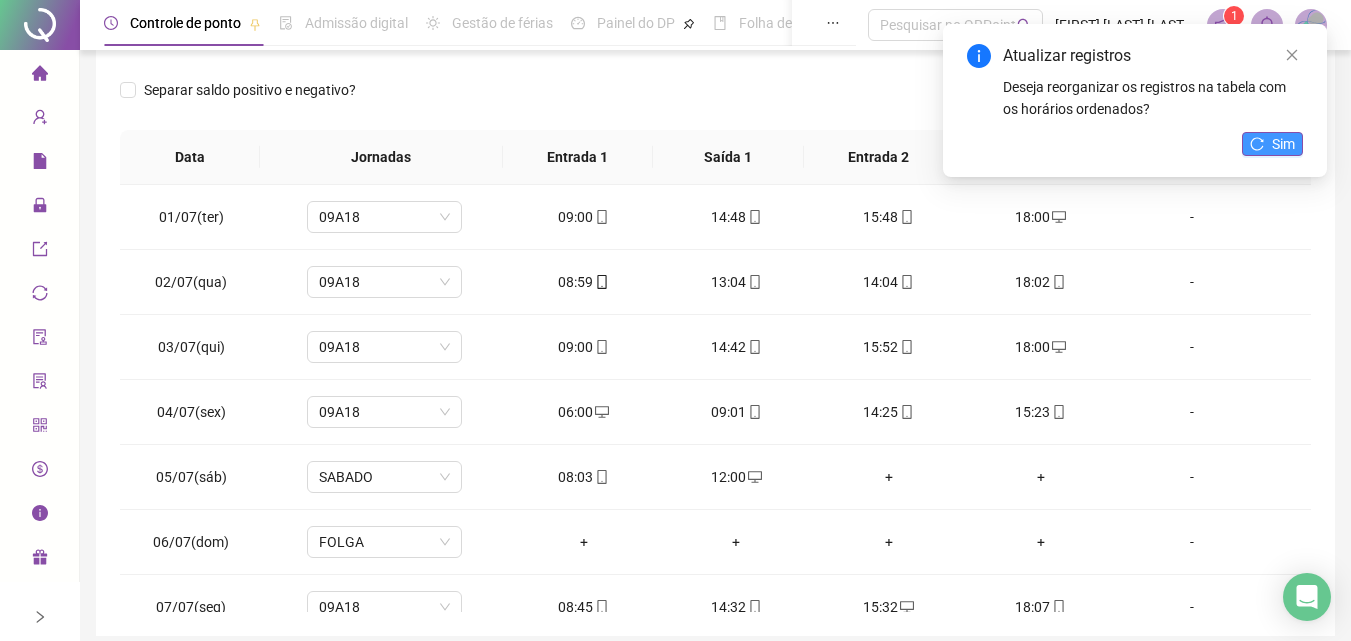 click on "Sim" at bounding box center (1283, 144) 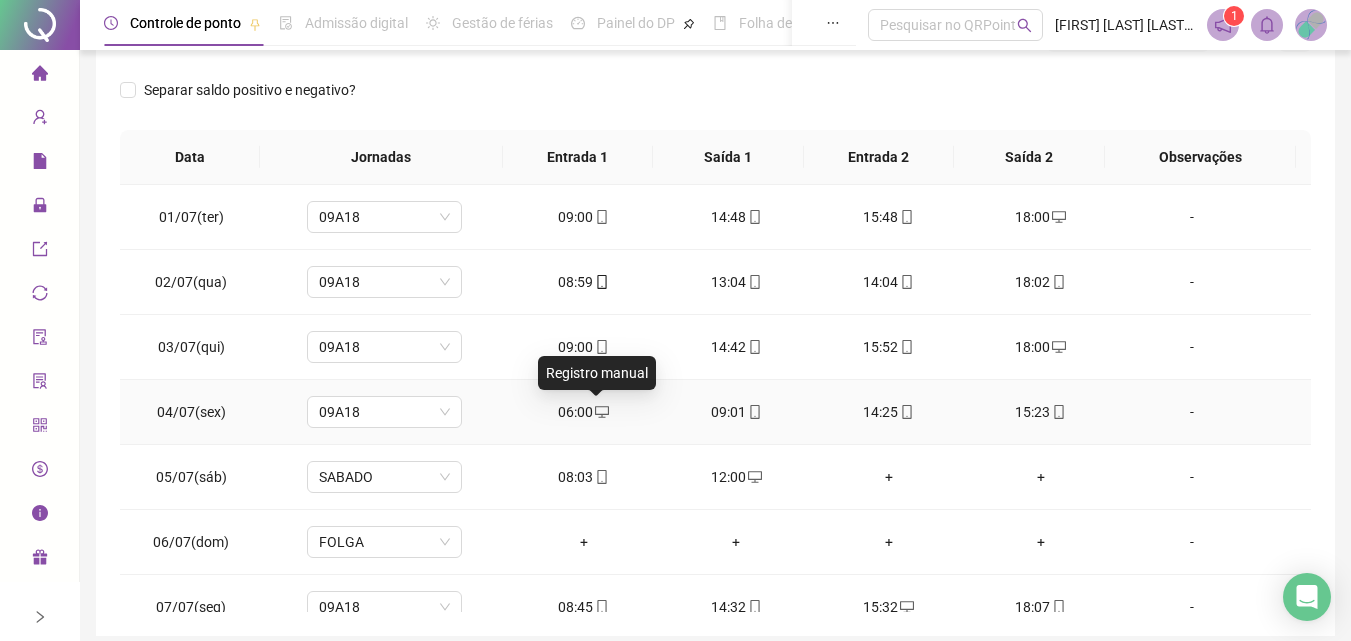 click 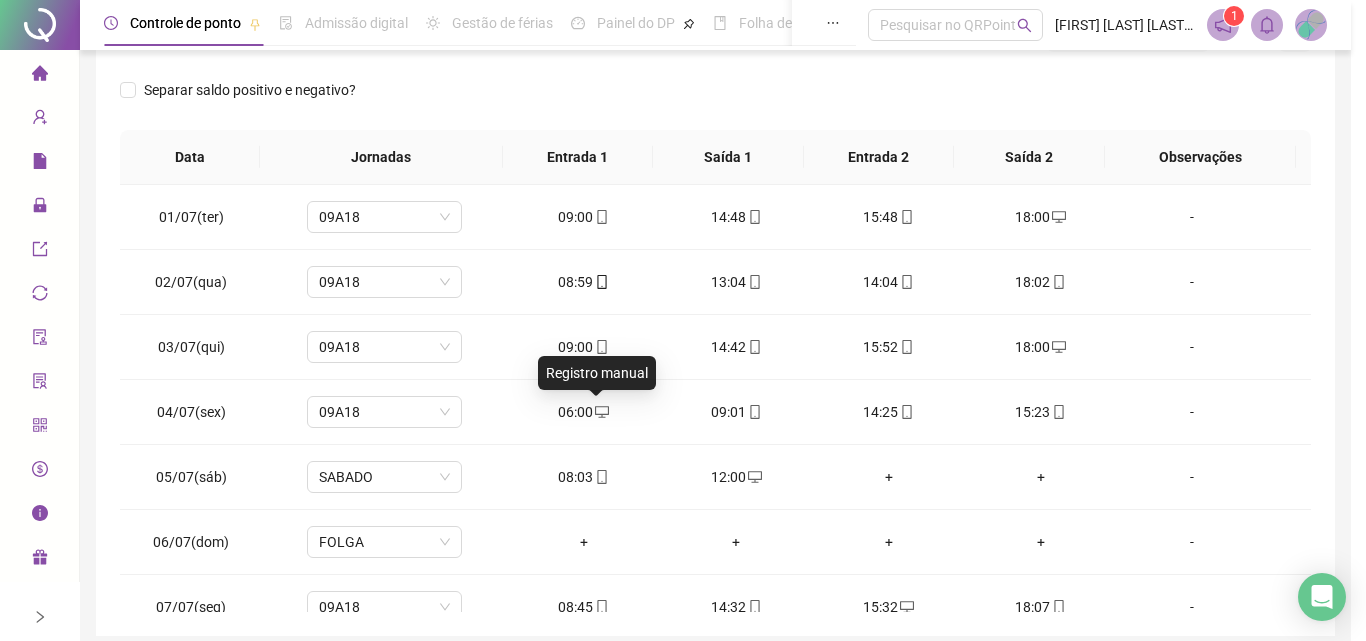 type on "**********" 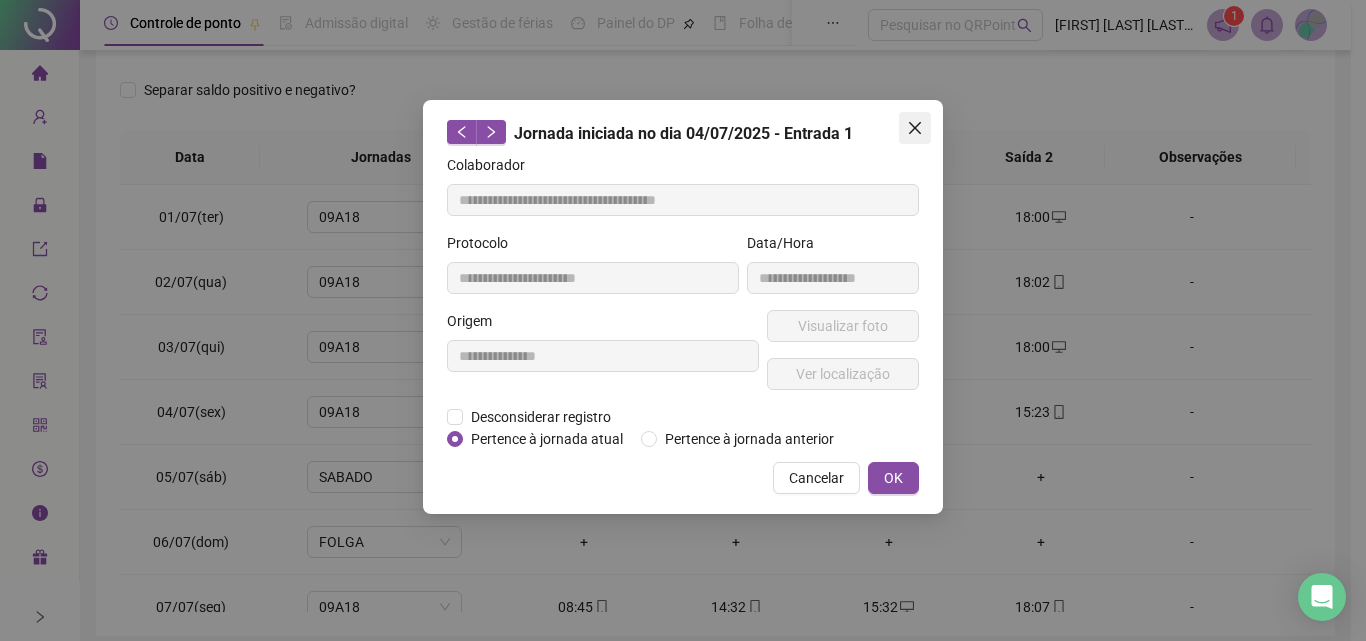 drag, startPoint x: 925, startPoint y: 122, endPoint x: 934, endPoint y: 277, distance: 155.26108 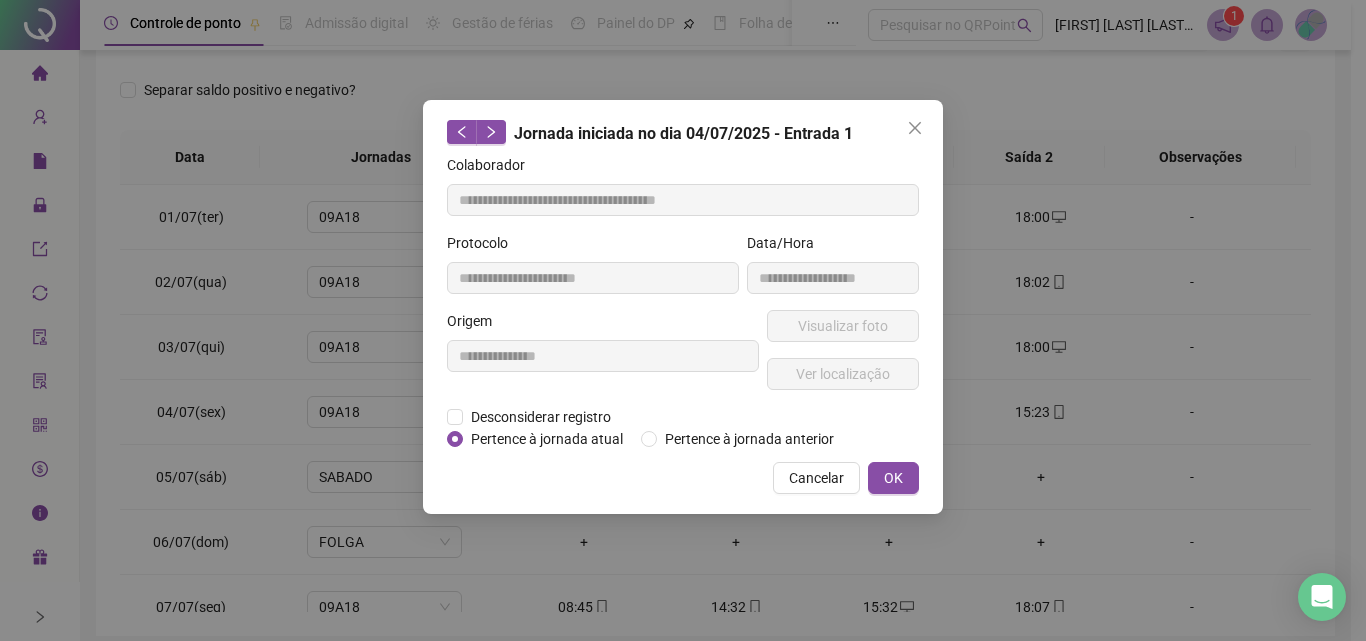 click at bounding box center (915, 128) 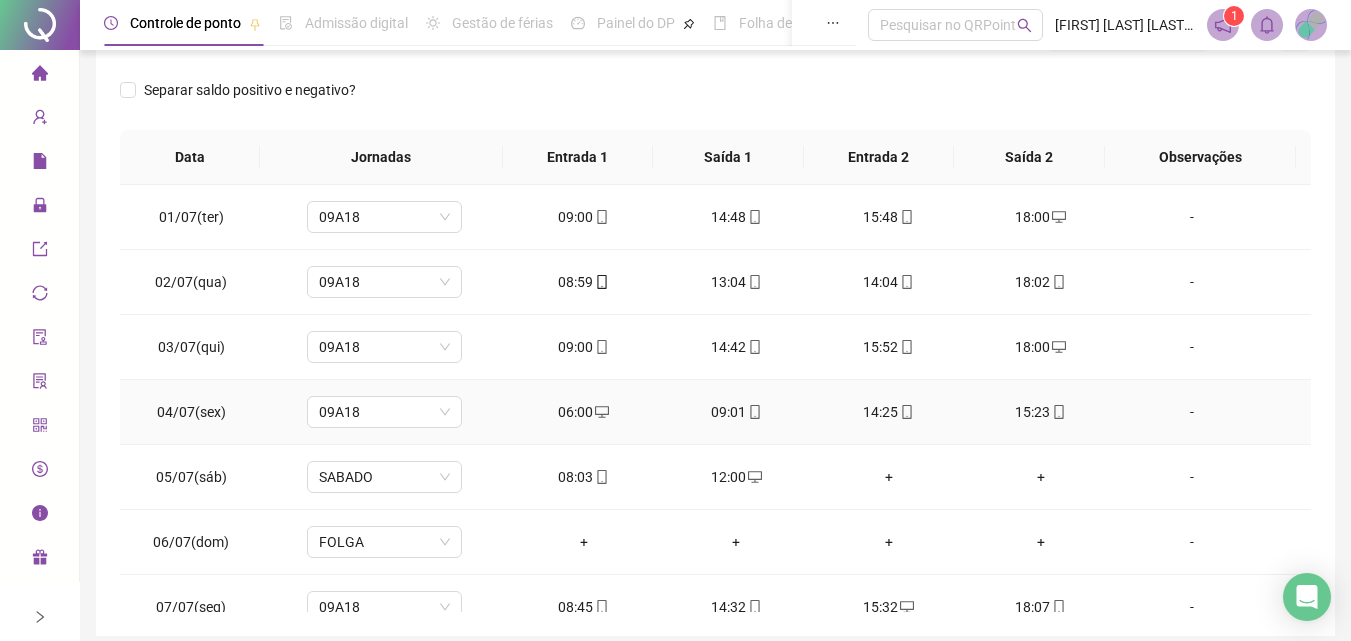 click on "06:00" at bounding box center [584, 412] 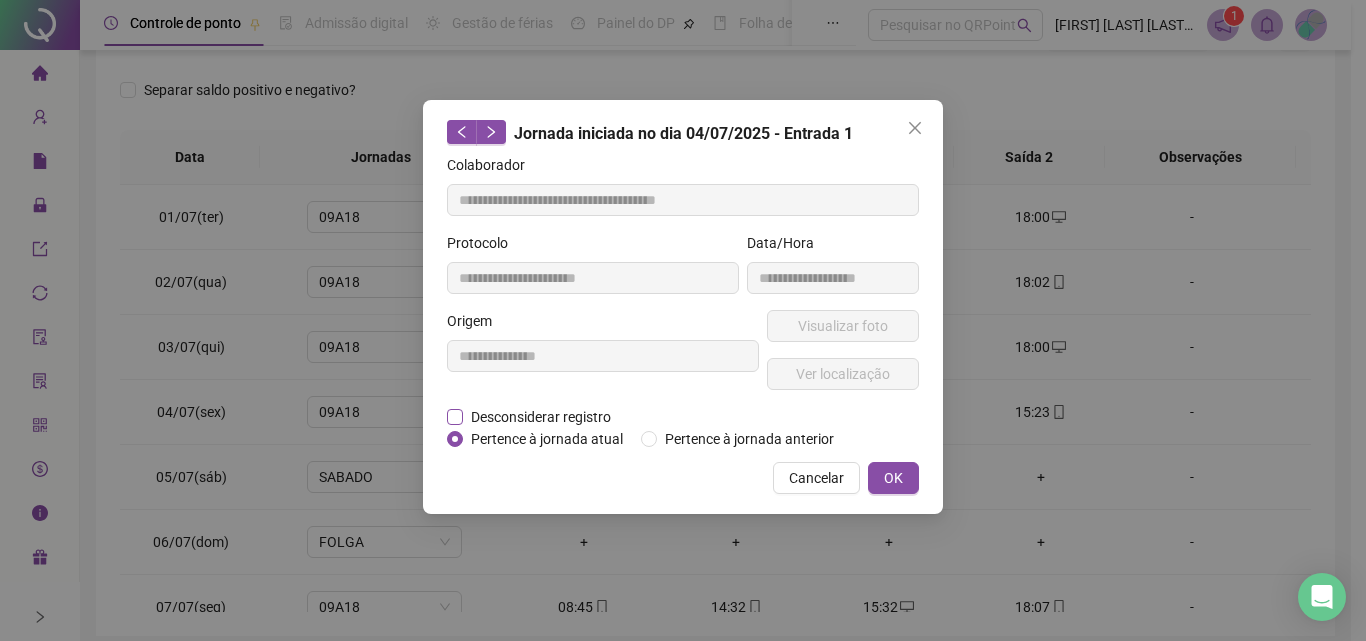 click on "Desconsiderar registro" at bounding box center (541, 417) 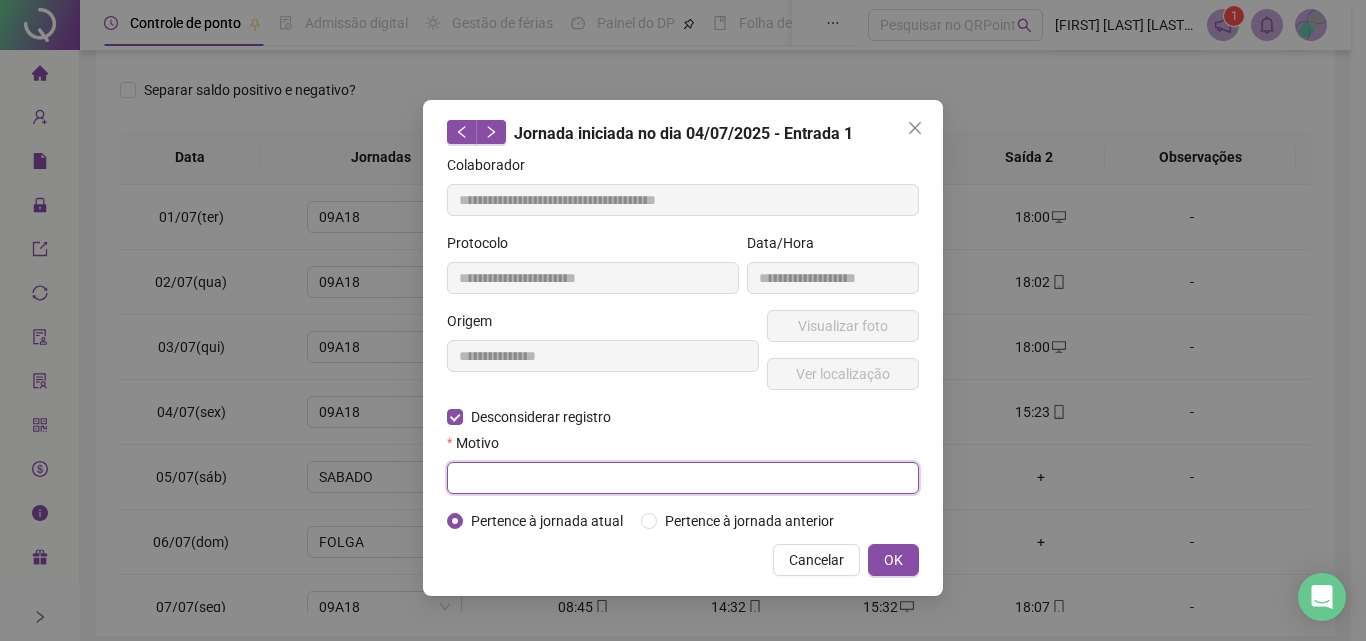 click at bounding box center (683, 478) 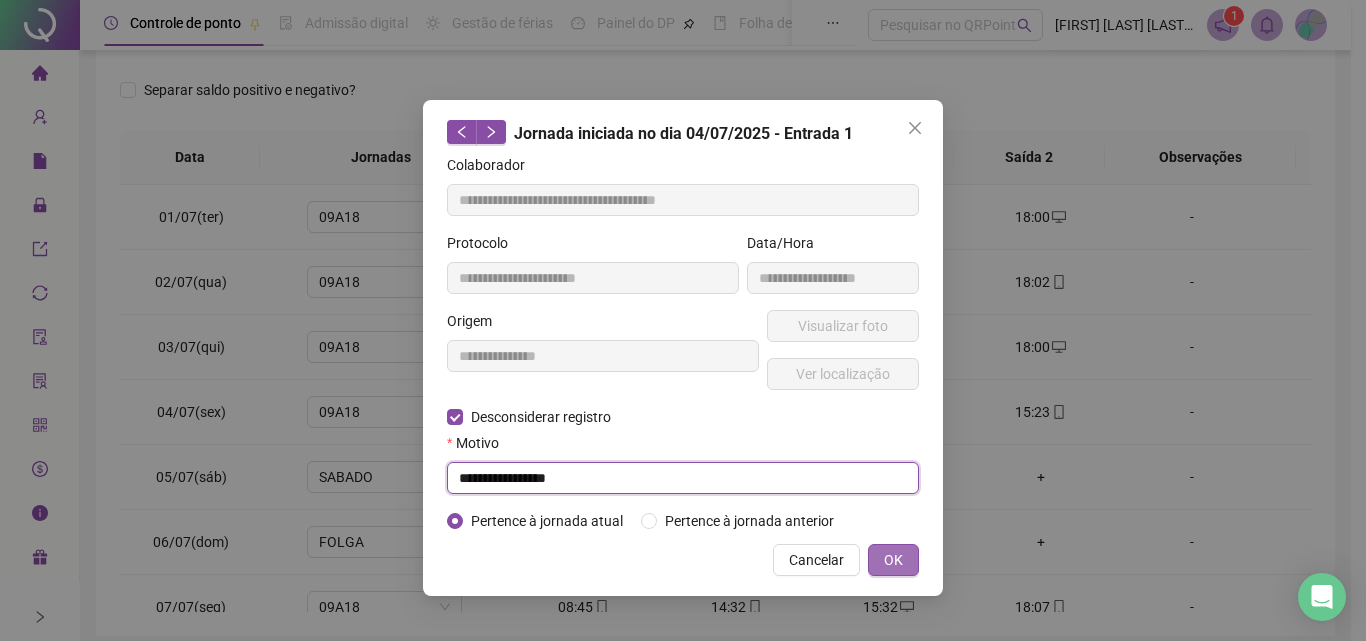 type on "**********" 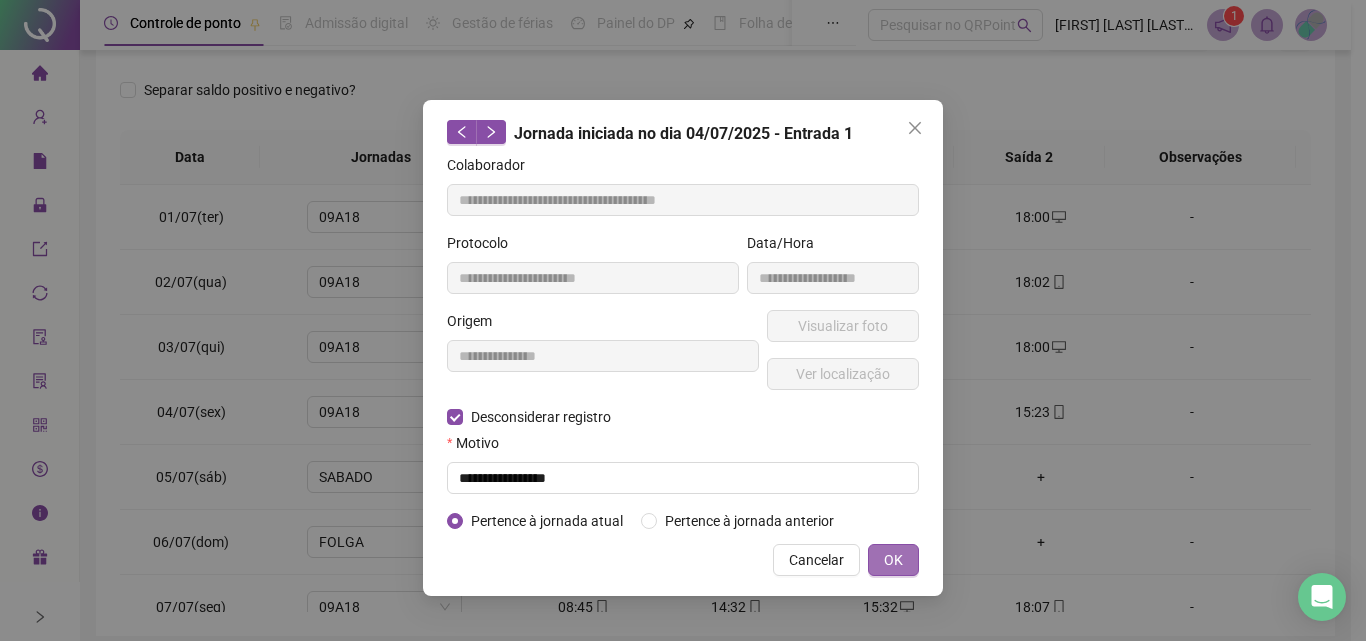 click on "OK" at bounding box center (893, 560) 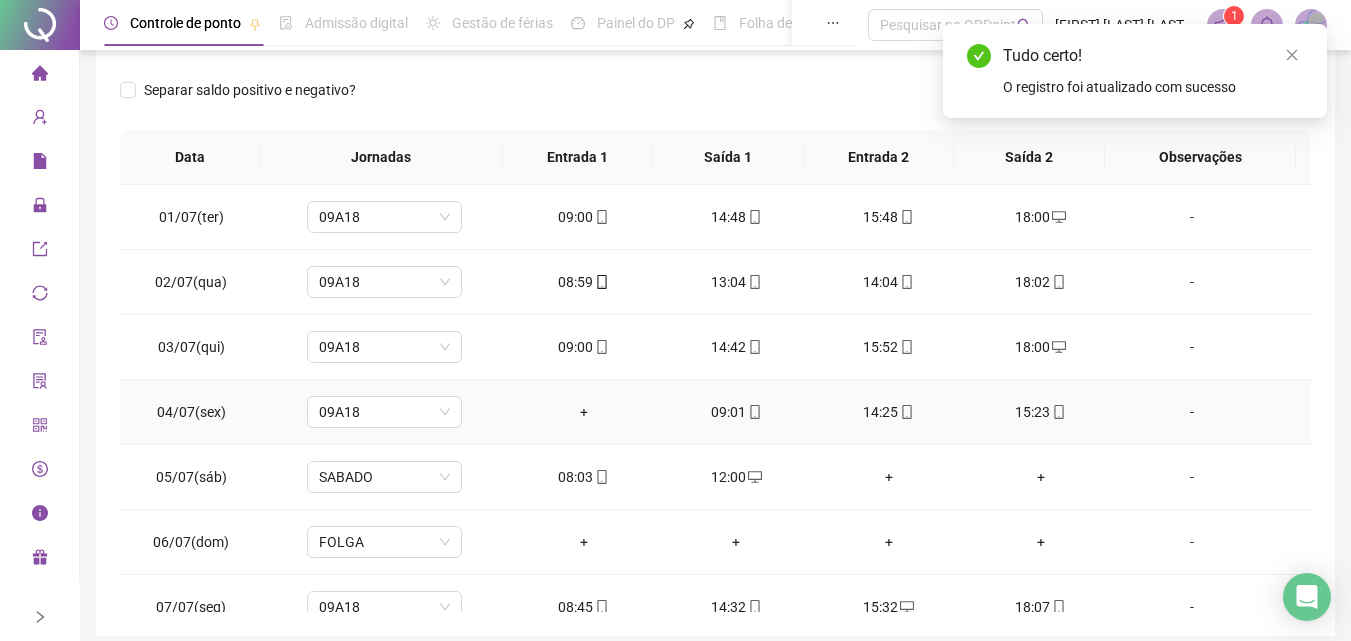 click on "+" at bounding box center (584, 412) 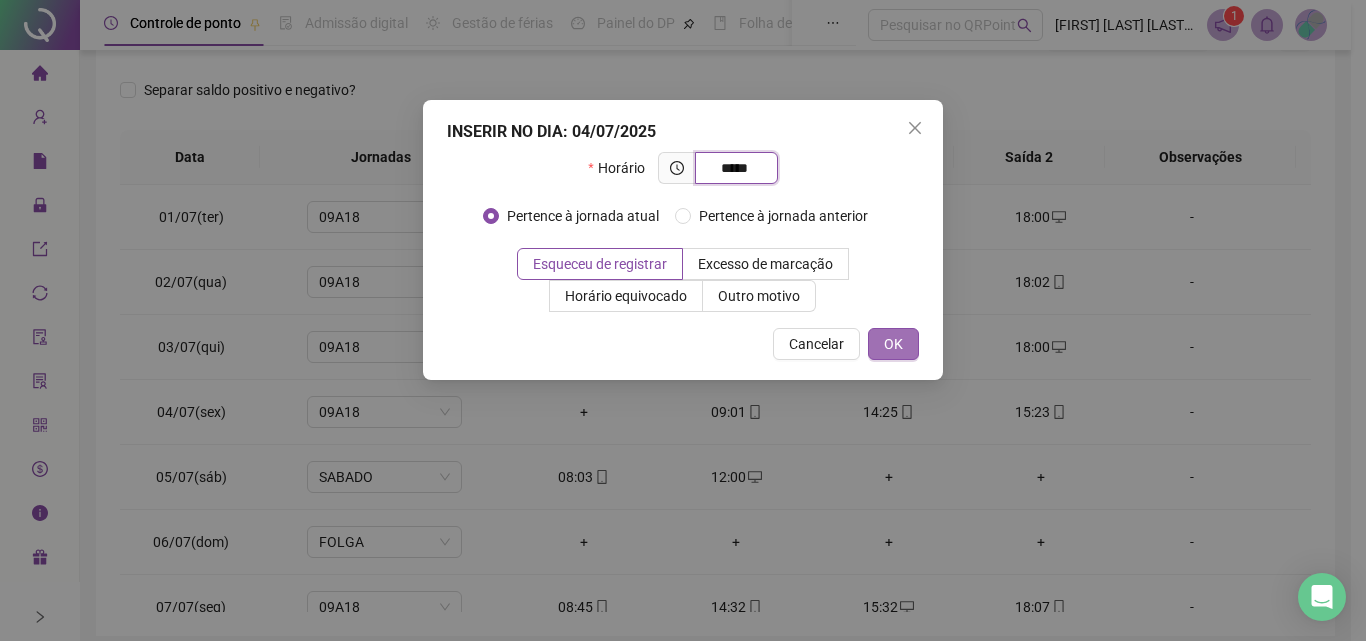 type on "*****" 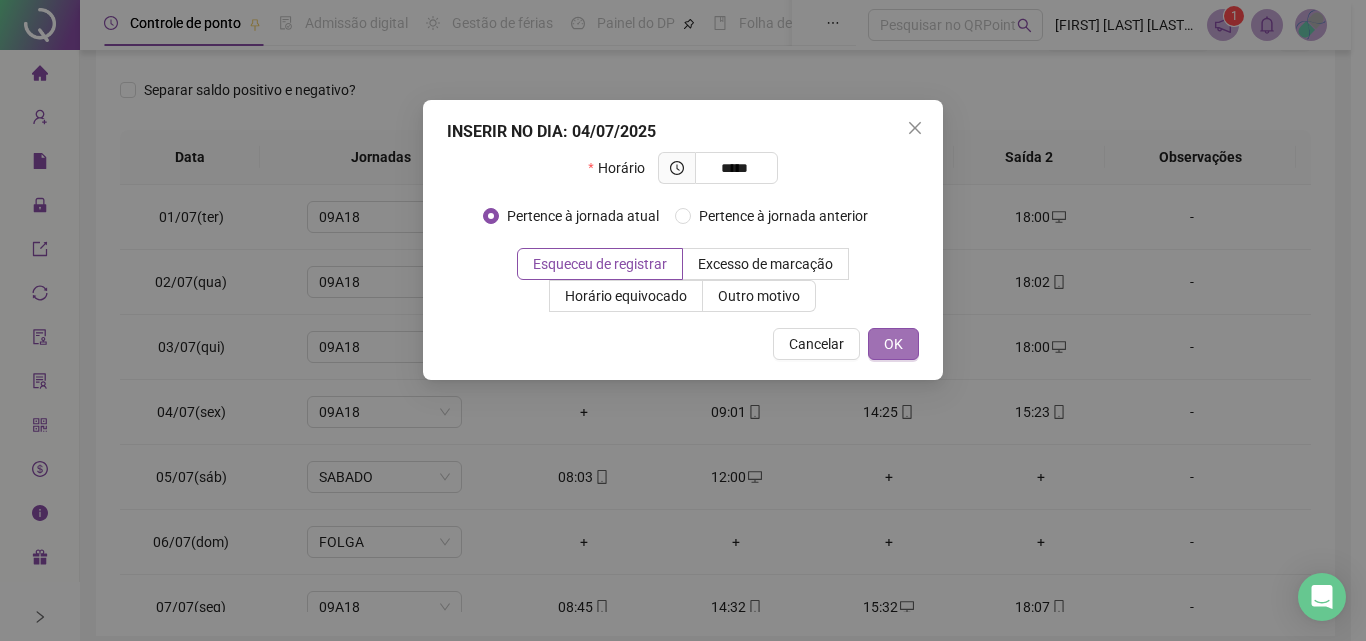 click on "OK" at bounding box center (893, 344) 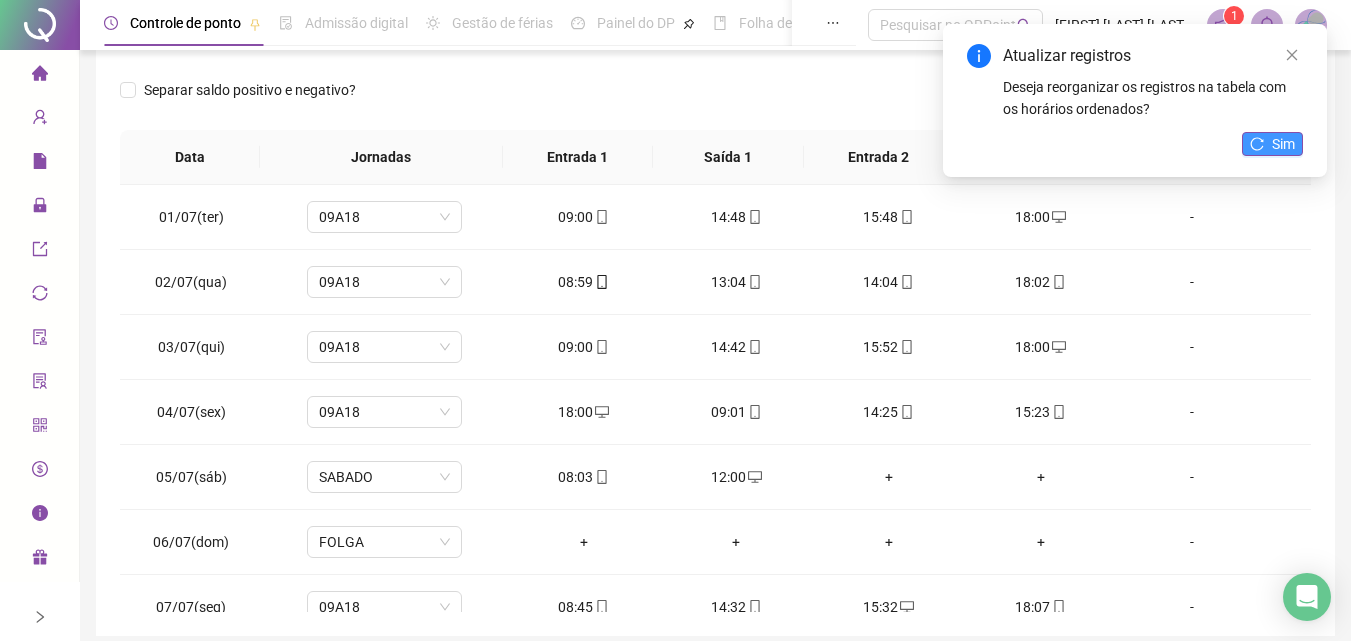 click on "Sim" at bounding box center [1272, 144] 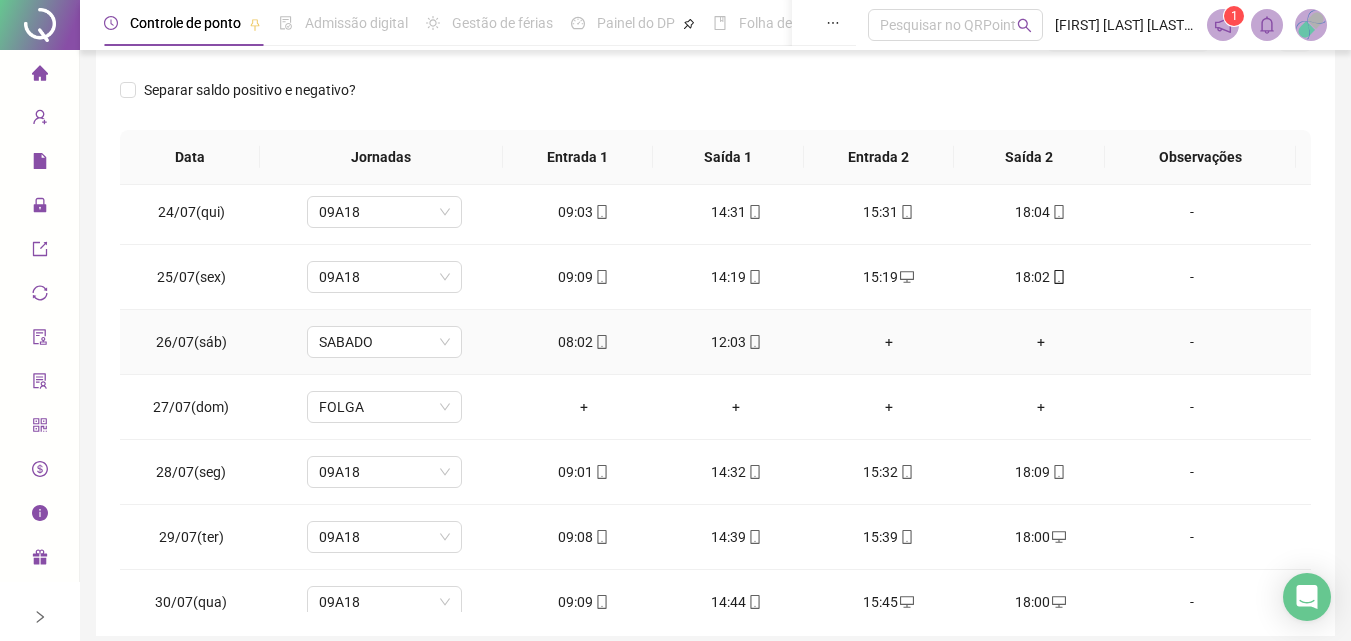 scroll, scrollTop: 1588, scrollLeft: 0, axis: vertical 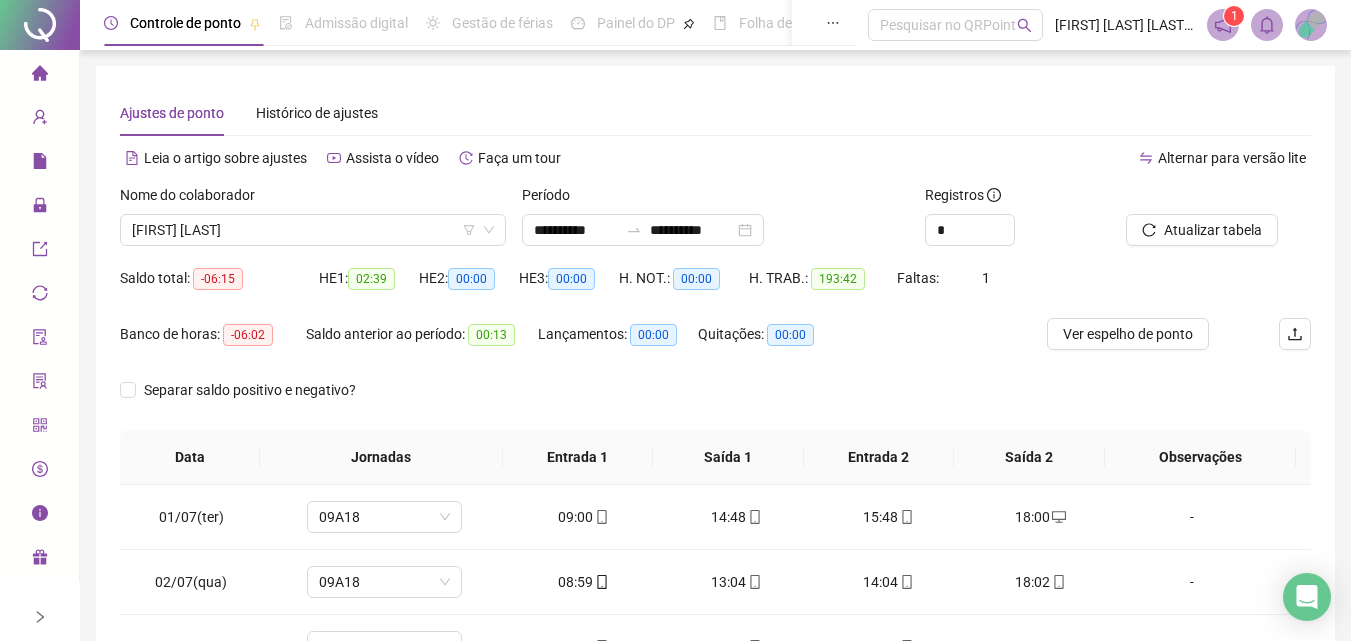 click at bounding box center (1193, 199) 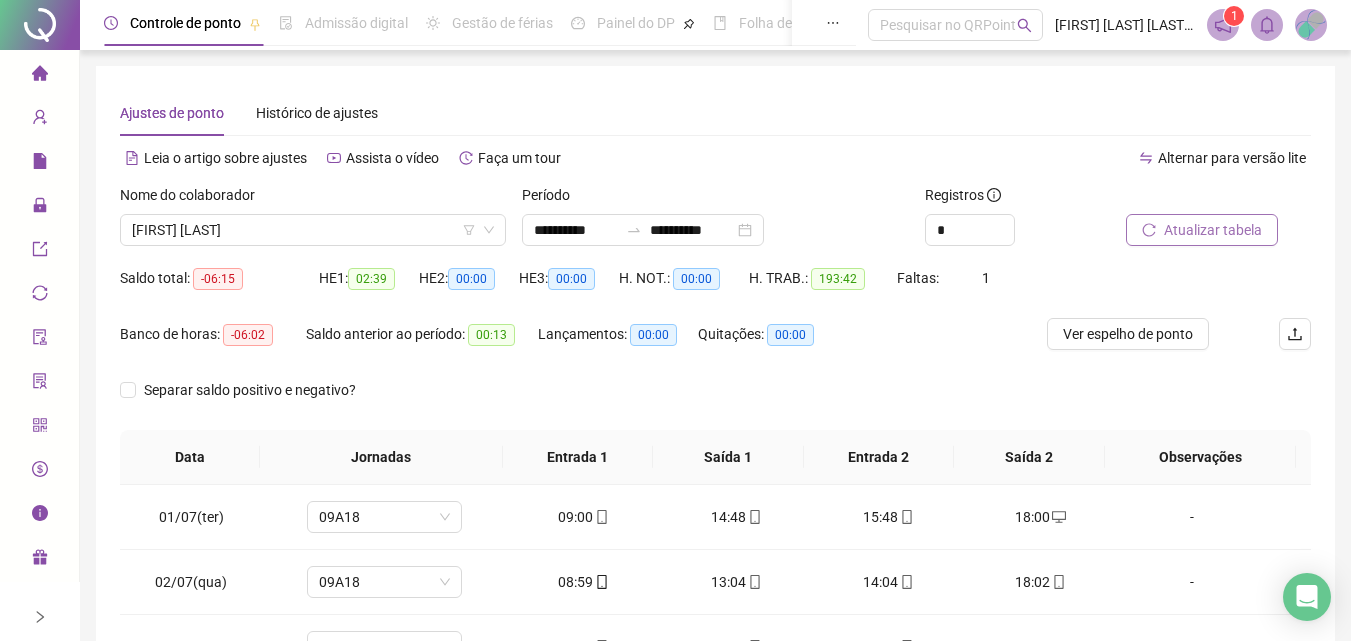 click on "Atualizar tabela" at bounding box center (1202, 230) 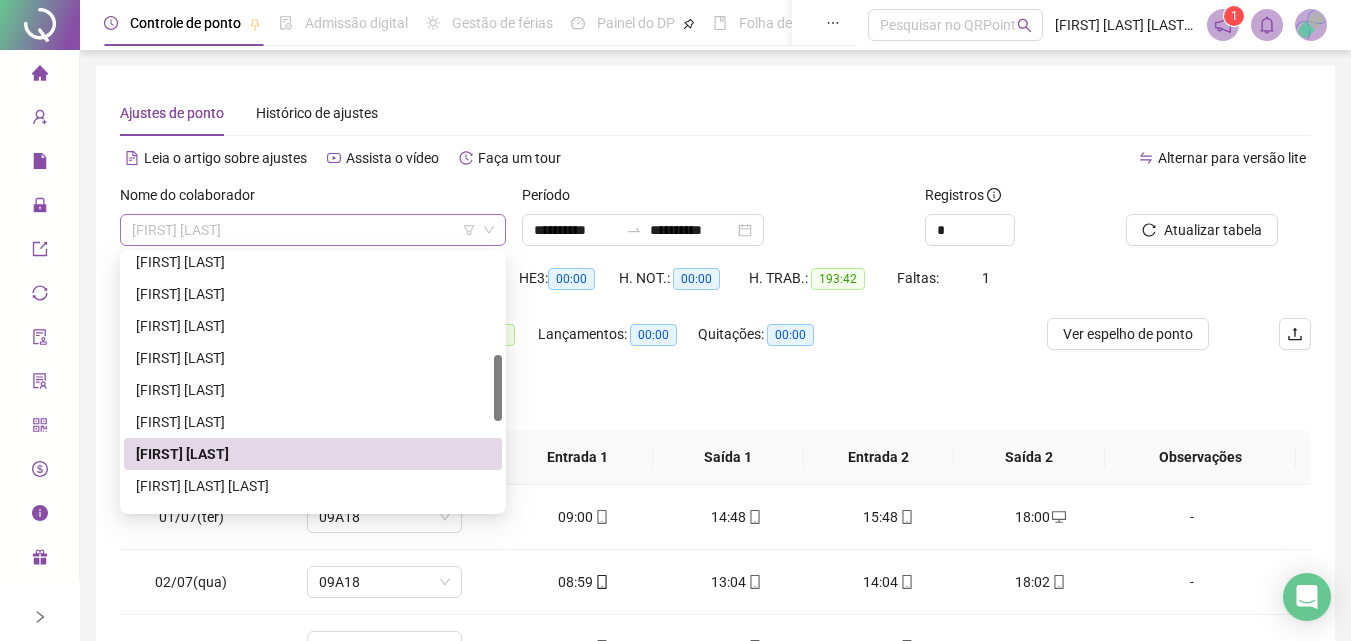 click on "[FIRST] [LAST]" at bounding box center [313, 230] 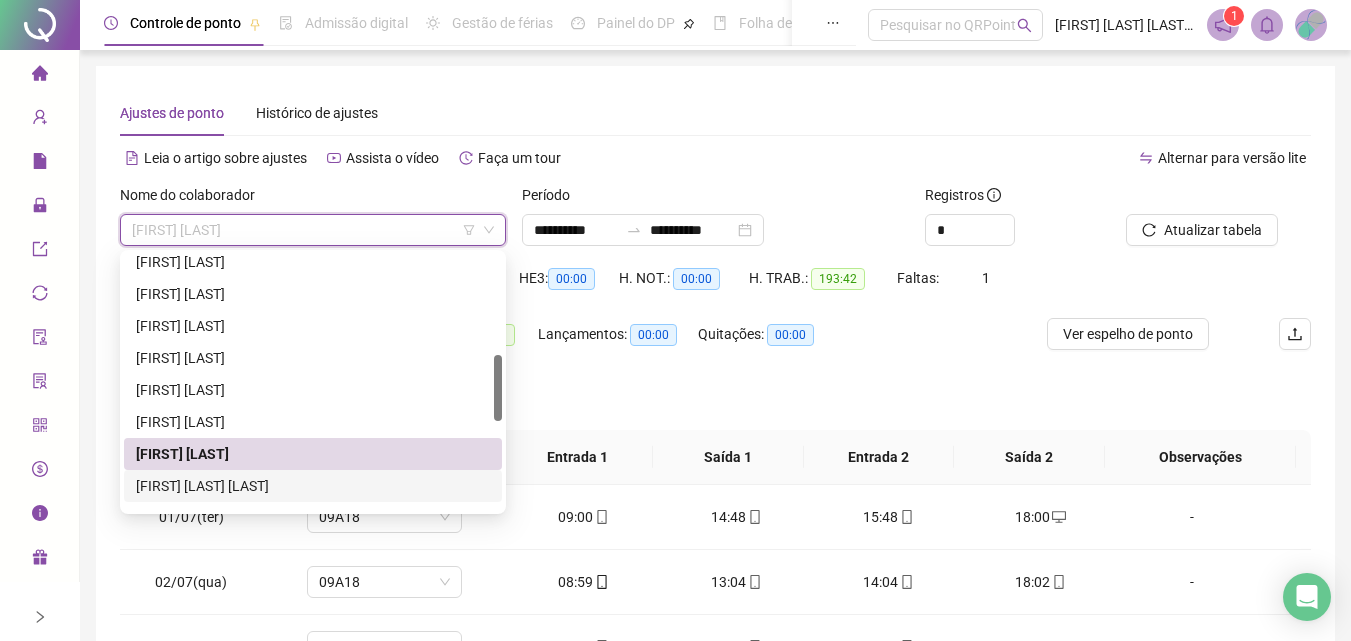 click on "[FIRST] [LAST] [LAST]" at bounding box center (313, 486) 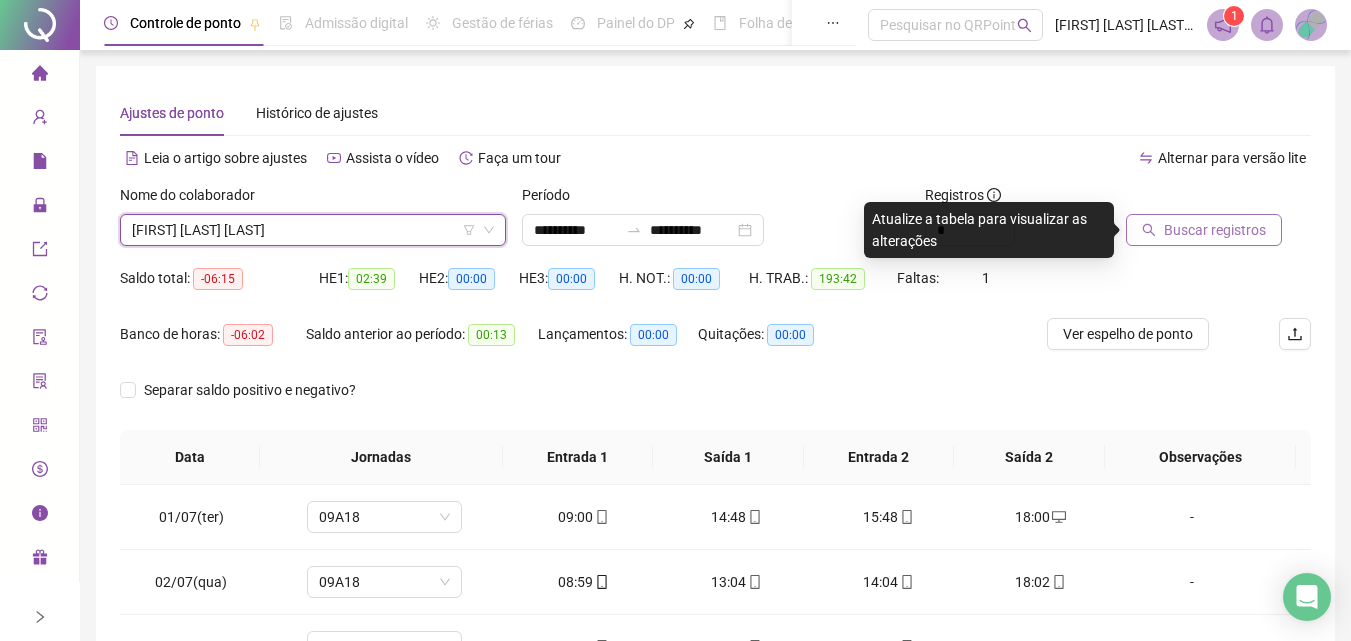 click on "Buscar registros" at bounding box center (1215, 230) 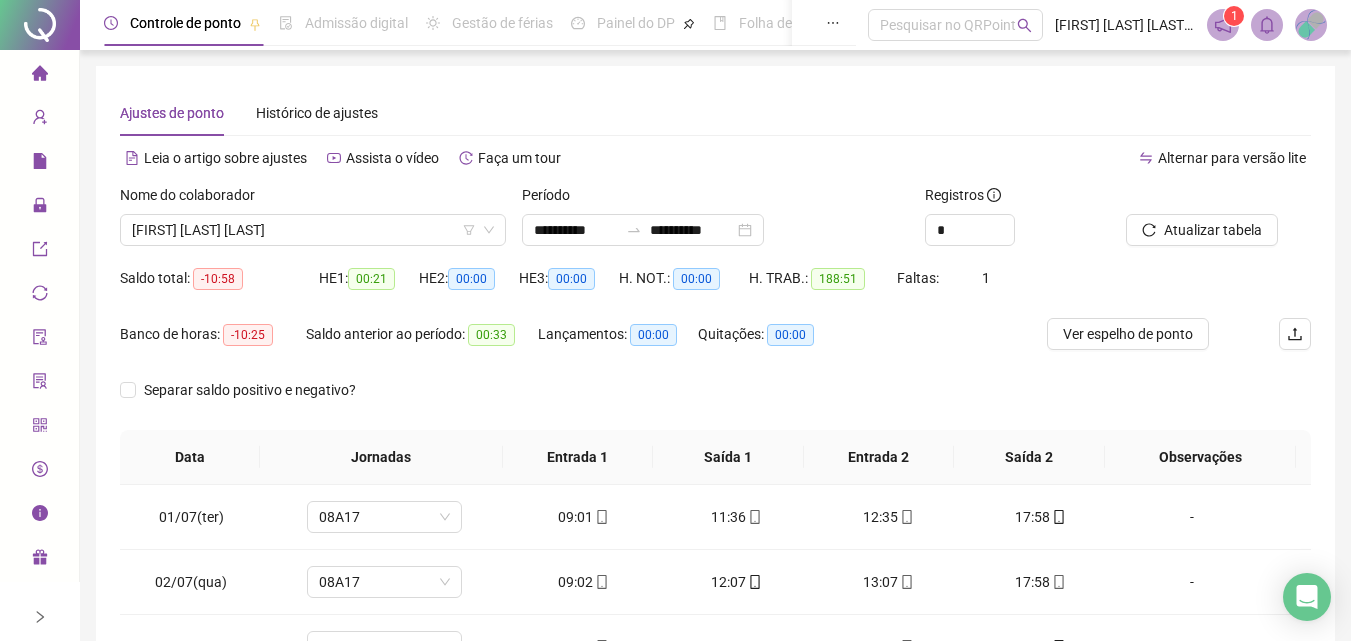 scroll, scrollTop: 381, scrollLeft: 0, axis: vertical 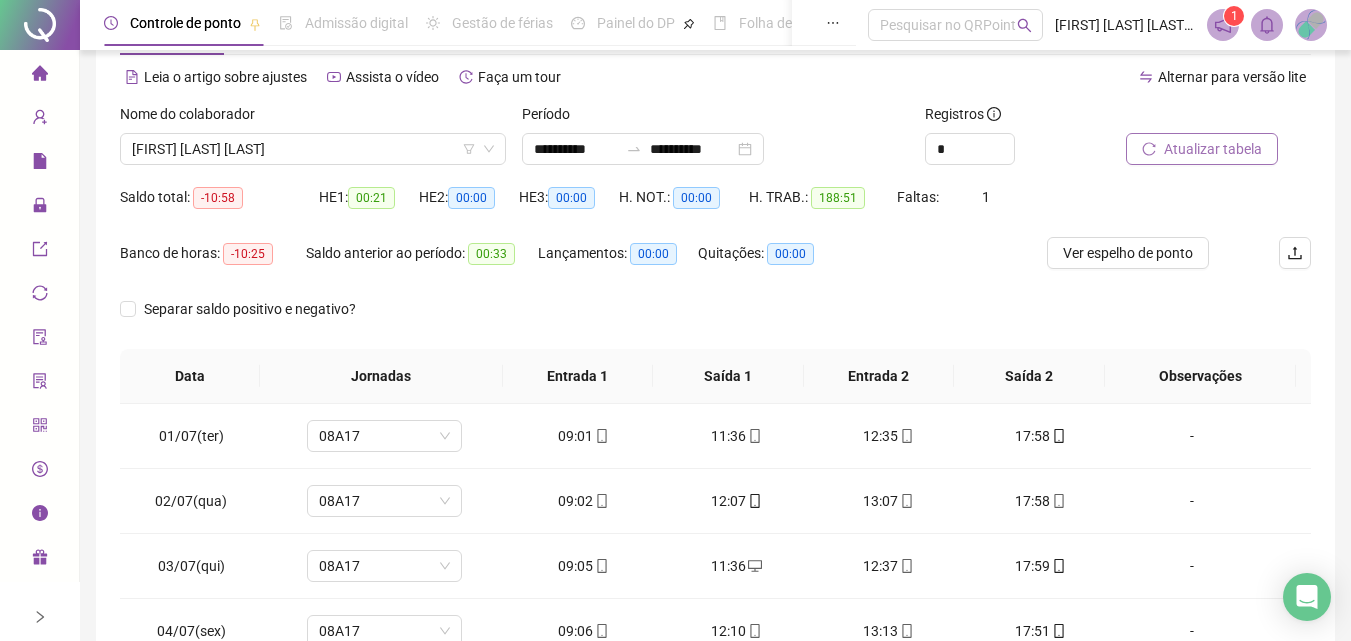 click on "Atualizar tabela" at bounding box center (1213, 149) 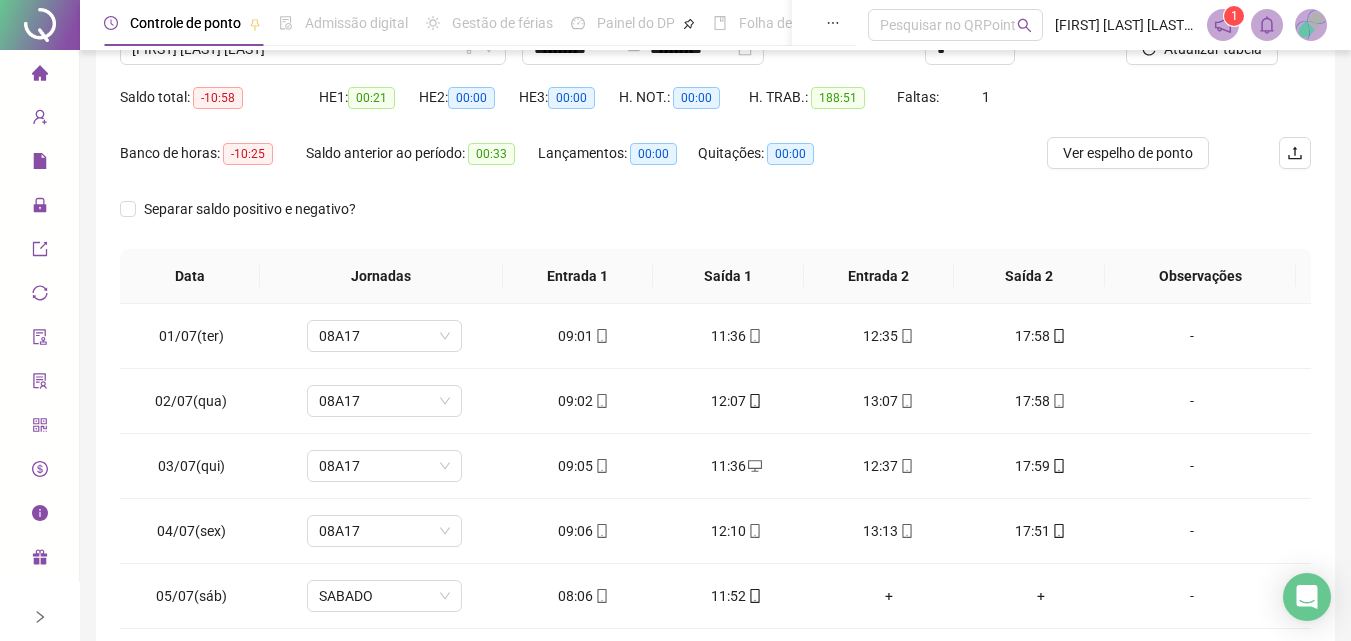 scroll, scrollTop: 381, scrollLeft: 0, axis: vertical 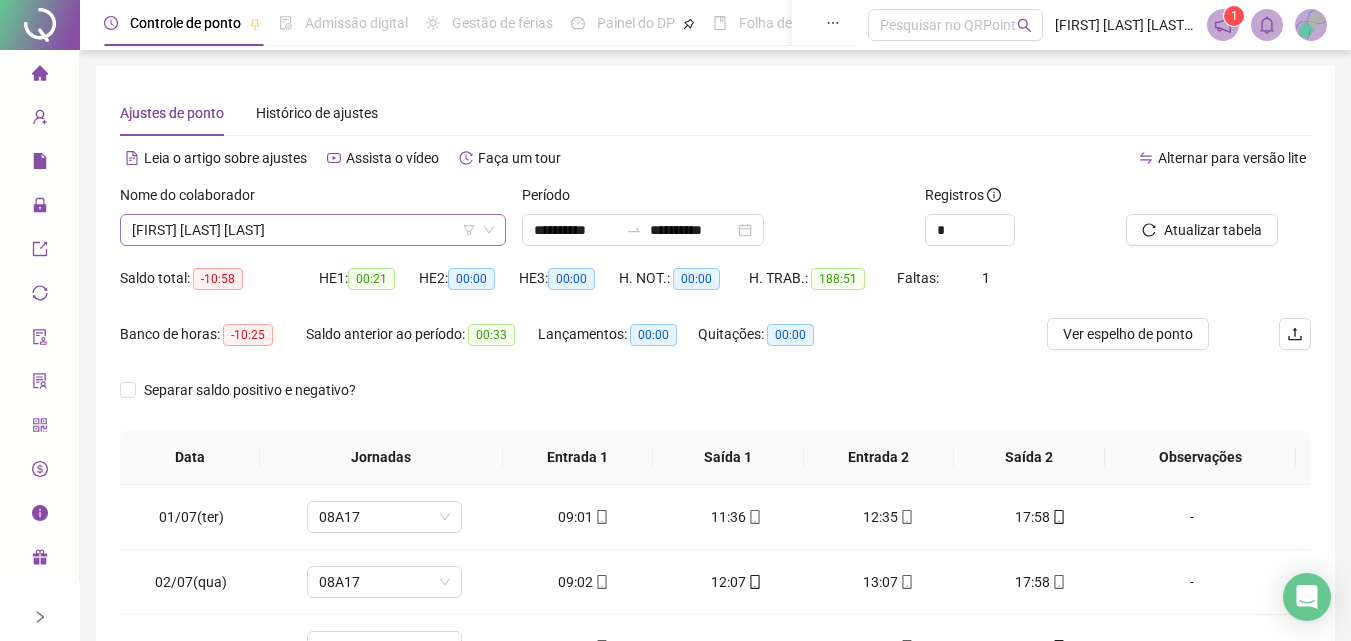 click on "[FIRST] [LAST] [LAST]" at bounding box center (313, 230) 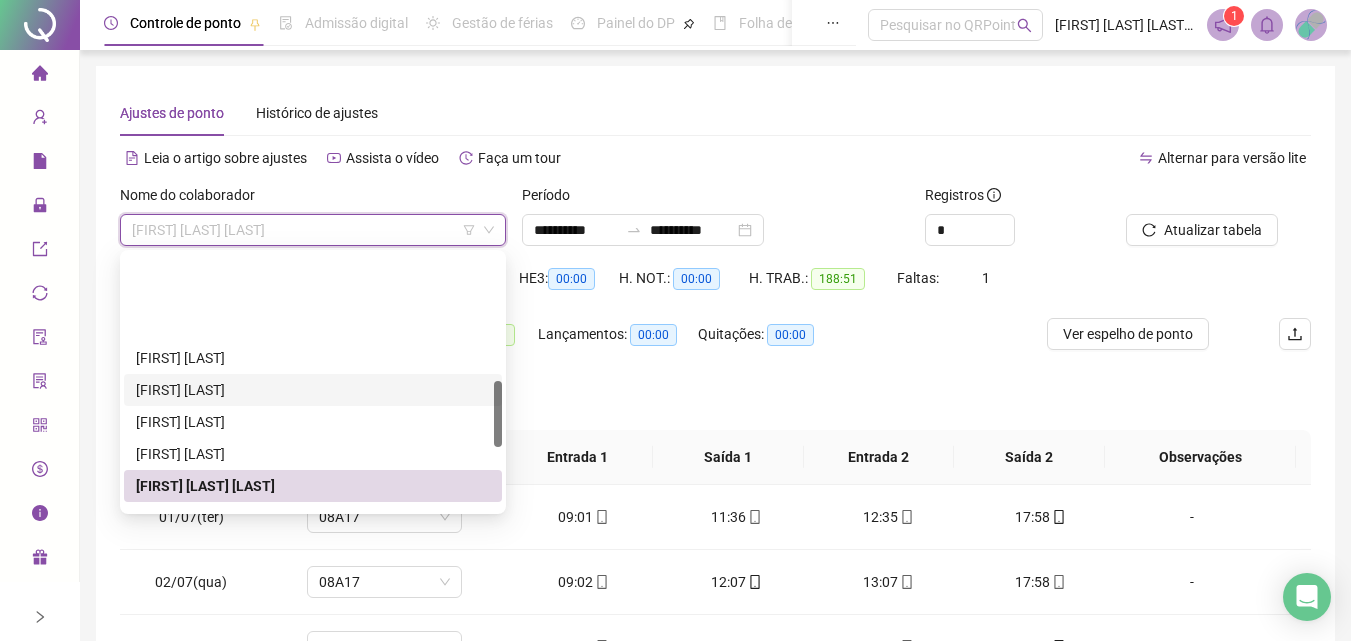scroll, scrollTop: 492, scrollLeft: 0, axis: vertical 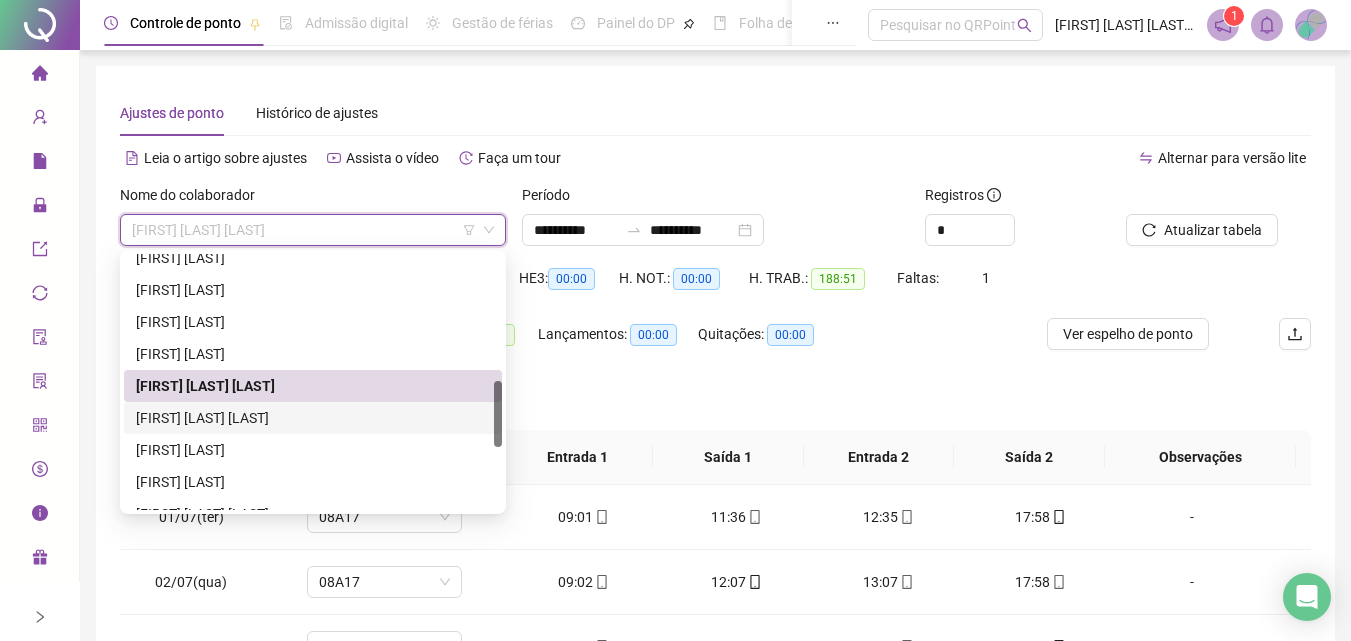 click on "[FIRST] [LAST] [LAST]" at bounding box center (313, 418) 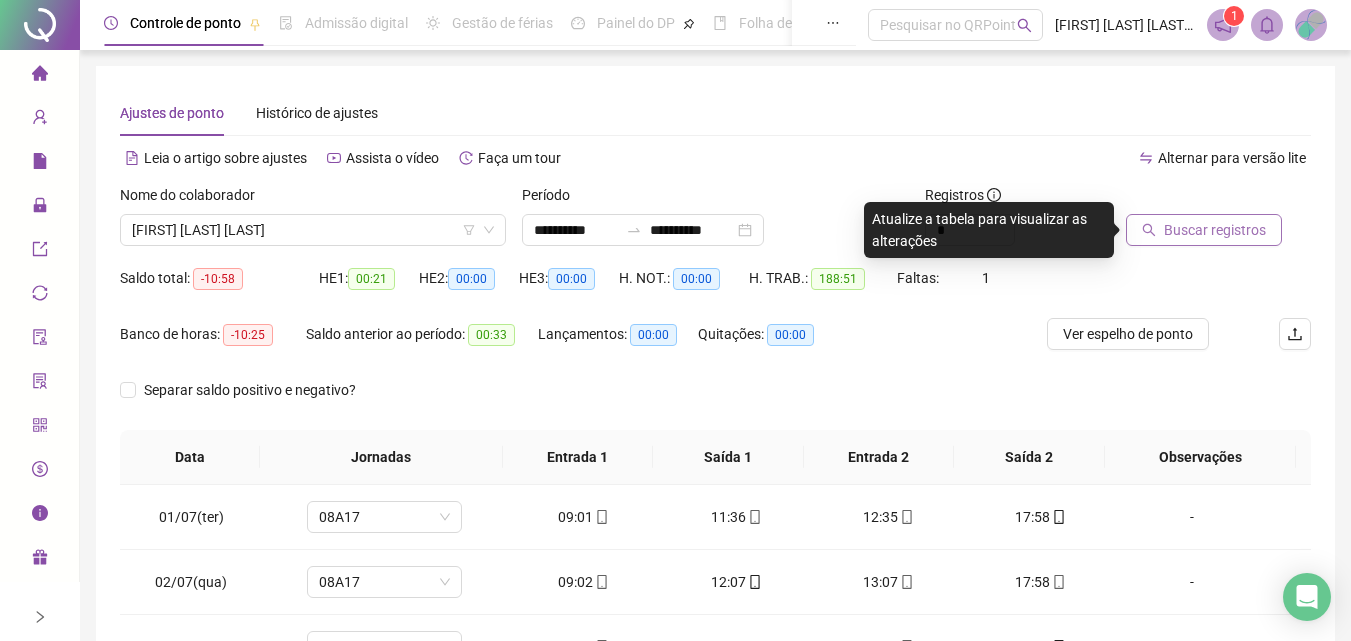 click on "Buscar registros" at bounding box center [1215, 230] 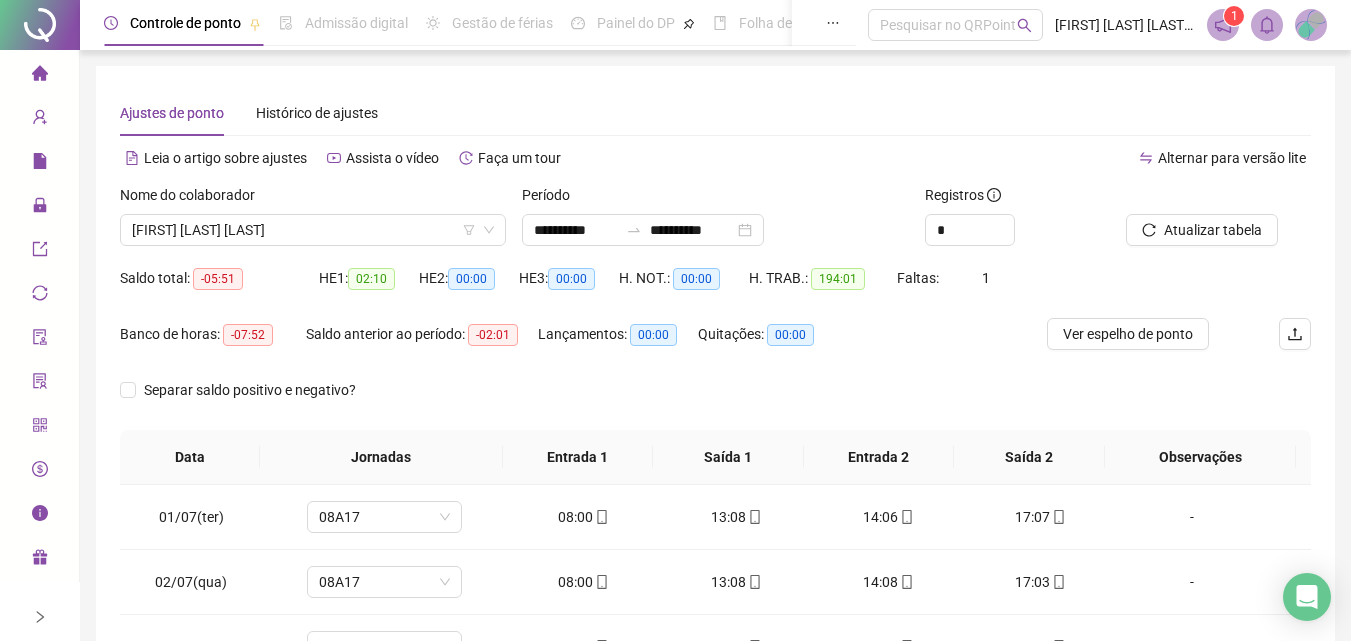 scroll, scrollTop: 381, scrollLeft: 0, axis: vertical 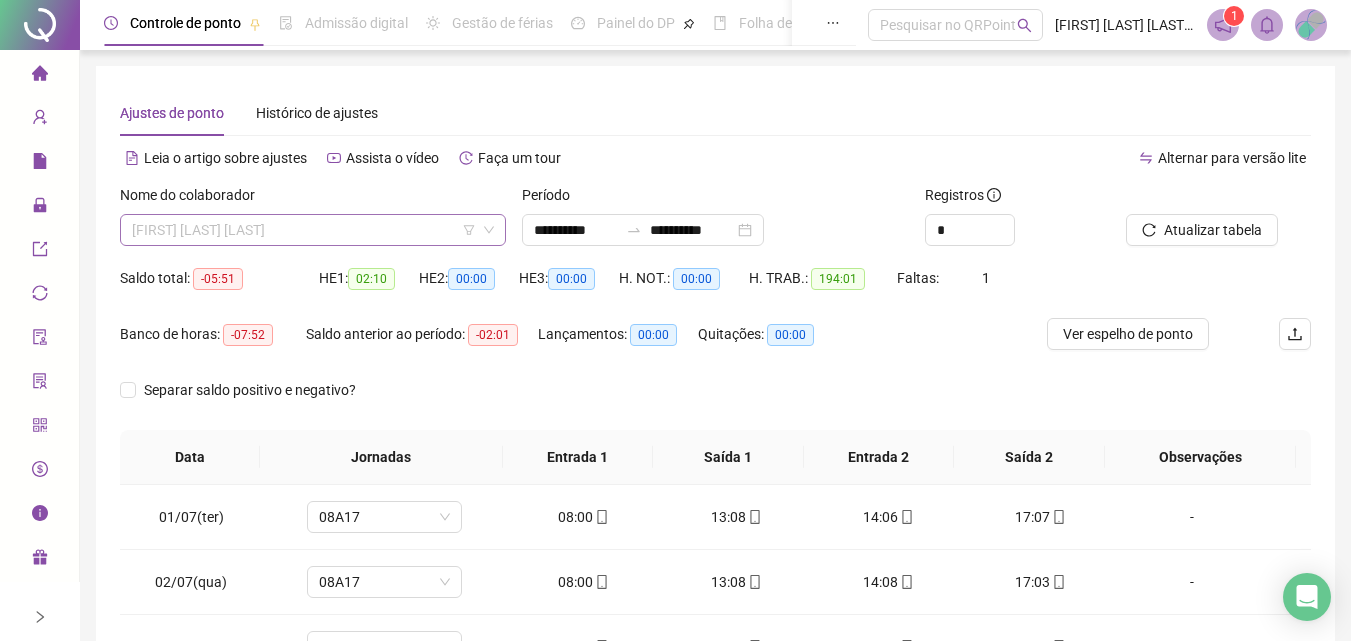 click on "[FIRST] [LAST] [LAST]" at bounding box center [313, 230] 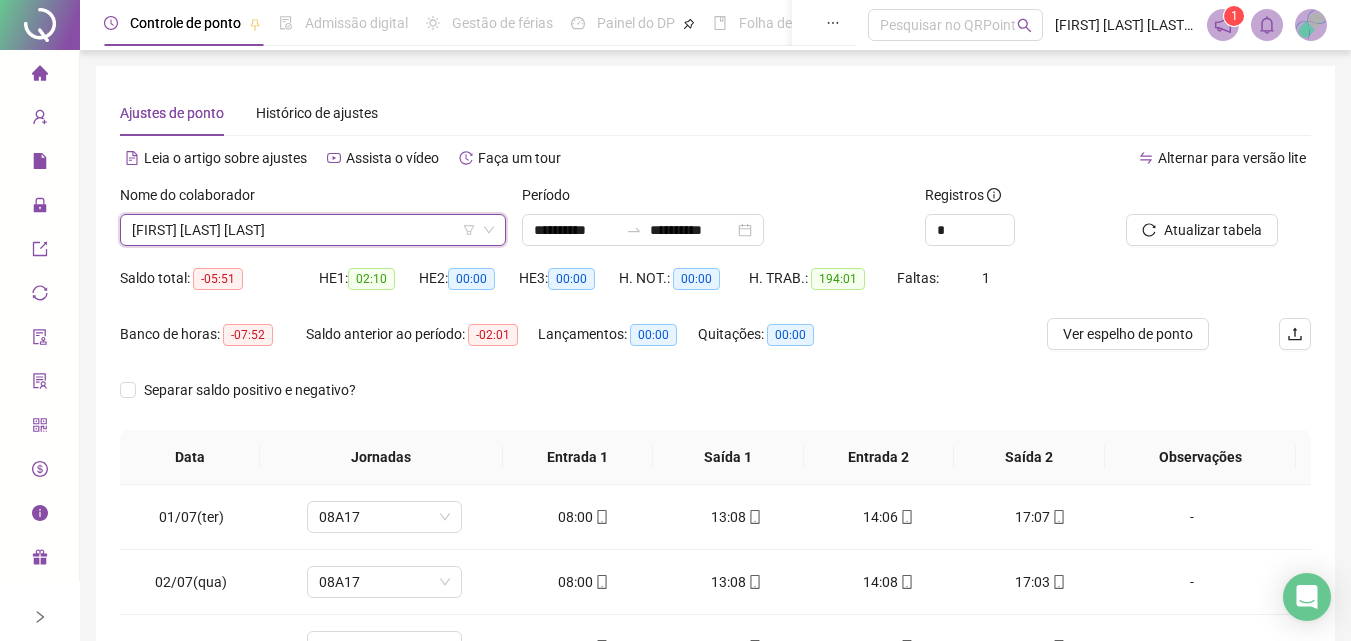 click on "[FIRST] [LAST] [LAST]" at bounding box center (313, 230) 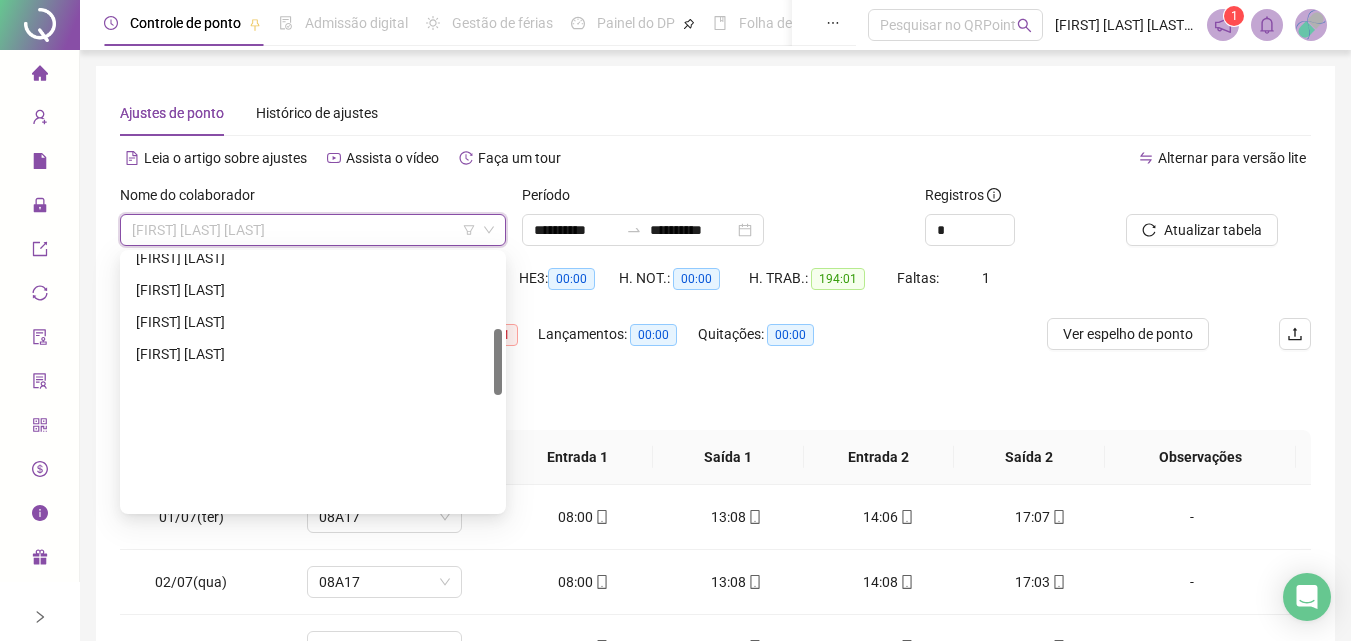 scroll, scrollTop: 0, scrollLeft: 0, axis: both 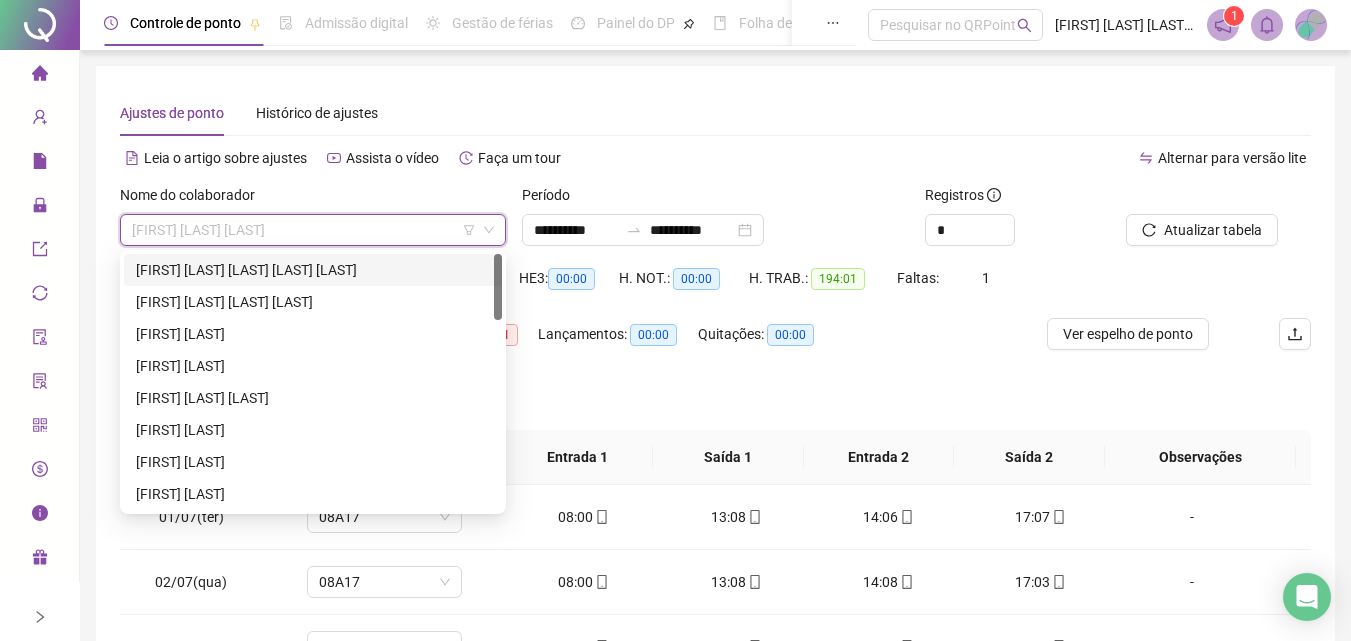 drag, startPoint x: 307, startPoint y: 277, endPoint x: 442, endPoint y: 292, distance: 135.83078 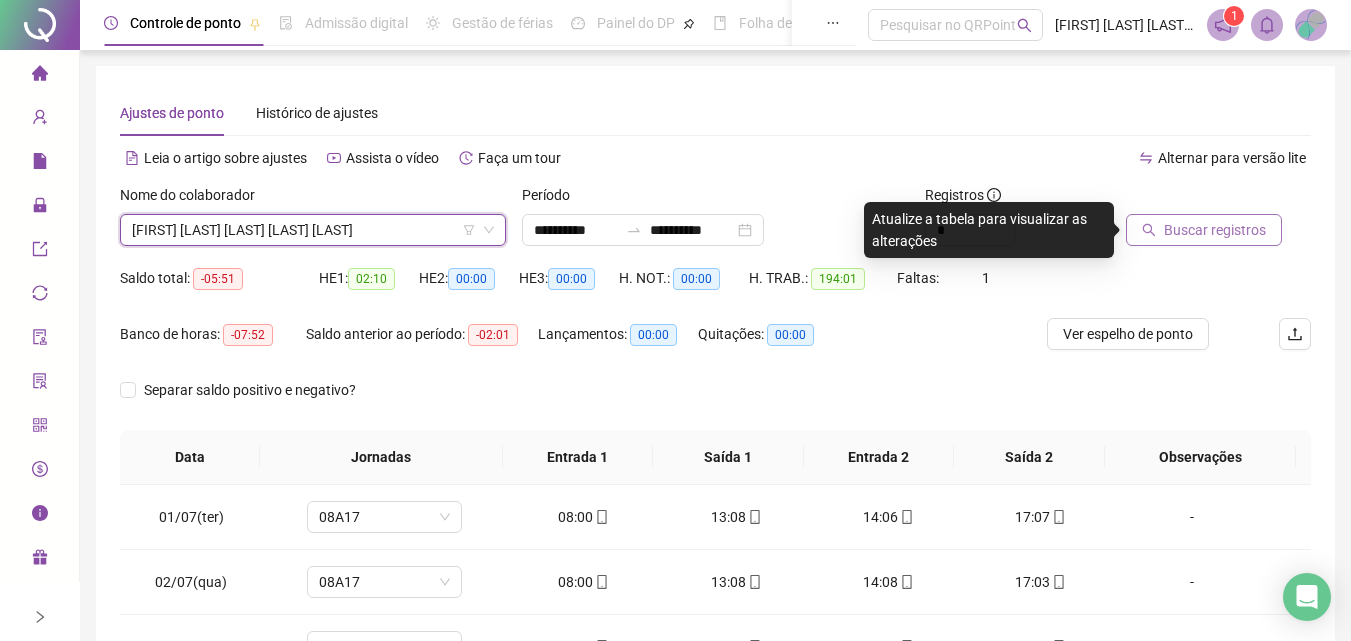 click on "Buscar registros" at bounding box center (1215, 230) 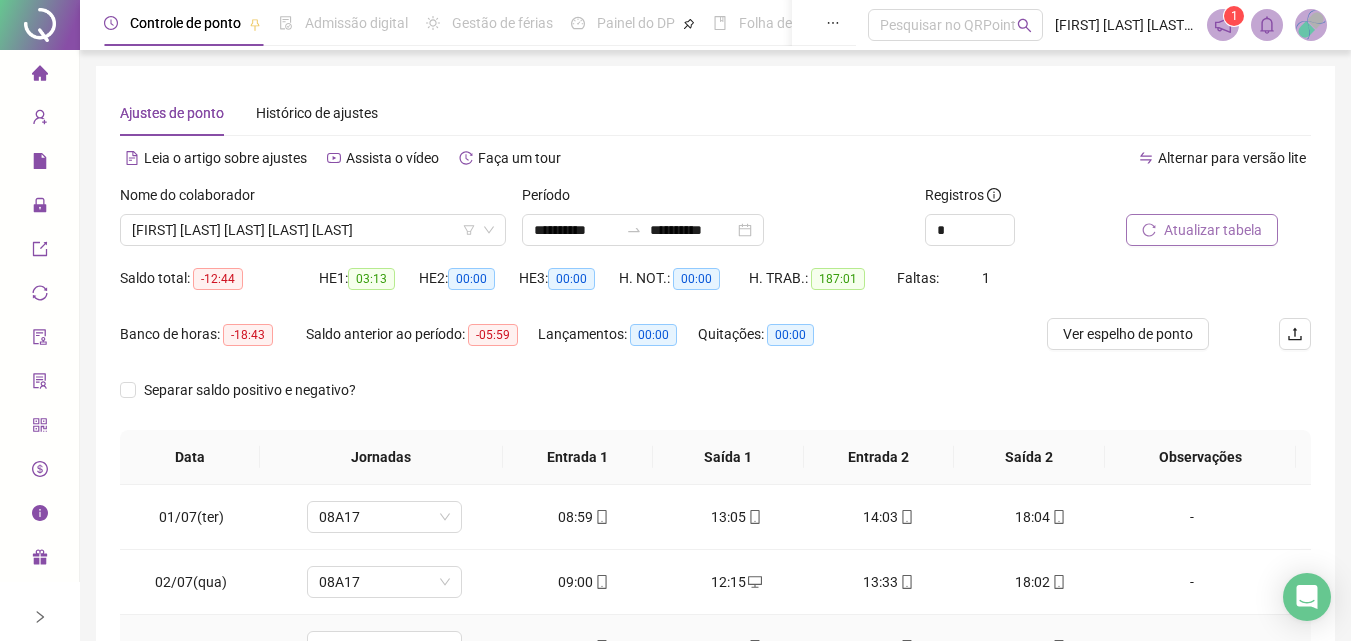 scroll, scrollTop: 381, scrollLeft: 0, axis: vertical 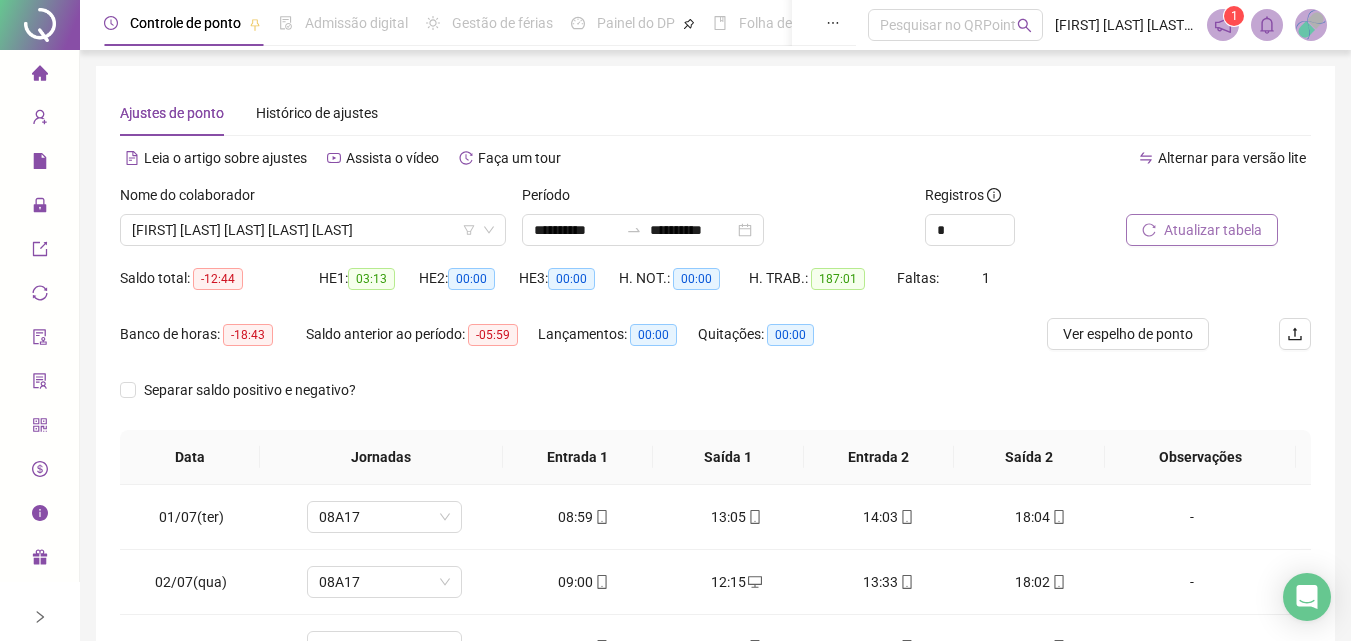 click on "Atualizar tabela" at bounding box center (1213, 230) 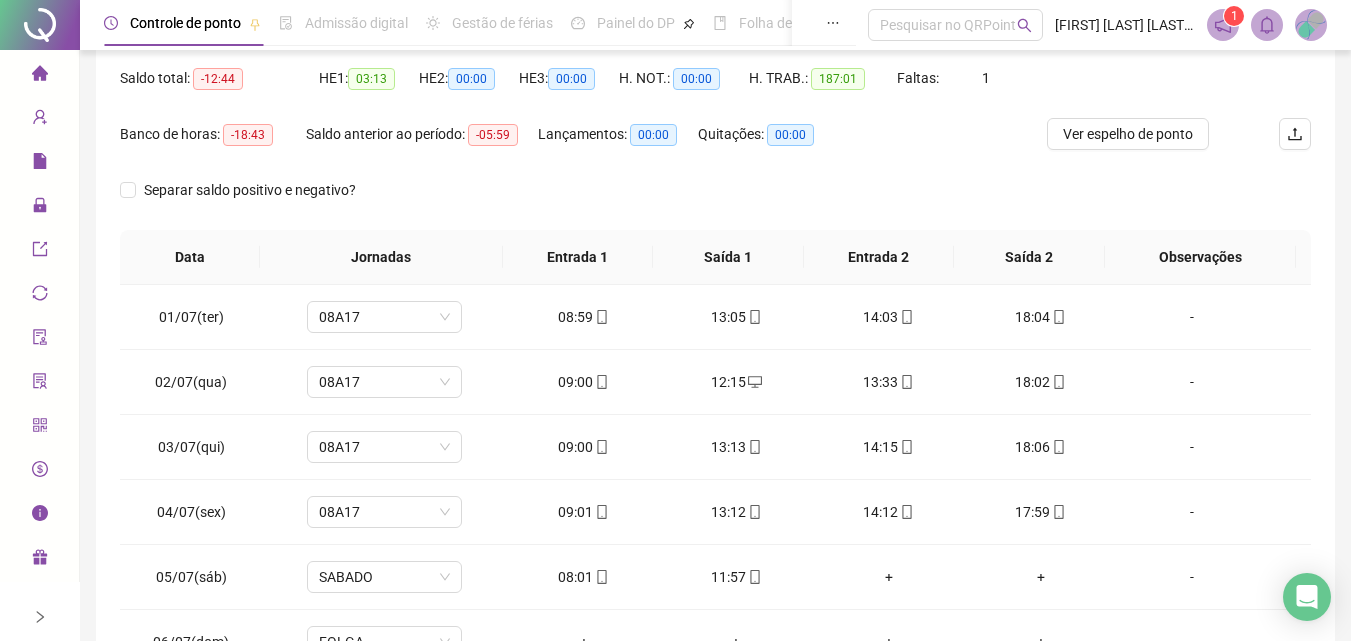 scroll, scrollTop: 300, scrollLeft: 0, axis: vertical 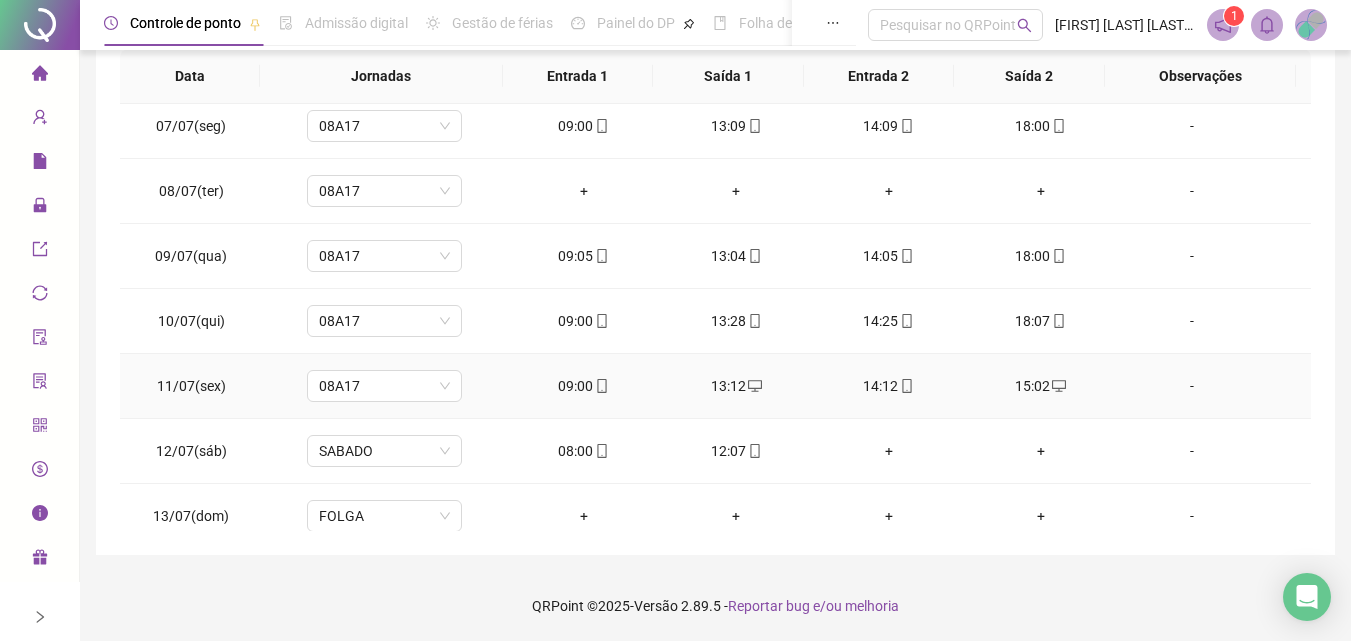click 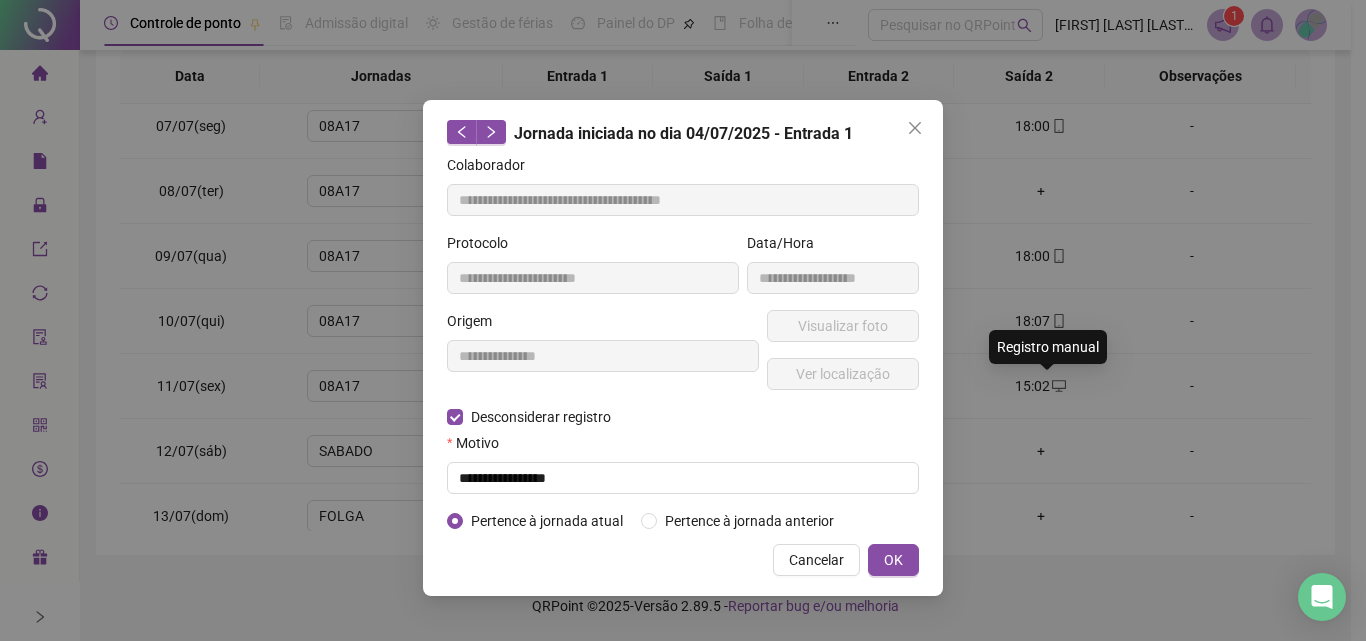 type on "**********" 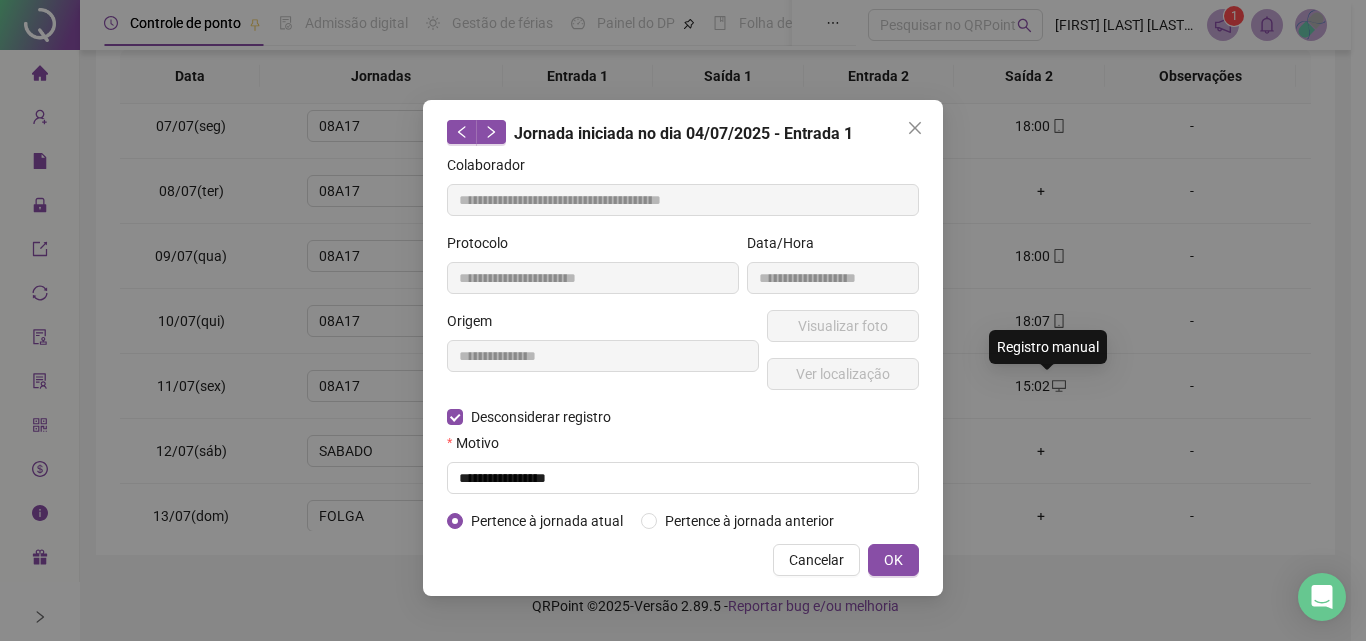 type on "**********" 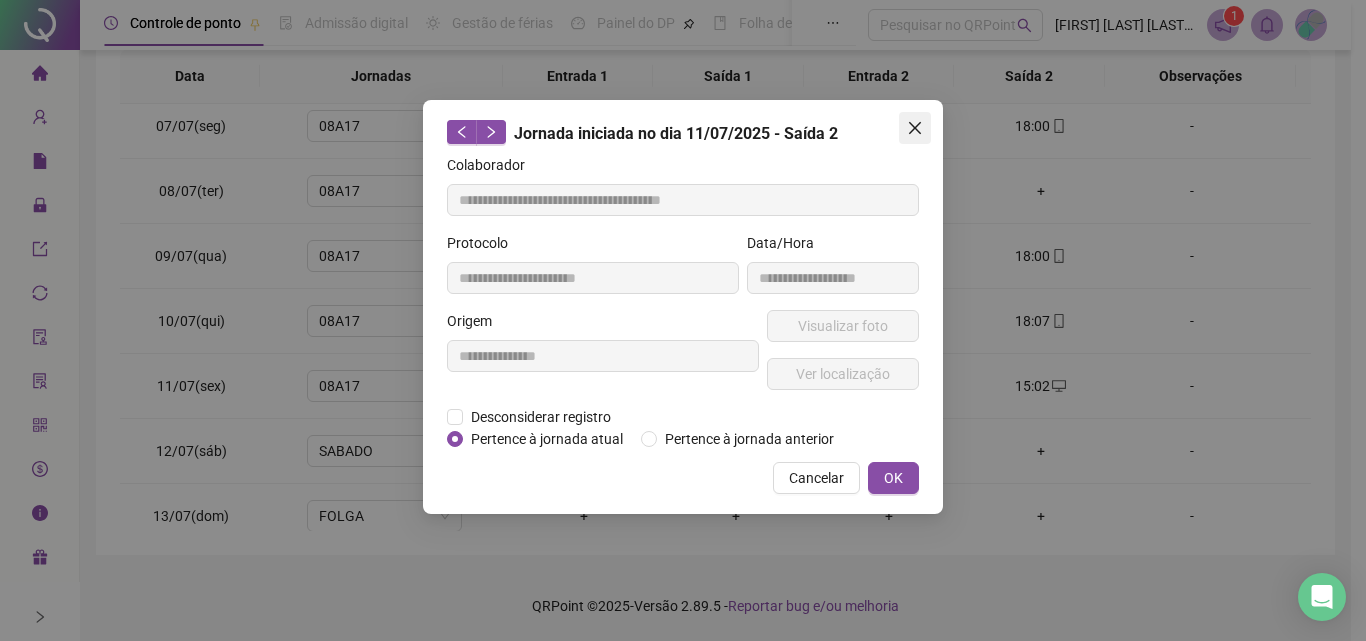 click at bounding box center [915, 128] 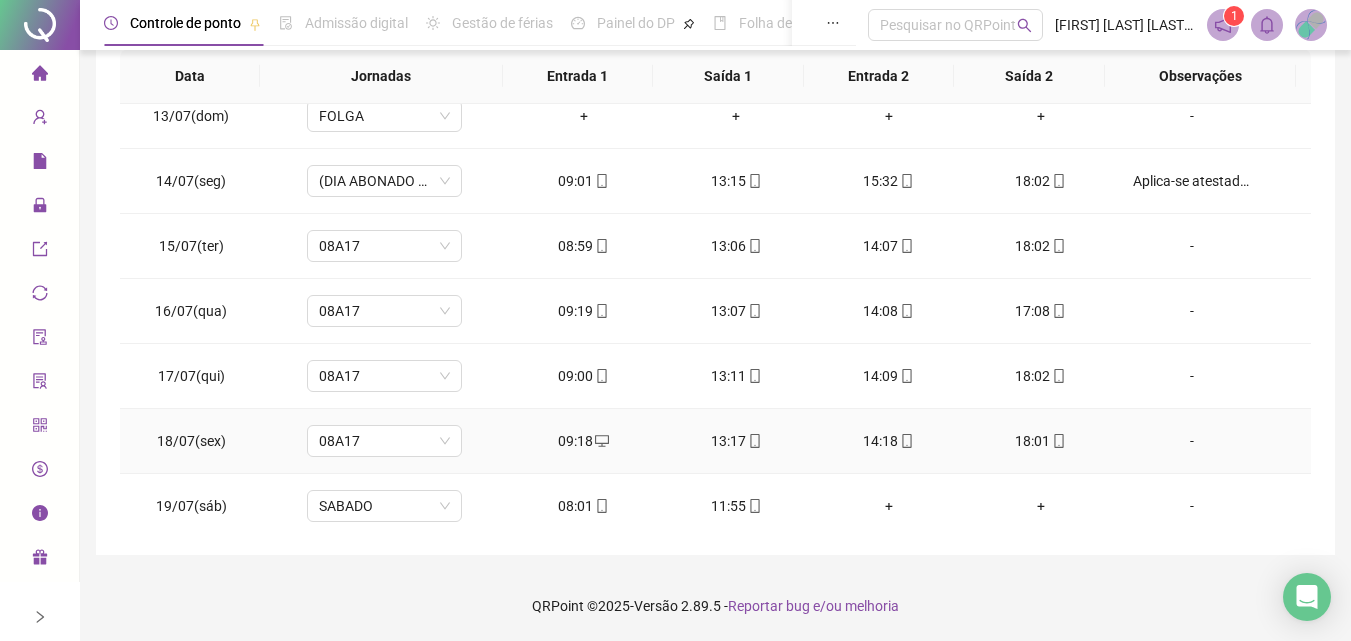 scroll, scrollTop: 1000, scrollLeft: 0, axis: vertical 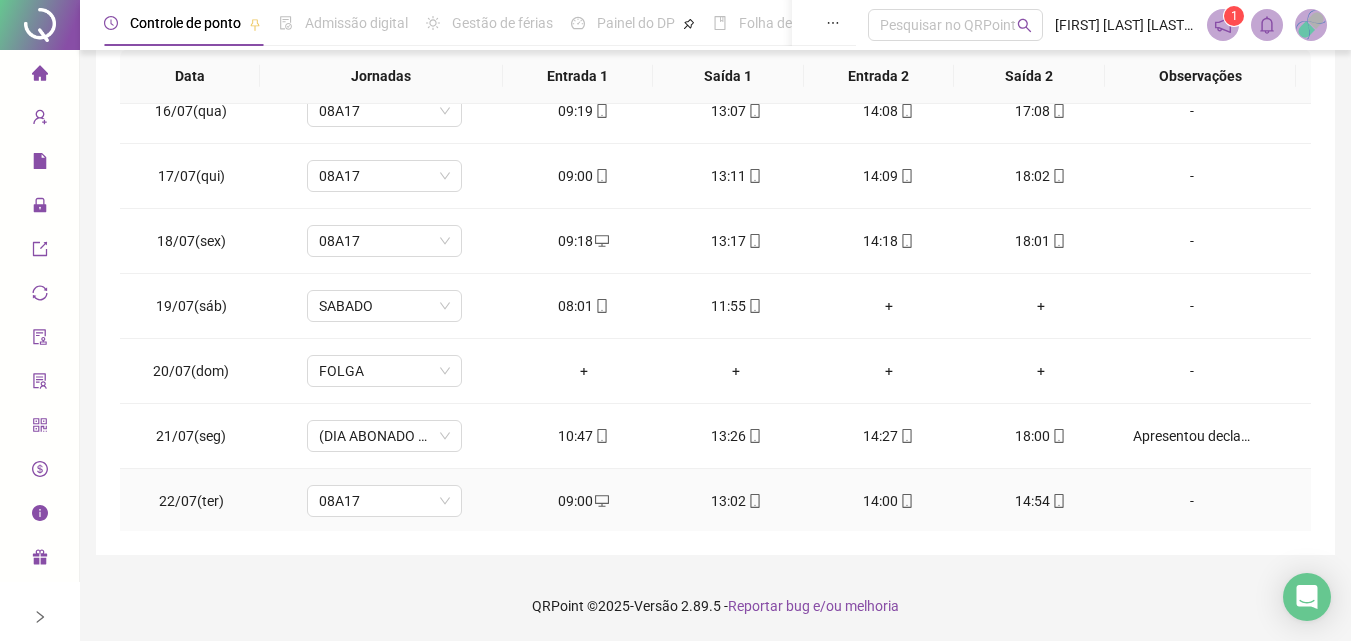 click on "14:00" at bounding box center [888, 501] 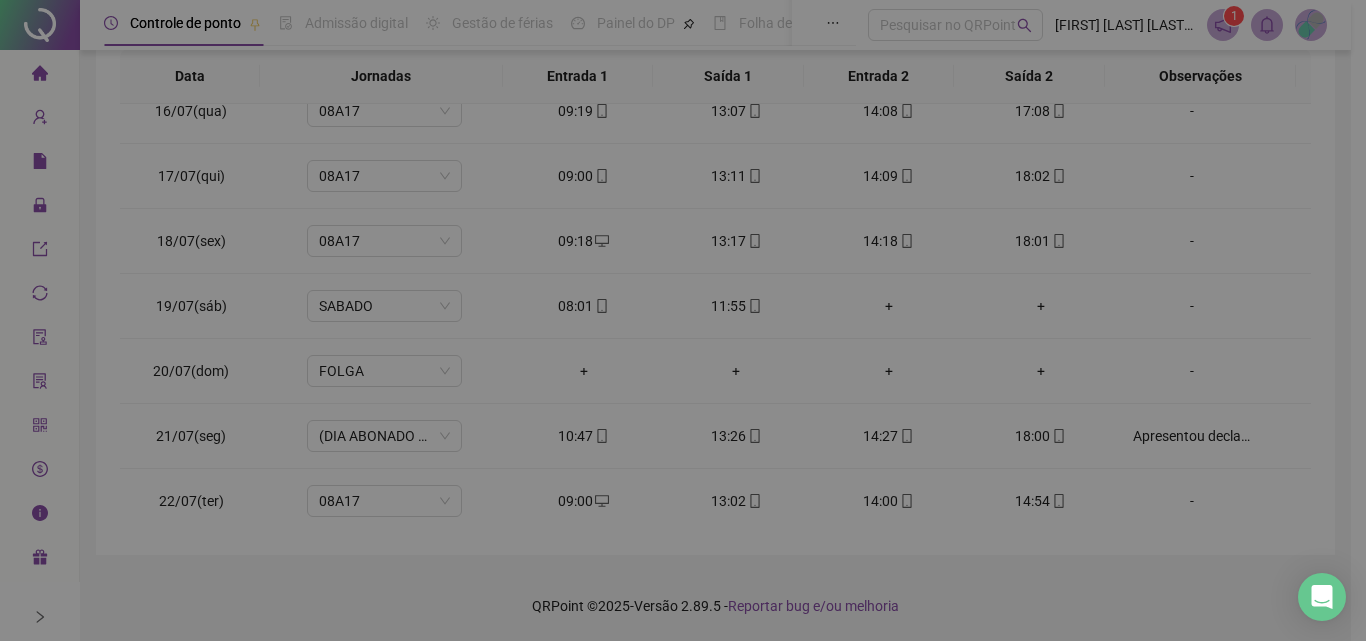 type on "**********" 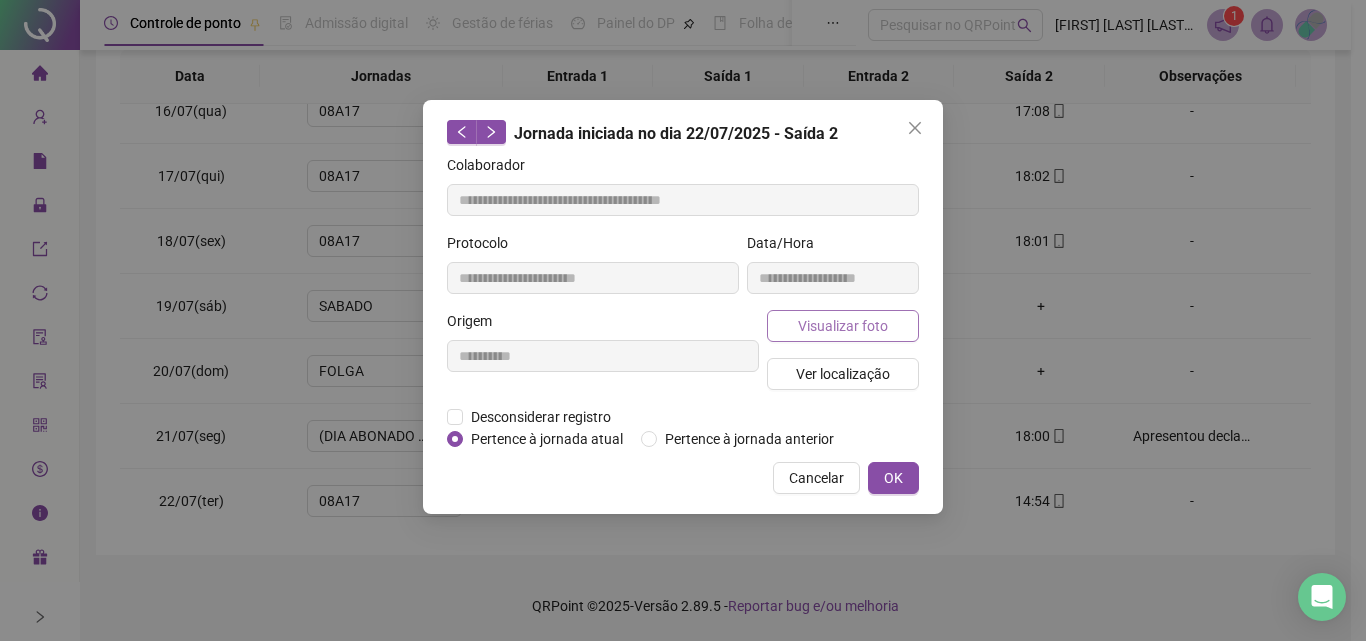 click on "Visualizar foto" at bounding box center [843, 326] 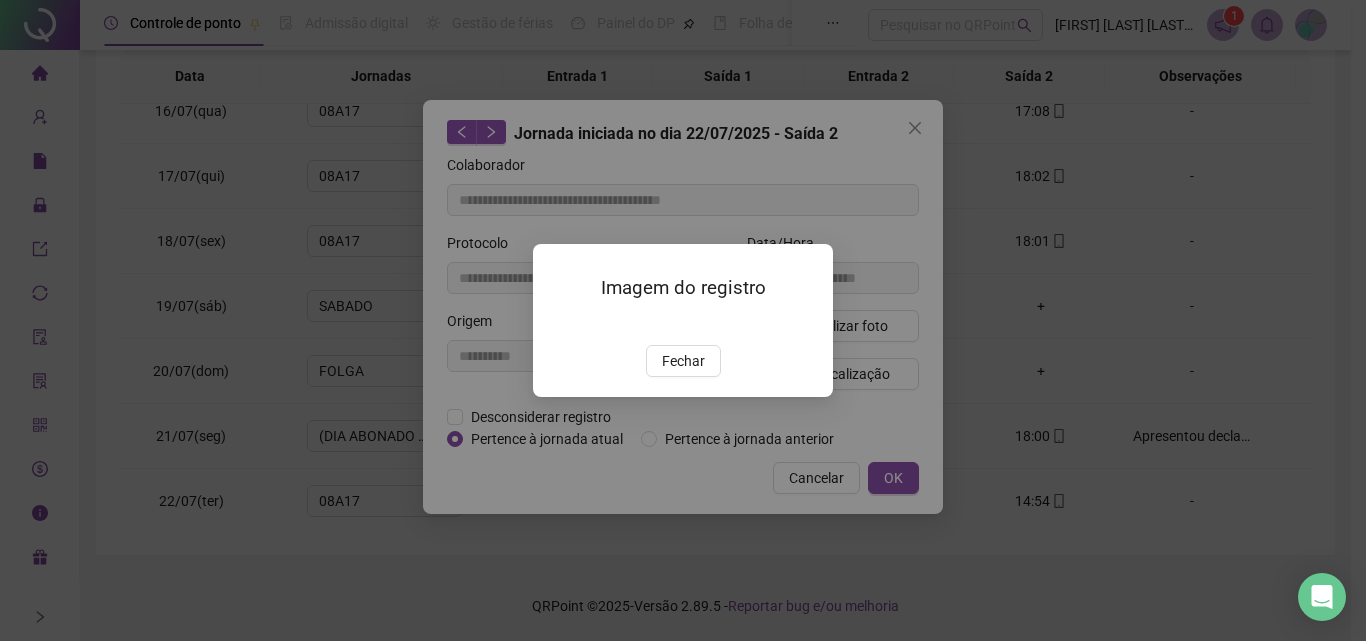 click at bounding box center [557, 324] 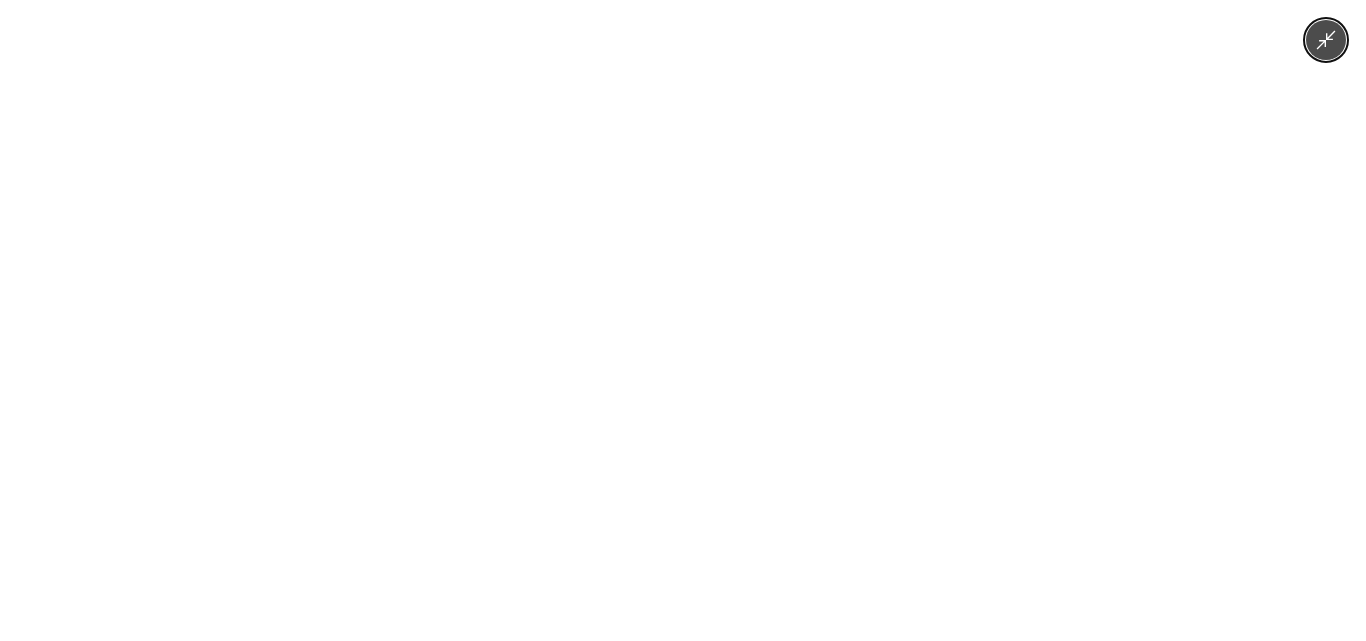 click at bounding box center [683, 320] 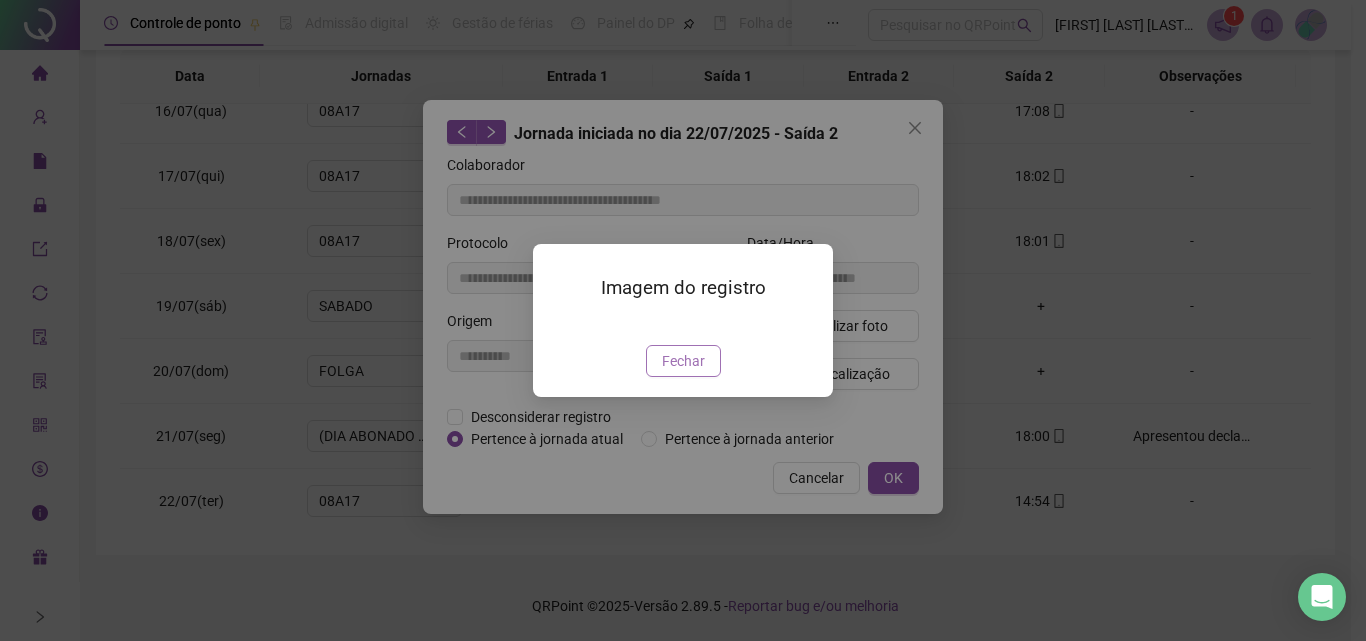 click on "Fechar" at bounding box center [683, 361] 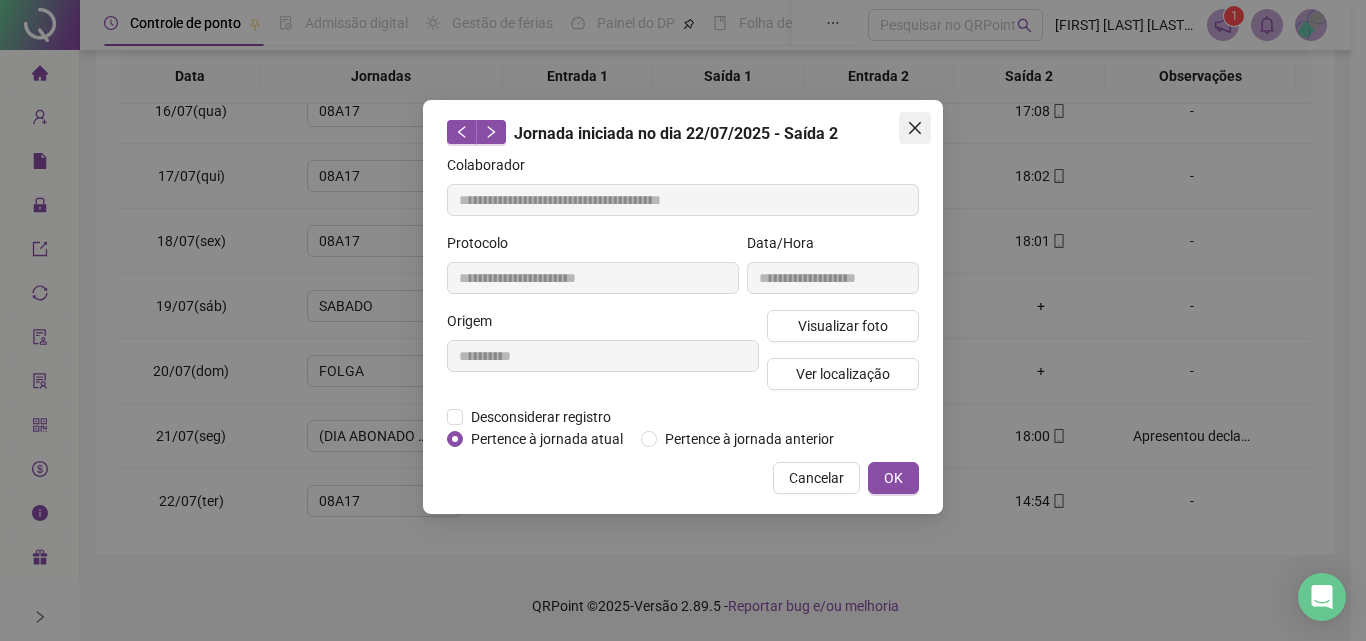 click 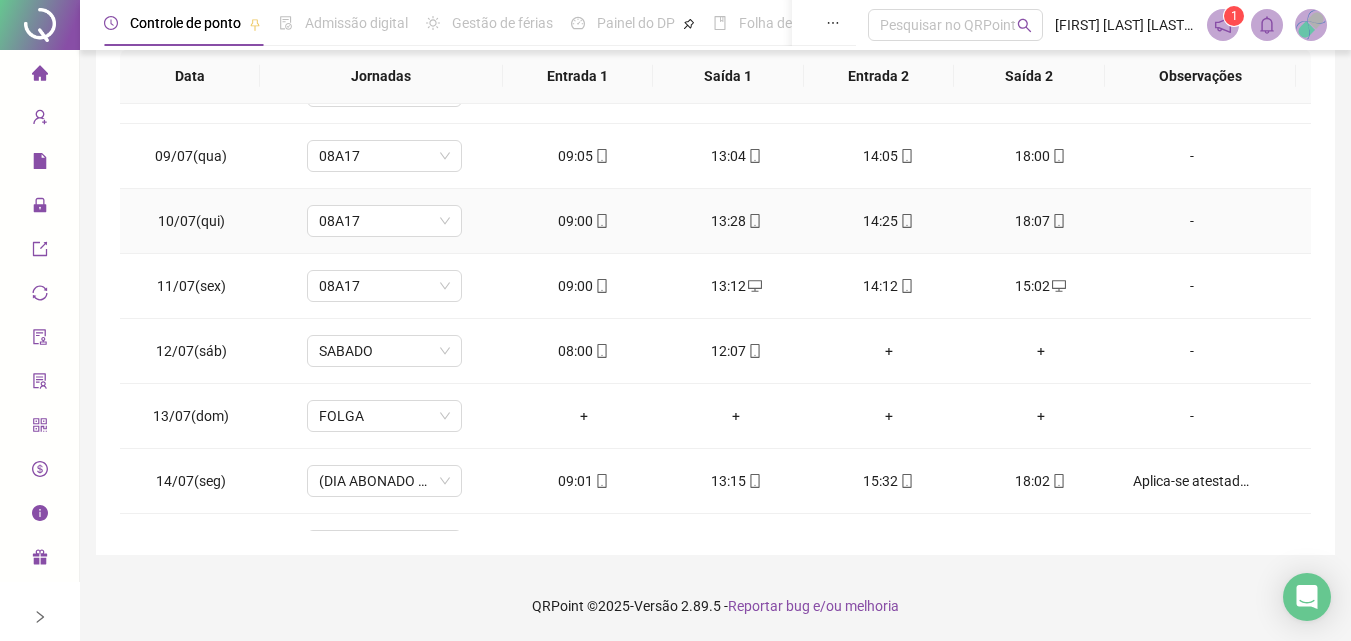 scroll, scrollTop: 0, scrollLeft: 0, axis: both 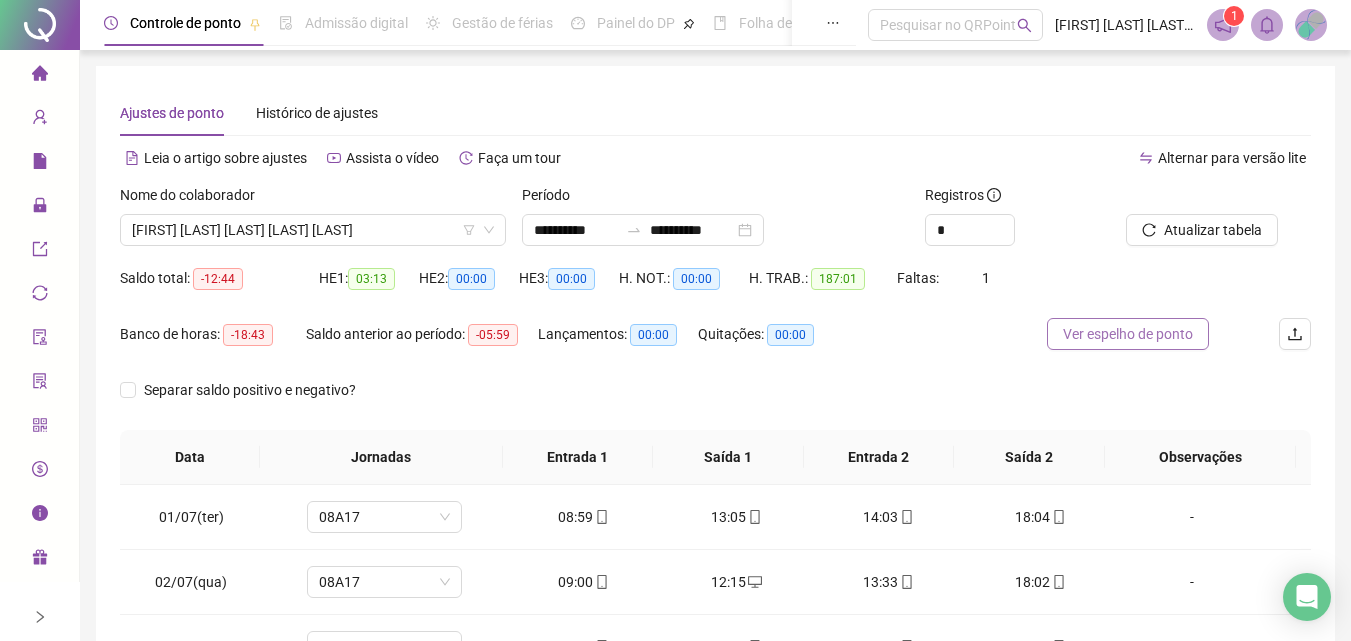click on "Ver espelho de ponto" at bounding box center [1128, 334] 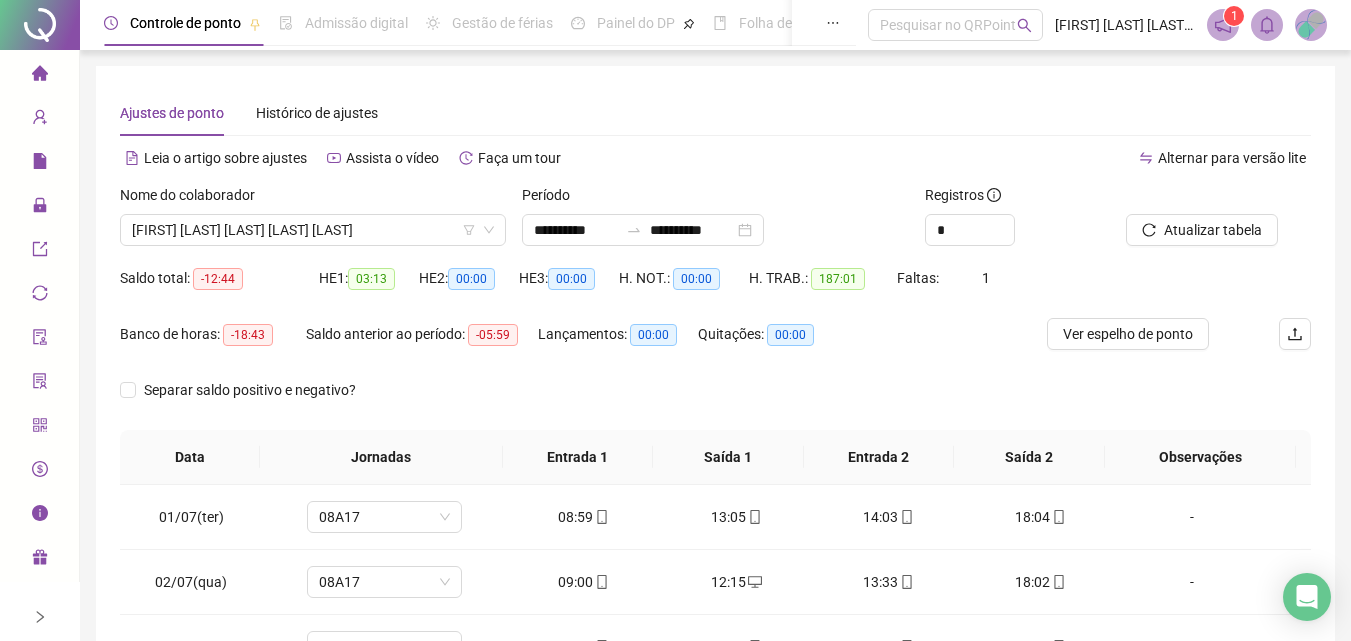 click on "Nome do colaborador" at bounding box center [313, 199] 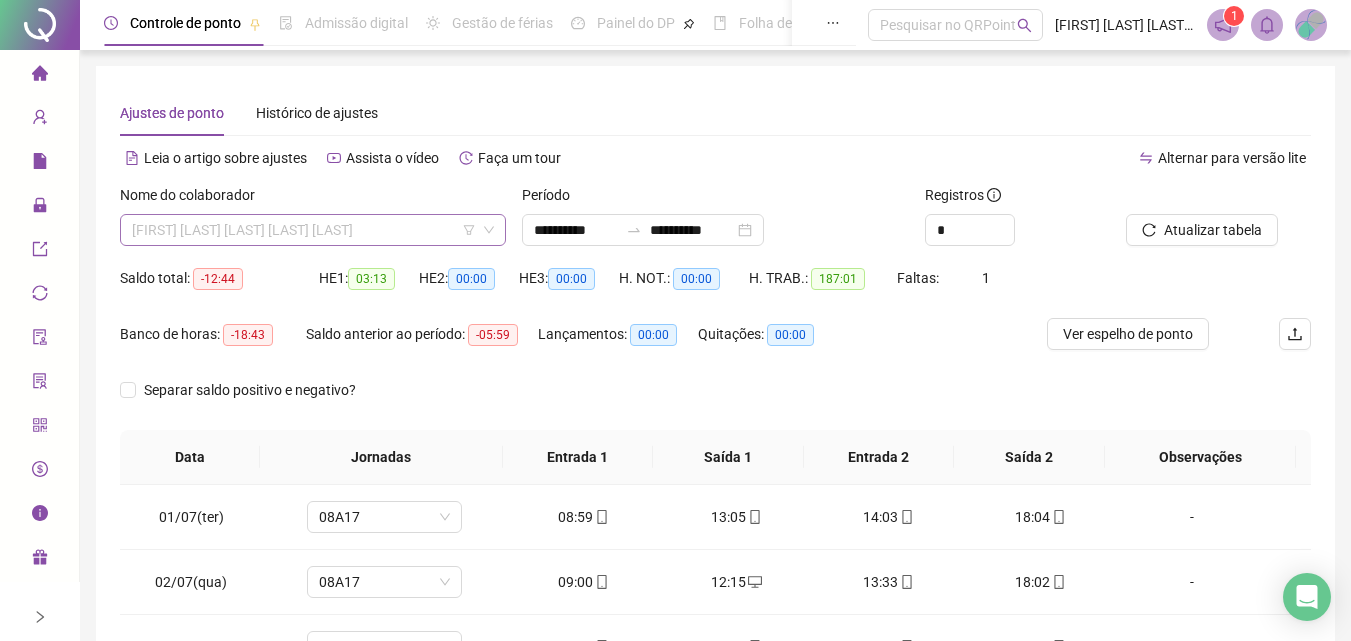 click on "[FIRST] [LAST] [LAST] [LAST] [LAST]" at bounding box center [313, 230] 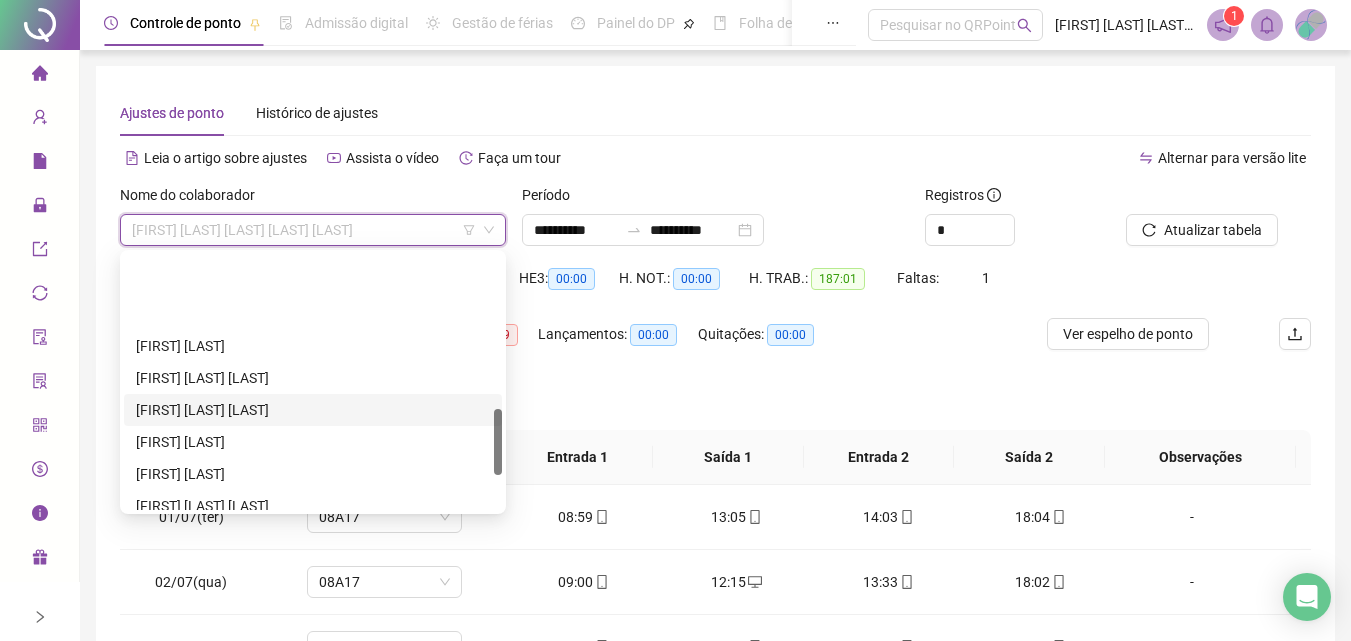 scroll, scrollTop: 600, scrollLeft: 0, axis: vertical 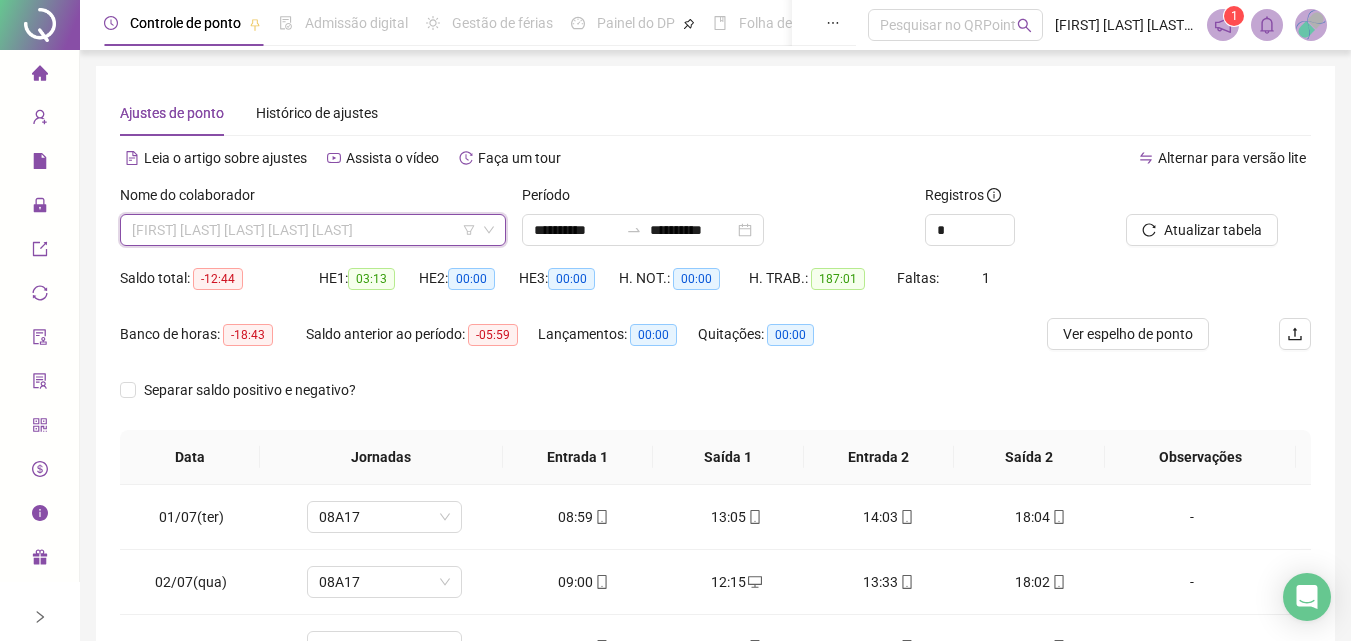 click on "[FIRST] [LAST] [LAST] [LAST] [LAST]" at bounding box center (313, 230) 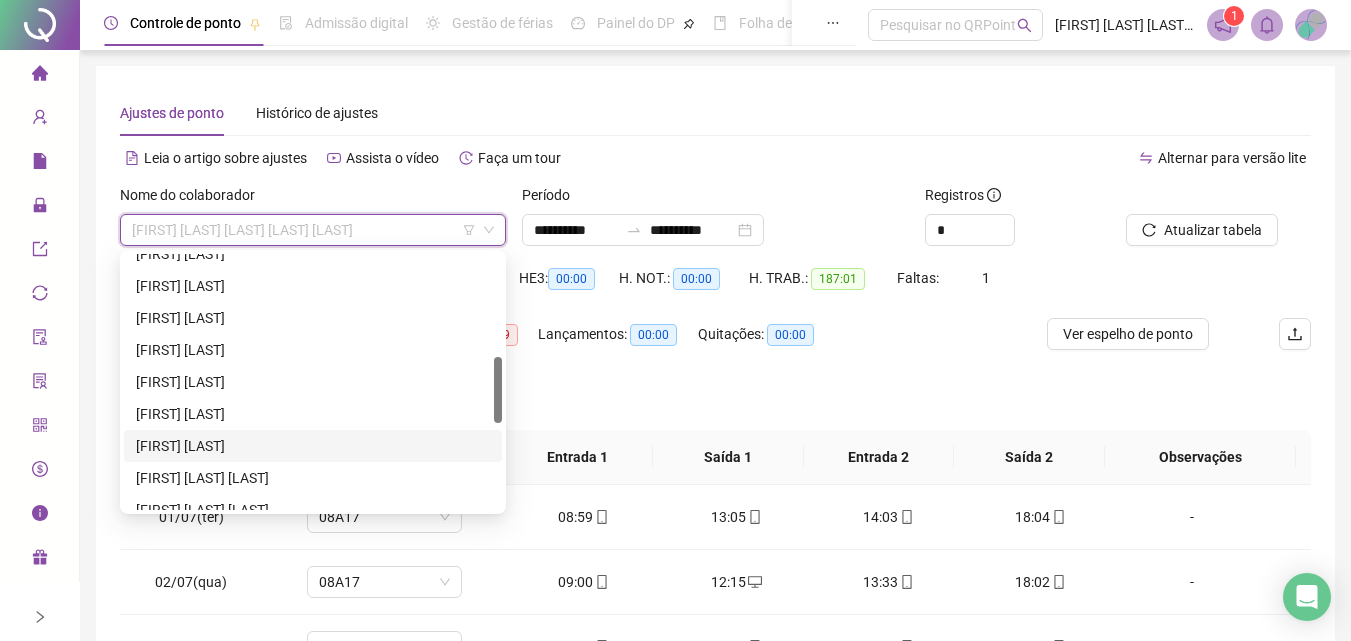 scroll, scrollTop: 500, scrollLeft: 0, axis: vertical 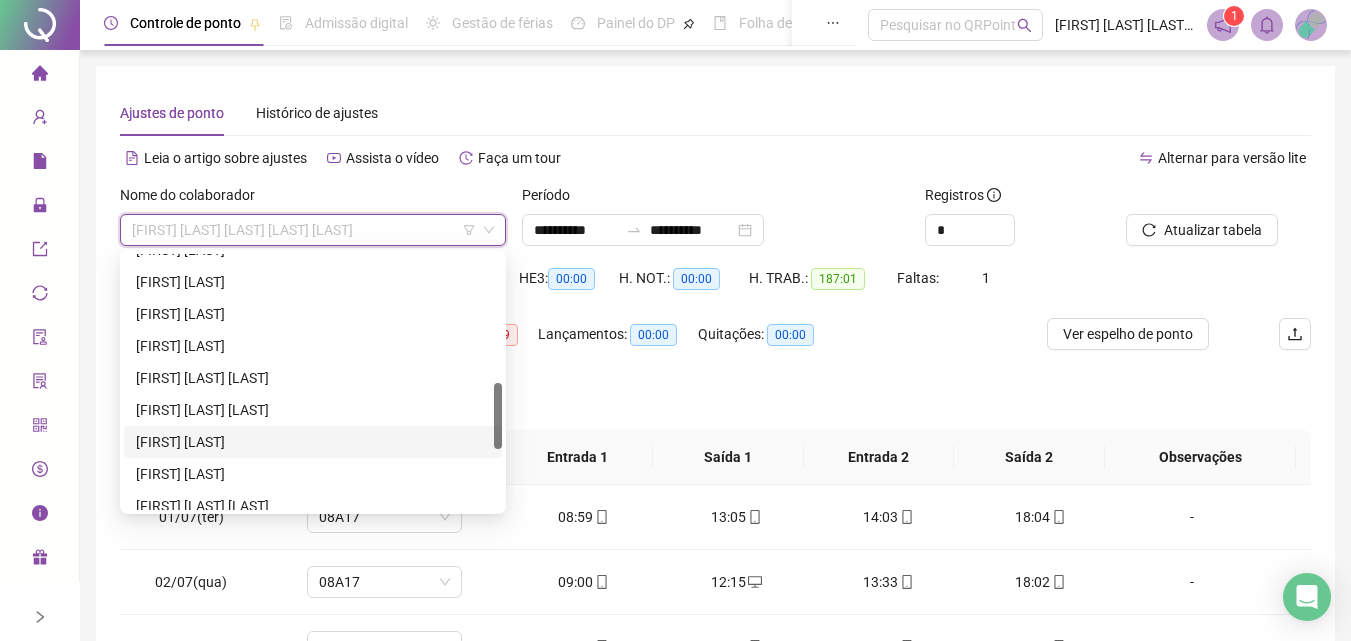 click on "[FIRST] [LAST]" at bounding box center (313, 442) 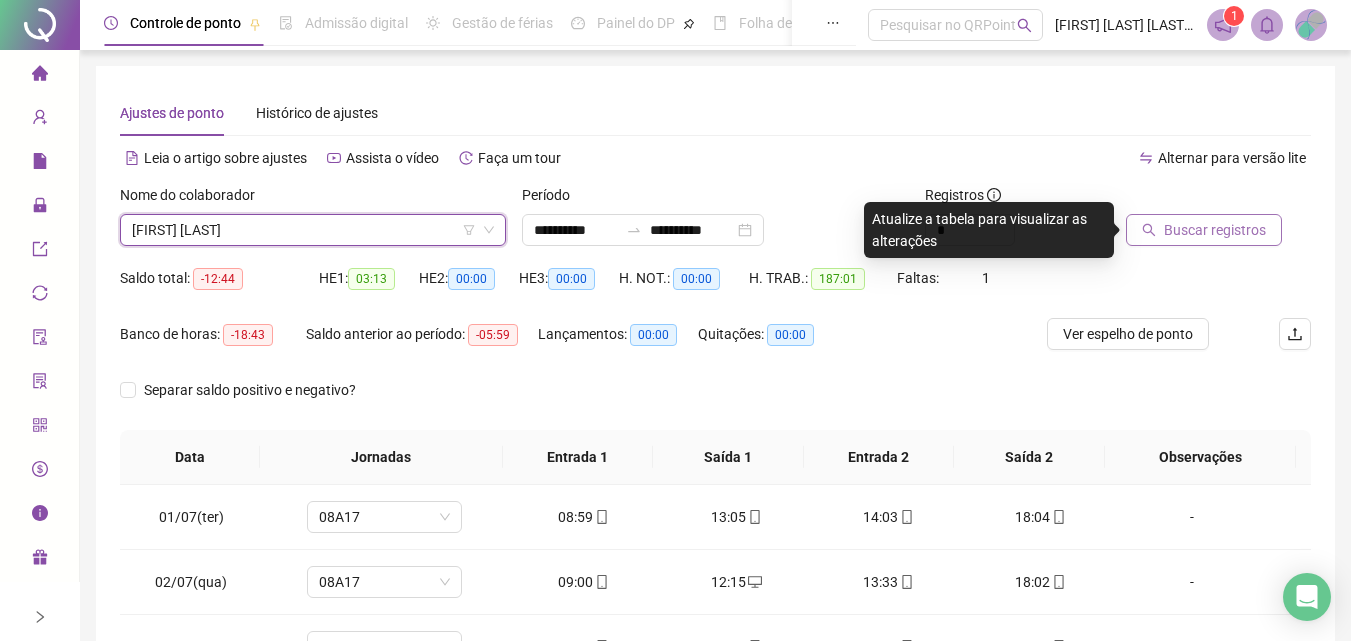 click on "Buscar registros" at bounding box center (1204, 230) 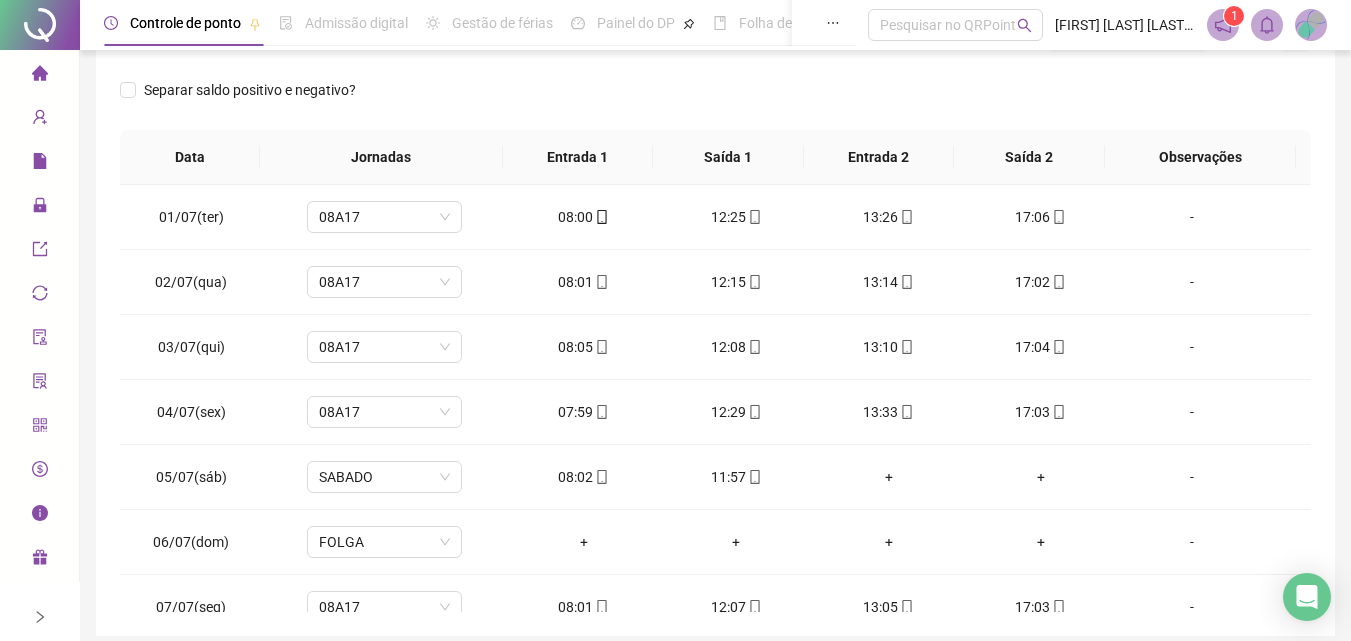 scroll, scrollTop: 381, scrollLeft: 0, axis: vertical 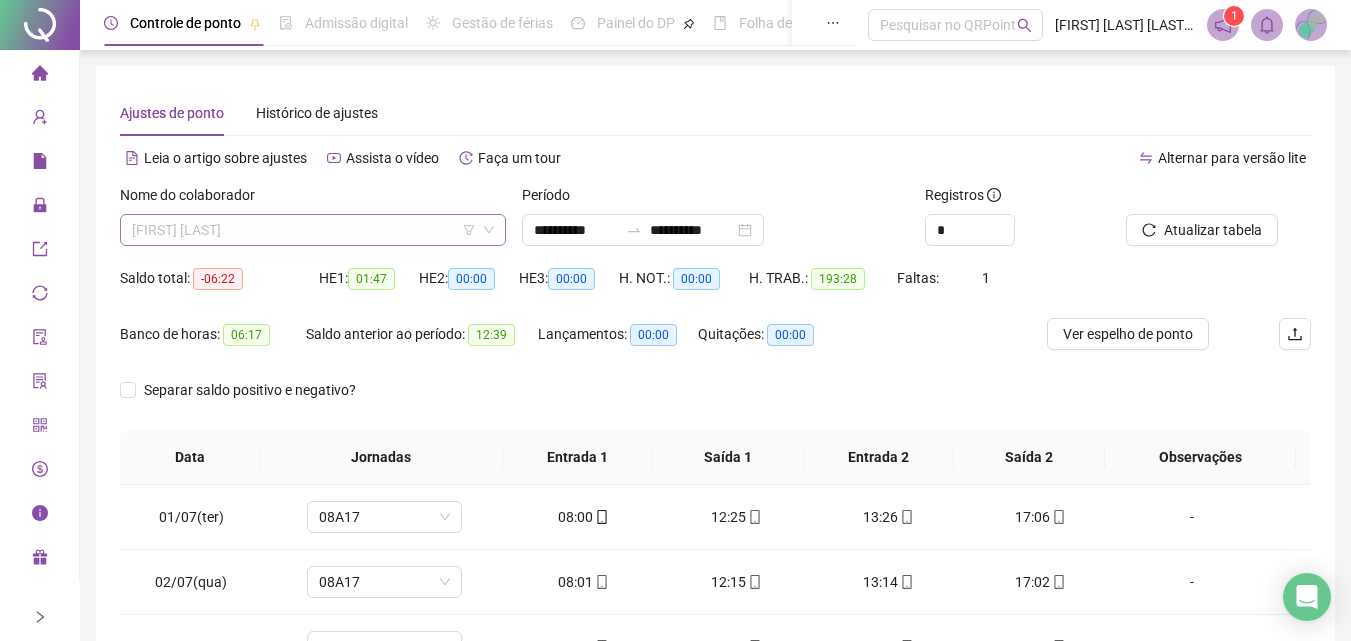 click on "[FIRST] [LAST]" at bounding box center (313, 230) 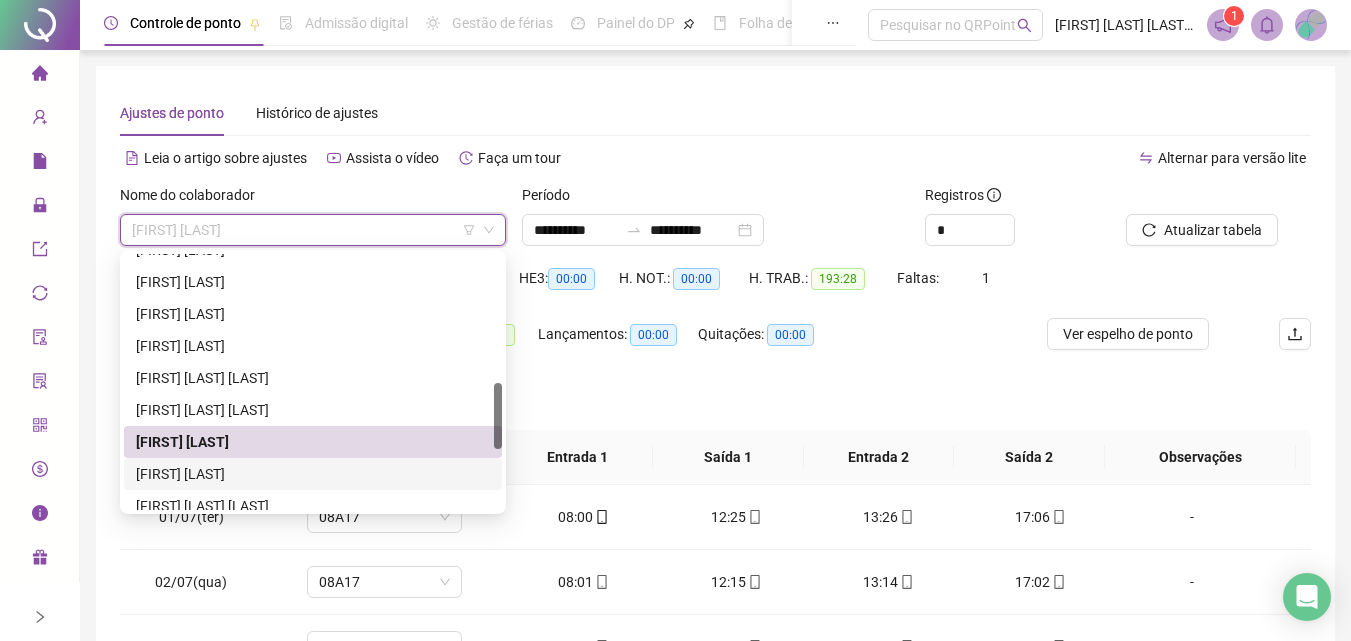 click on "[FIRST] [LAST]" at bounding box center (313, 474) 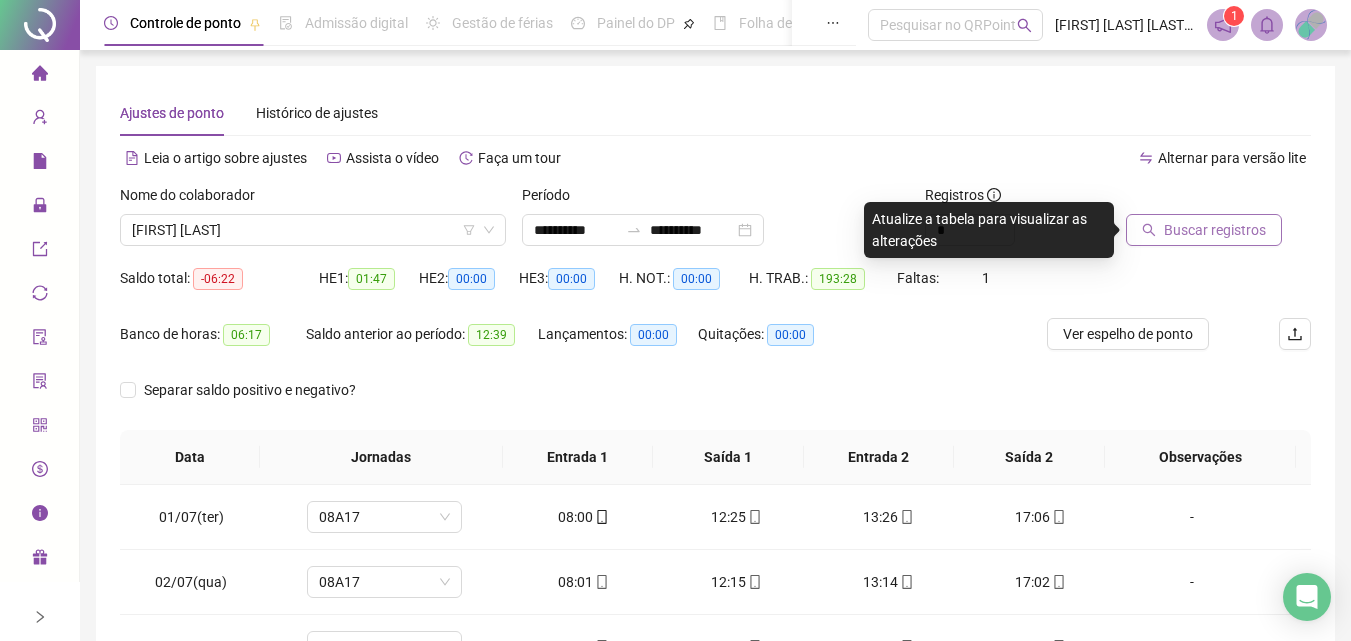 click on "Buscar registros" at bounding box center [1215, 230] 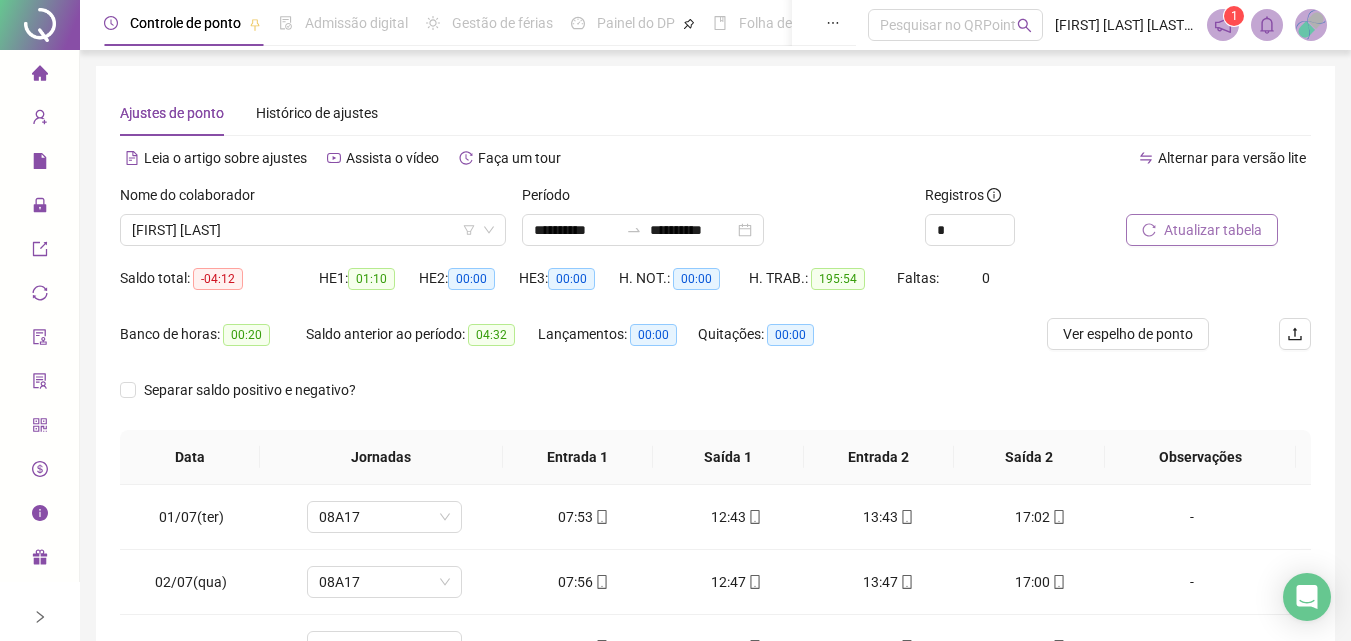 click on "Atualizar tabela" at bounding box center (1213, 230) 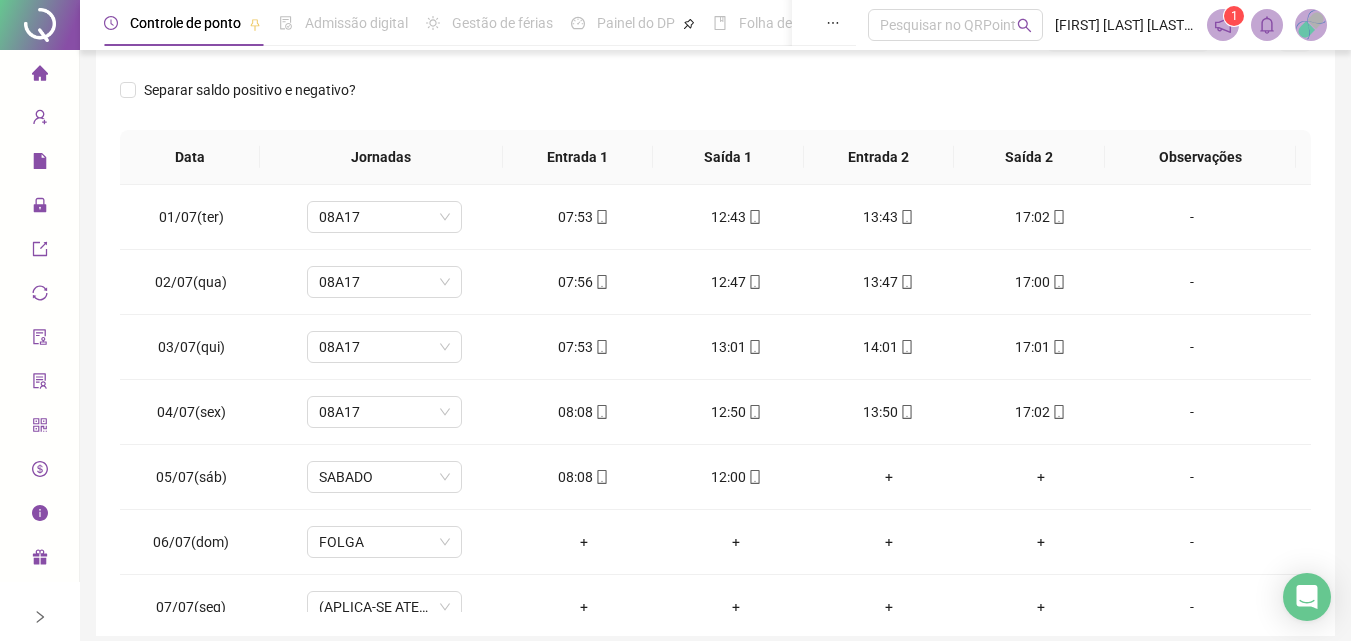 scroll, scrollTop: 381, scrollLeft: 0, axis: vertical 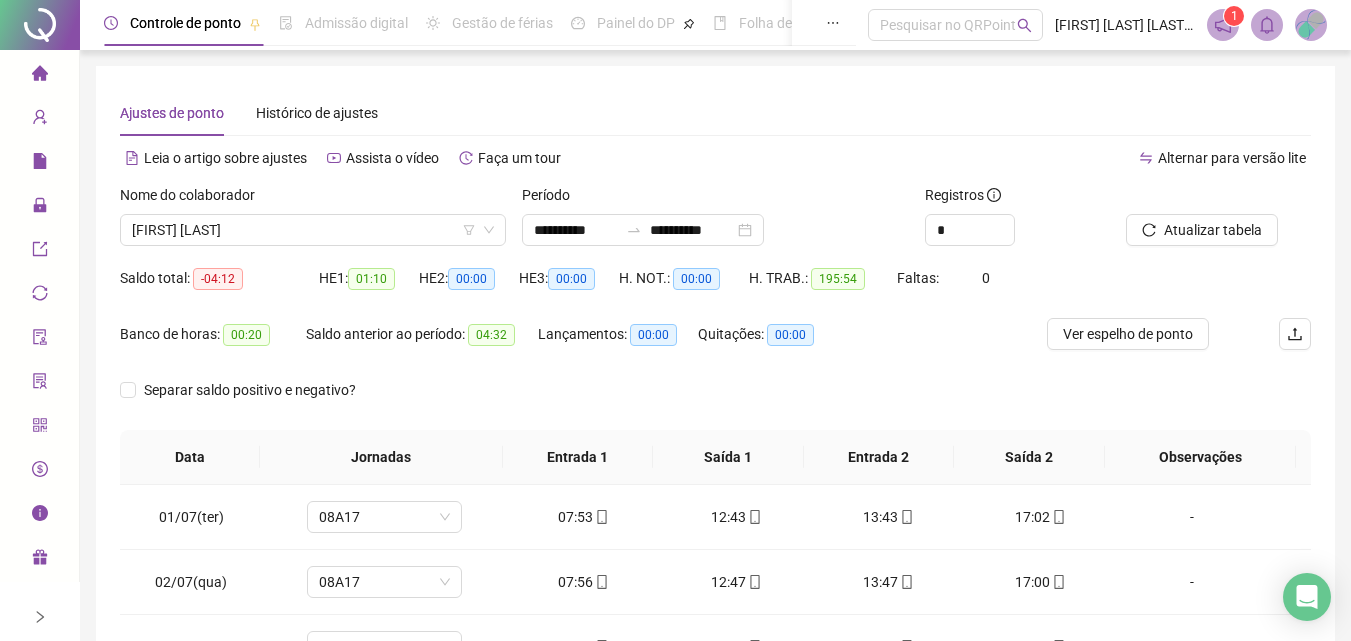 click on "Nome do colaborador" at bounding box center [313, 199] 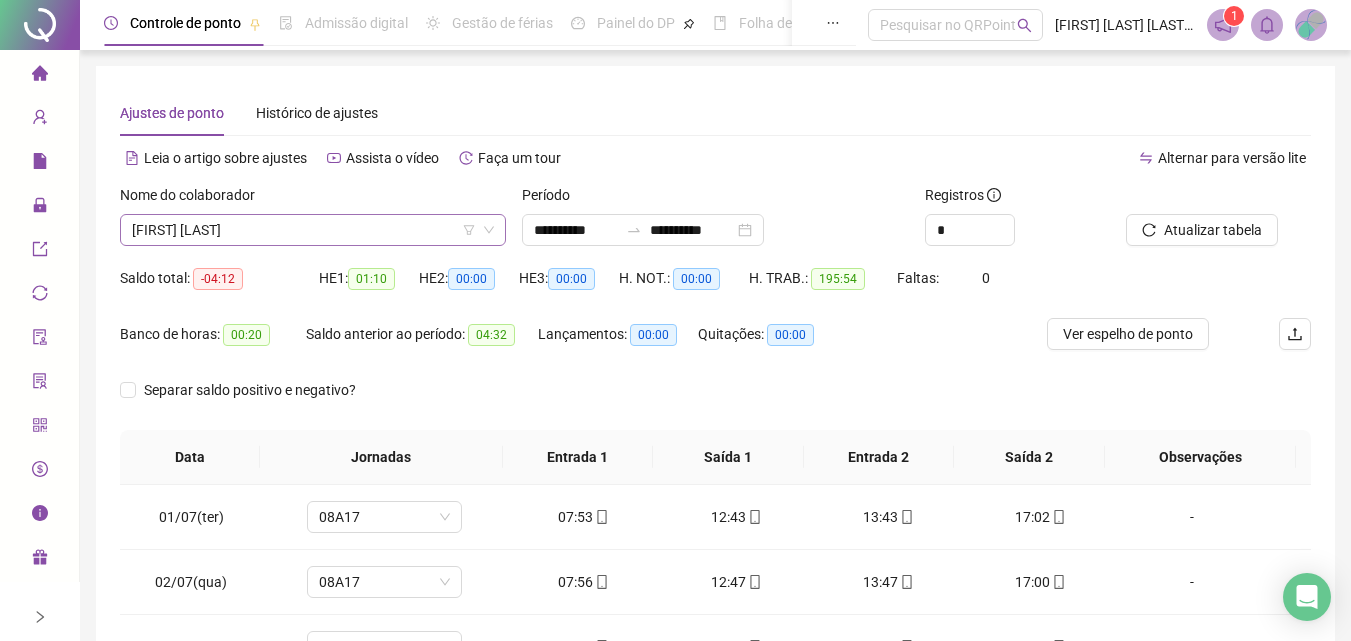 click on "[FIRST] [LAST]" at bounding box center (313, 230) 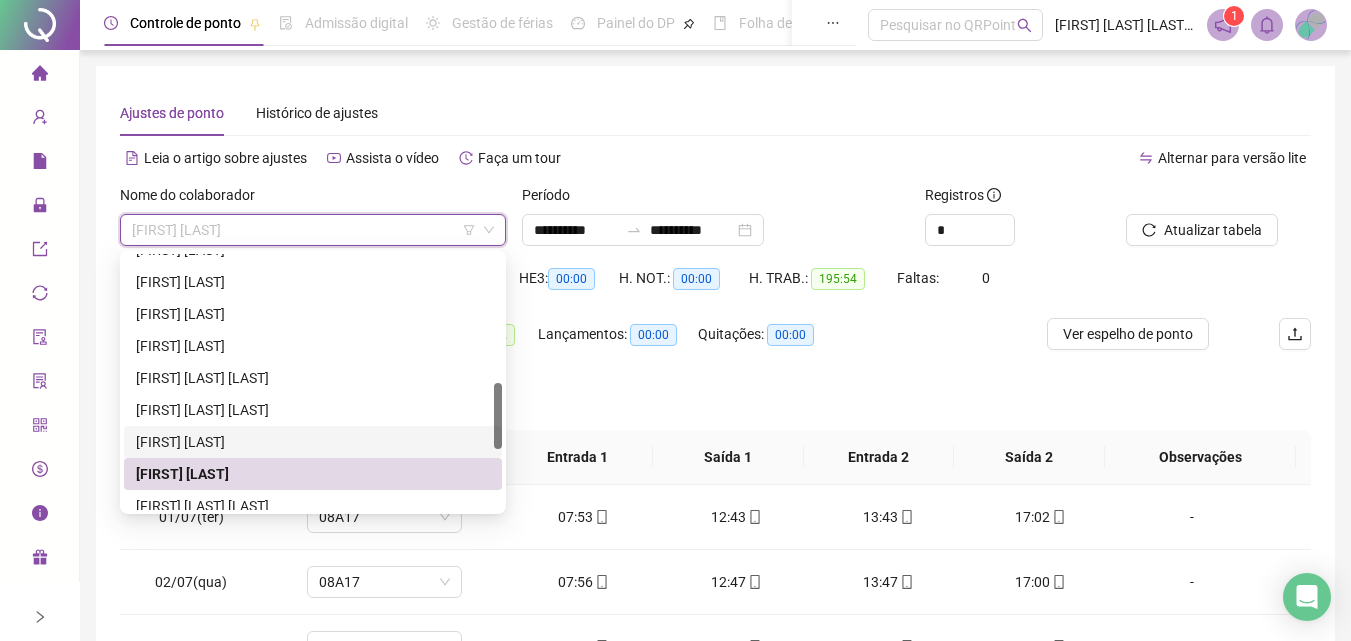 scroll, scrollTop: 600, scrollLeft: 0, axis: vertical 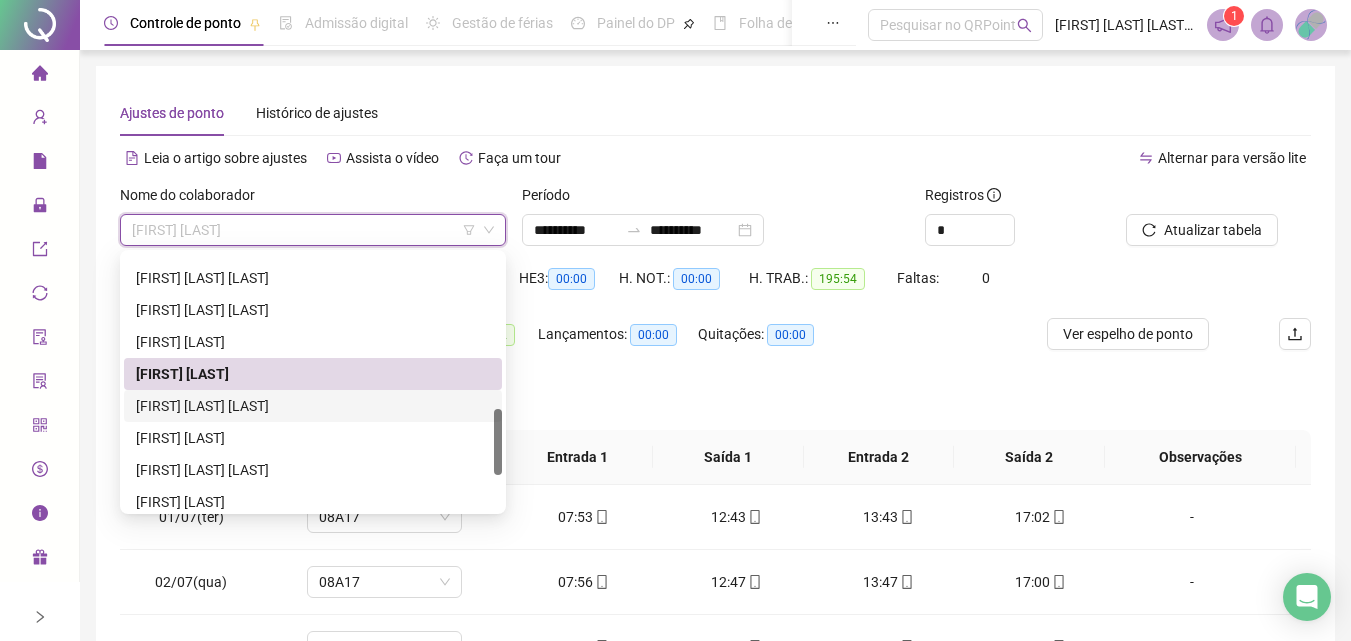click on "[FIRST] [LAST] [LAST]" at bounding box center [313, 406] 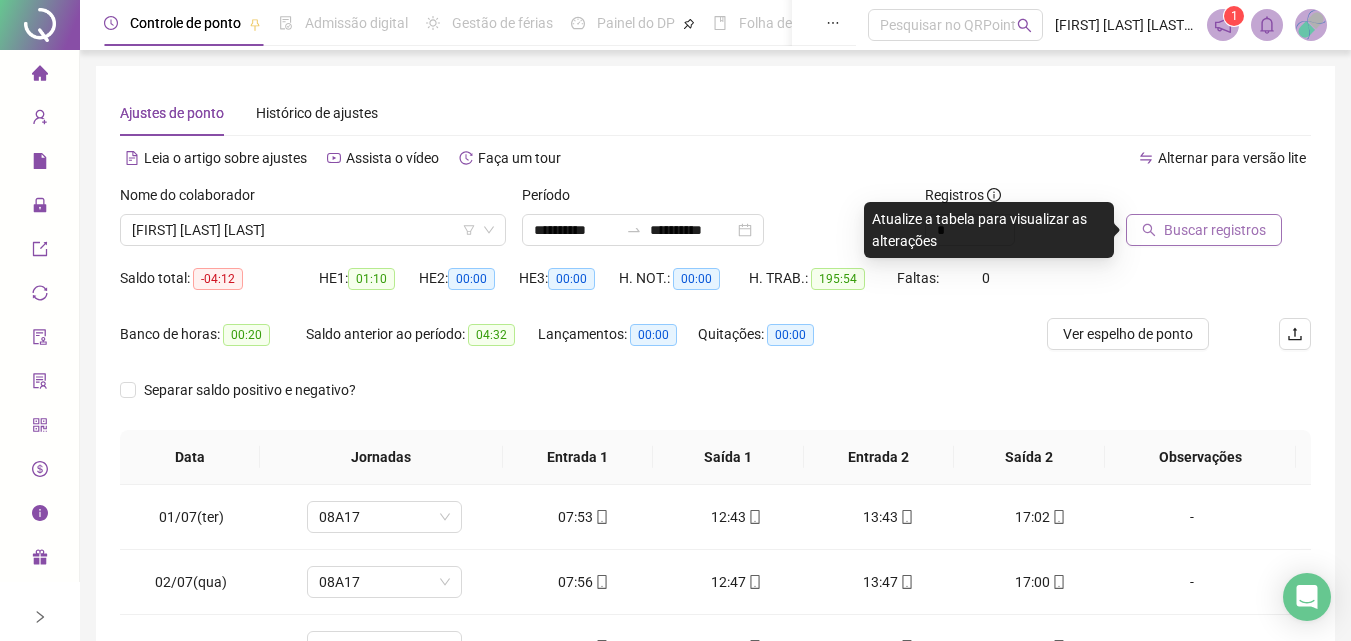 click on "Buscar registros" at bounding box center [1204, 230] 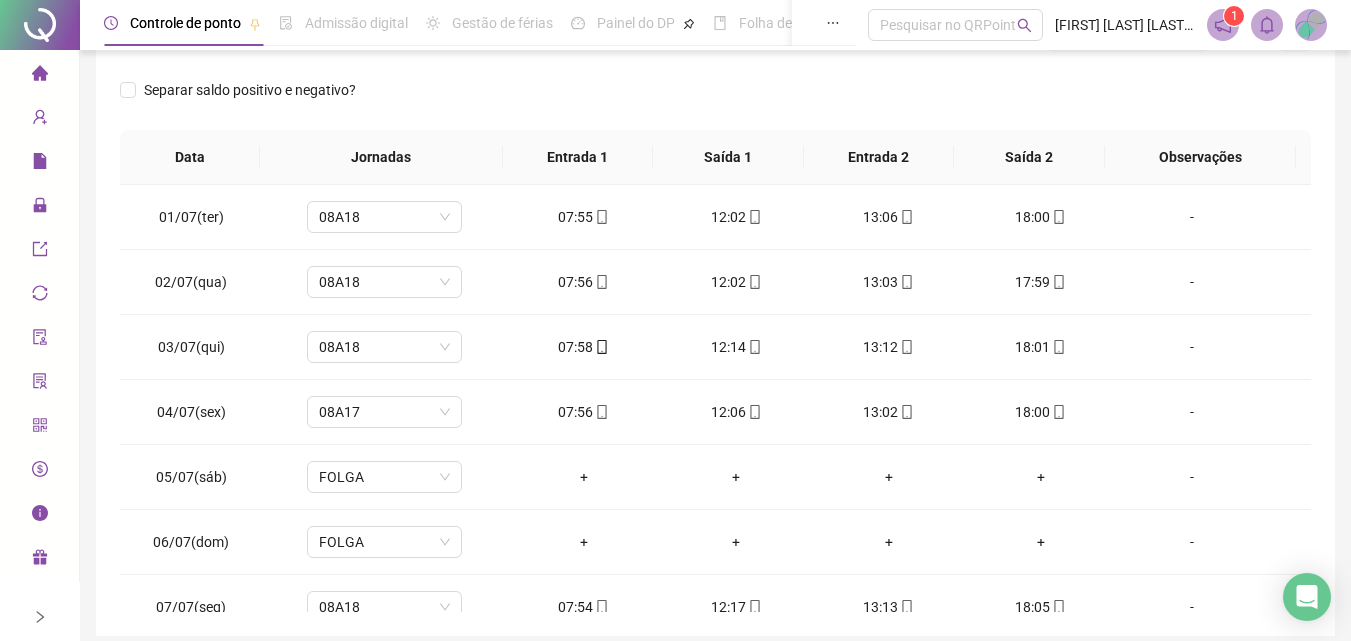 scroll, scrollTop: 381, scrollLeft: 0, axis: vertical 